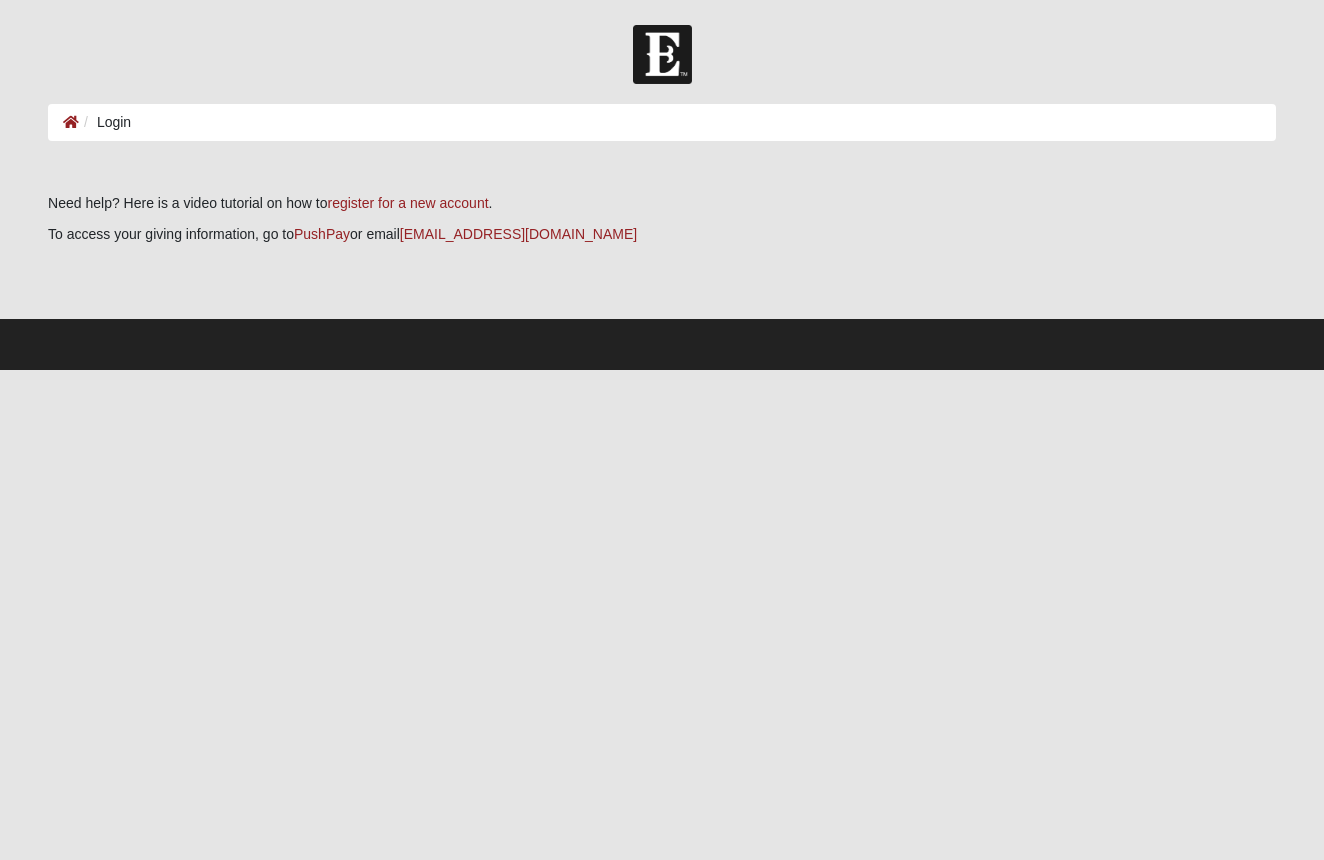 scroll, scrollTop: 0, scrollLeft: 0, axis: both 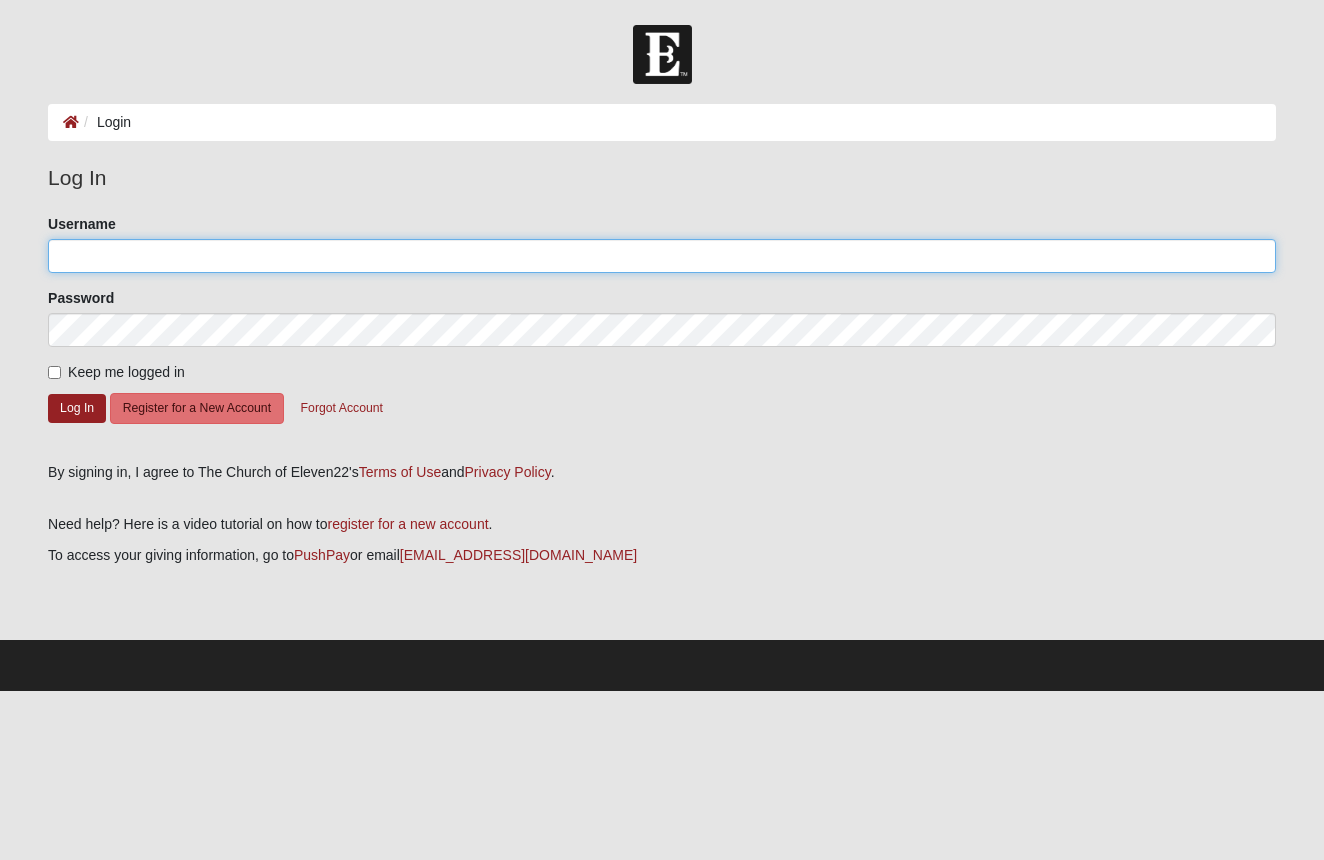 type on "msjemj1" 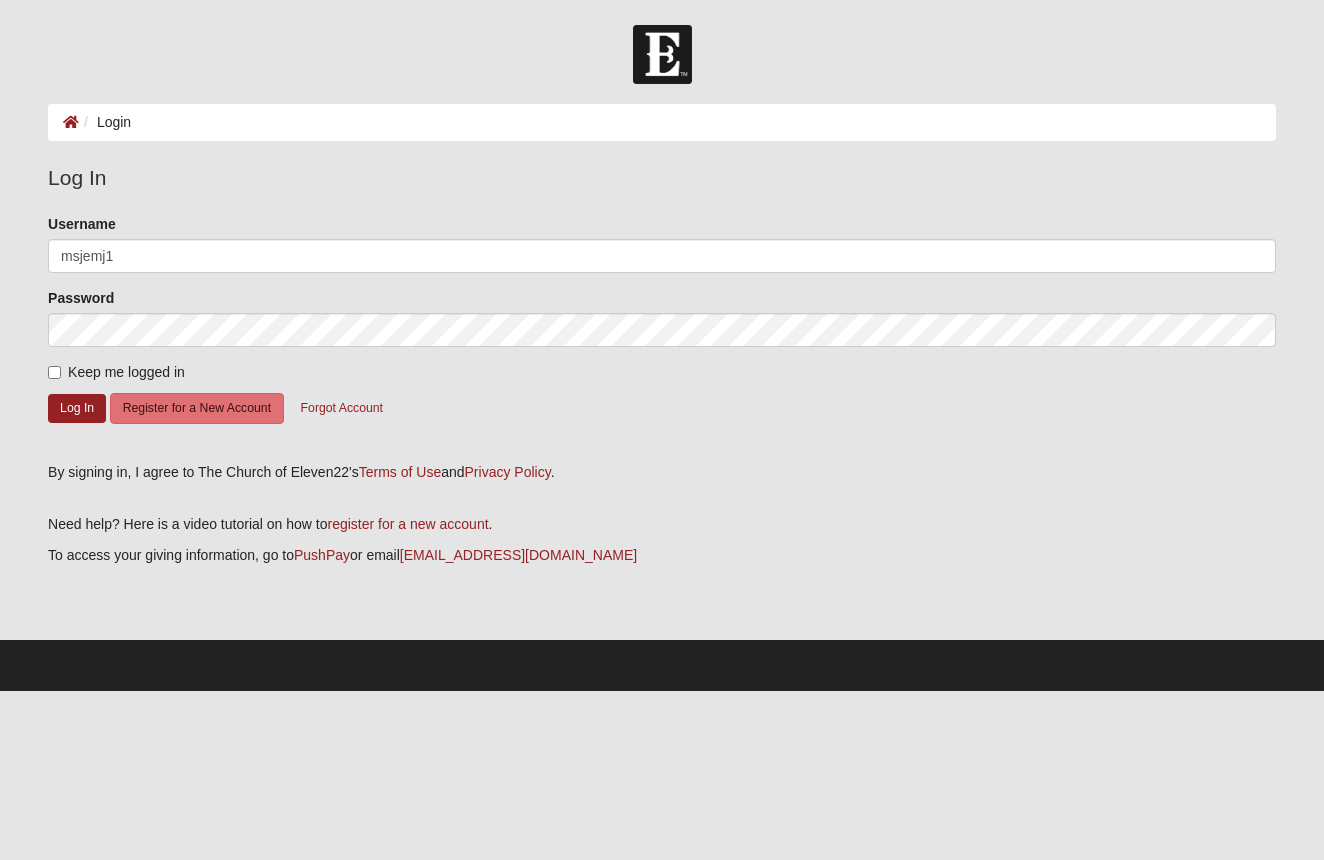 click on "Keep me logged in" at bounding box center (54, 372) 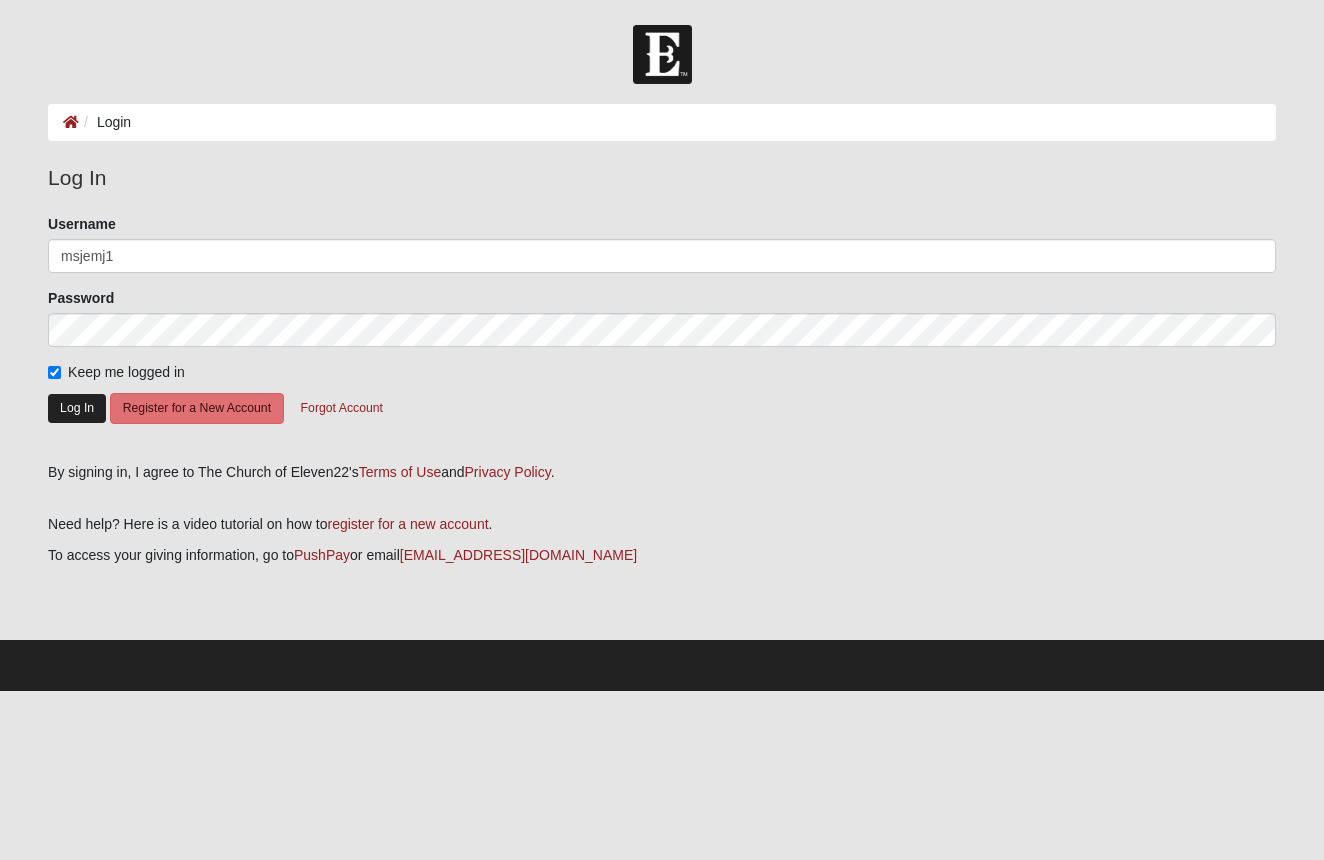 click on "Log In" 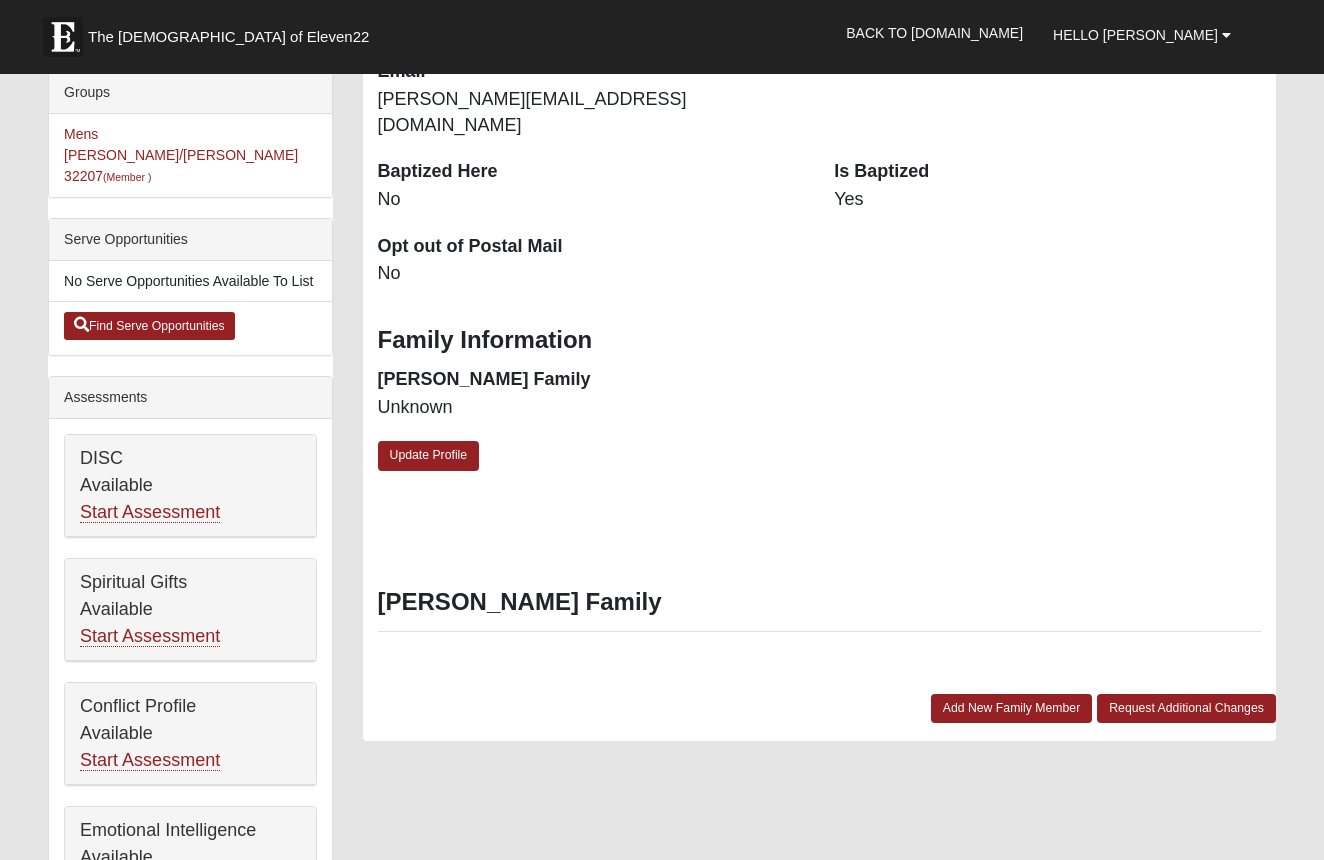 scroll, scrollTop: 516, scrollLeft: 0, axis: vertical 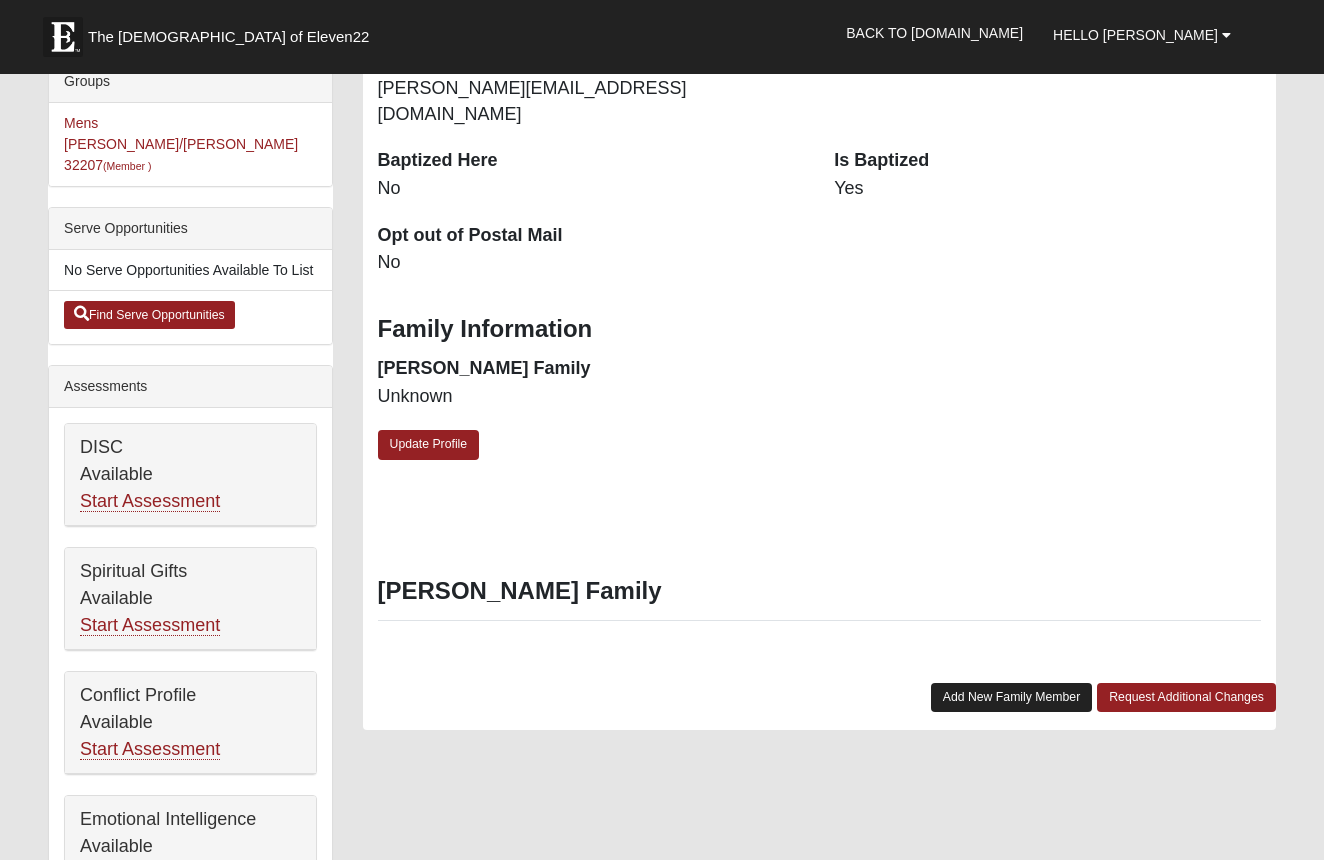click on "Add New Family Member" at bounding box center (1012, 697) 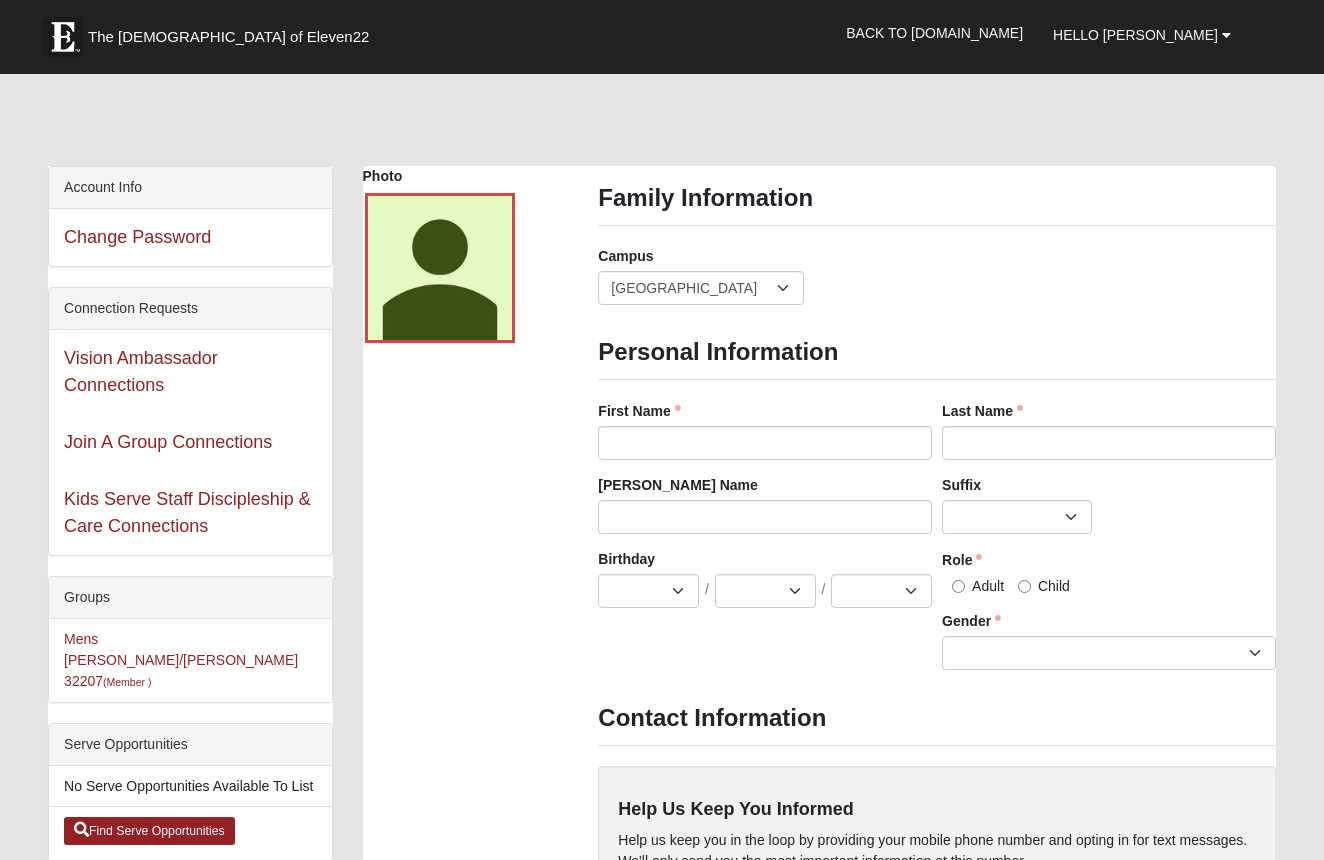 scroll, scrollTop: 0, scrollLeft: 0, axis: both 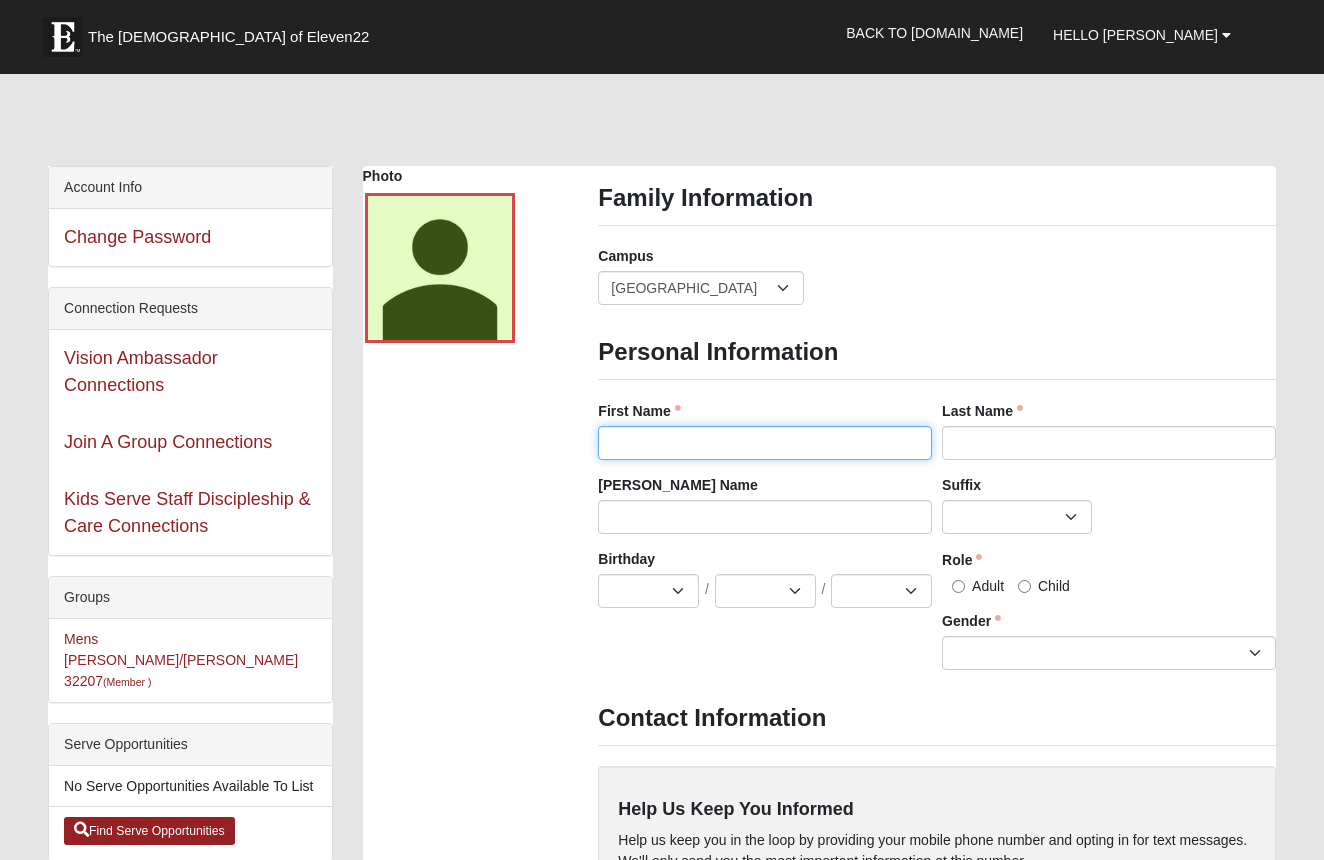 type on "(904) 874-9499" 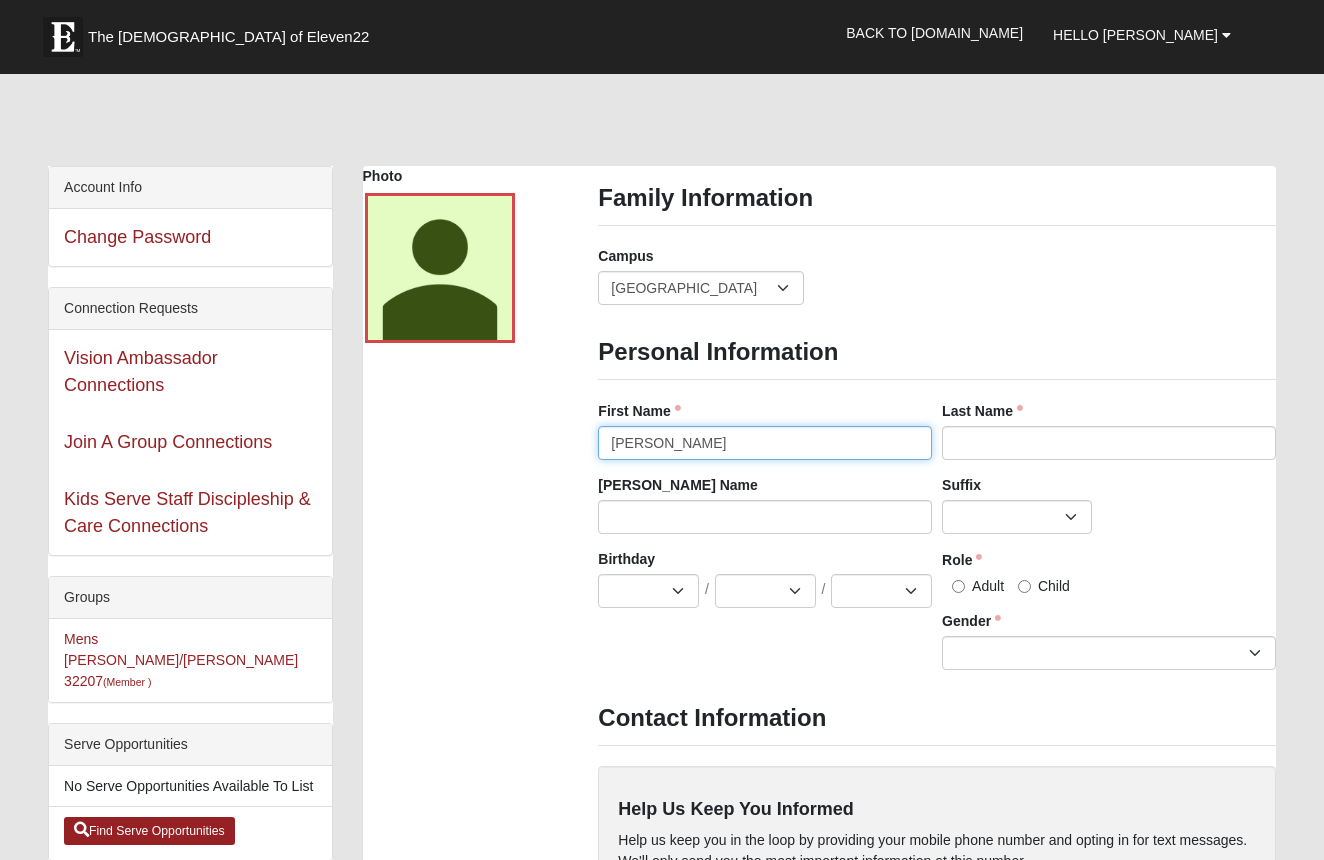 type on "Erin" 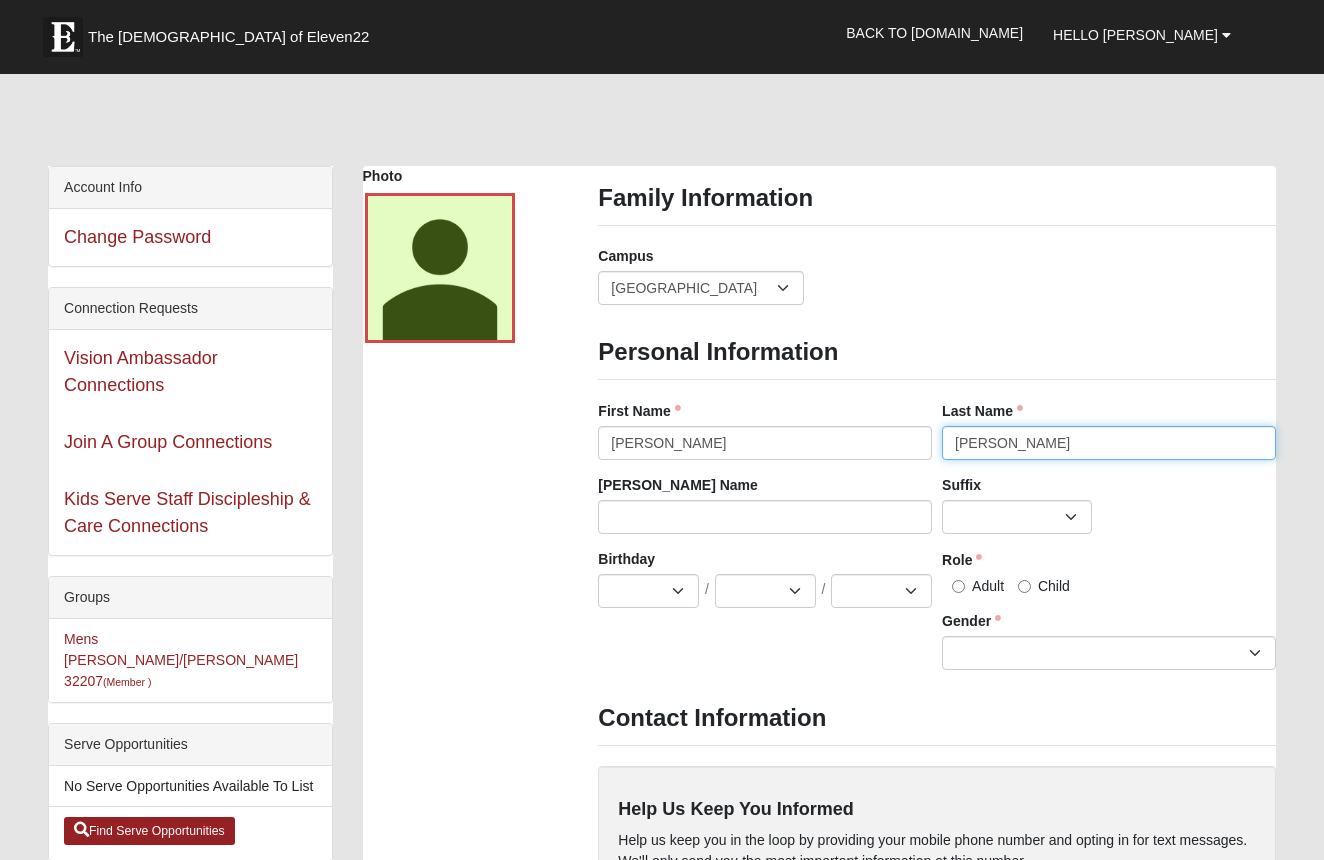 type on "Jackson" 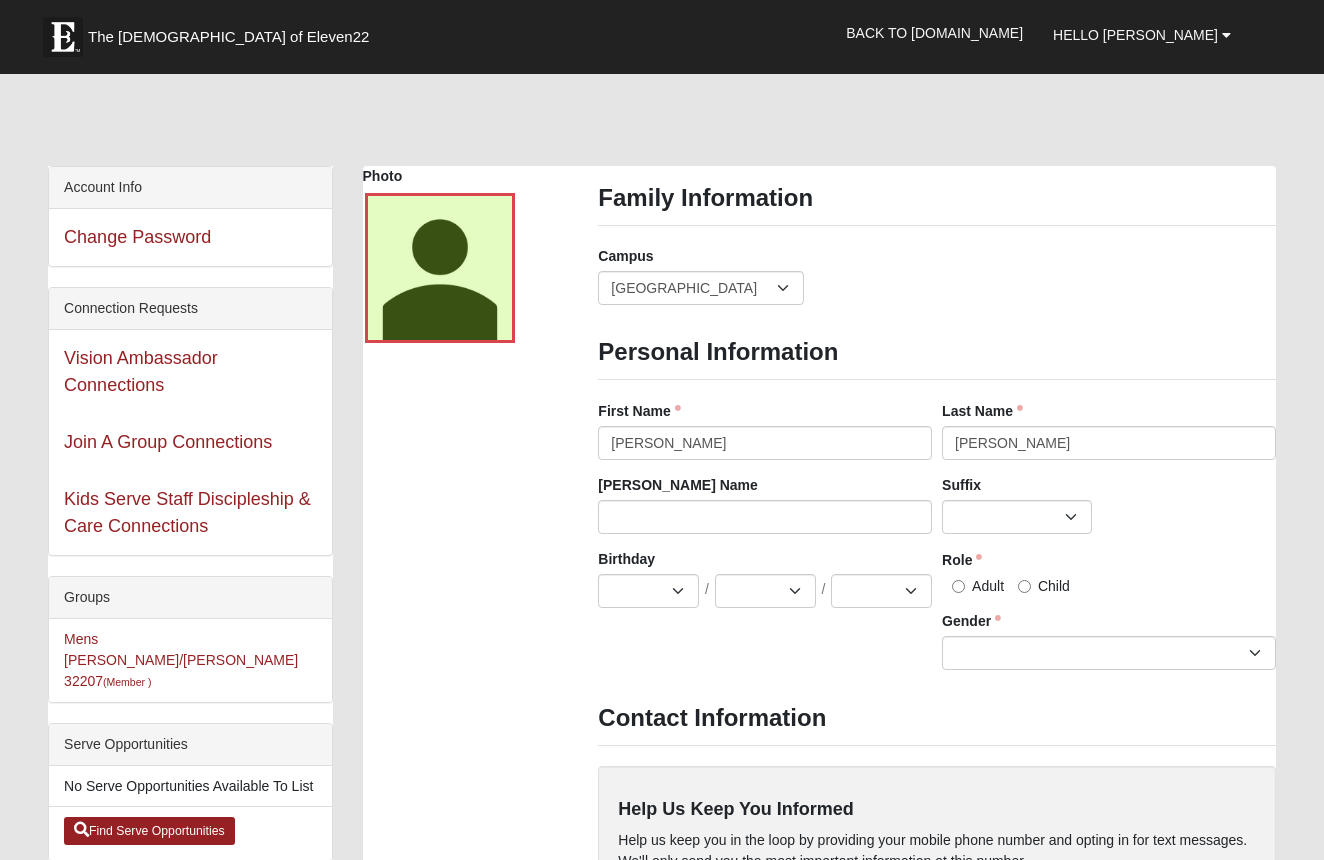 click at bounding box center (1109, 685) 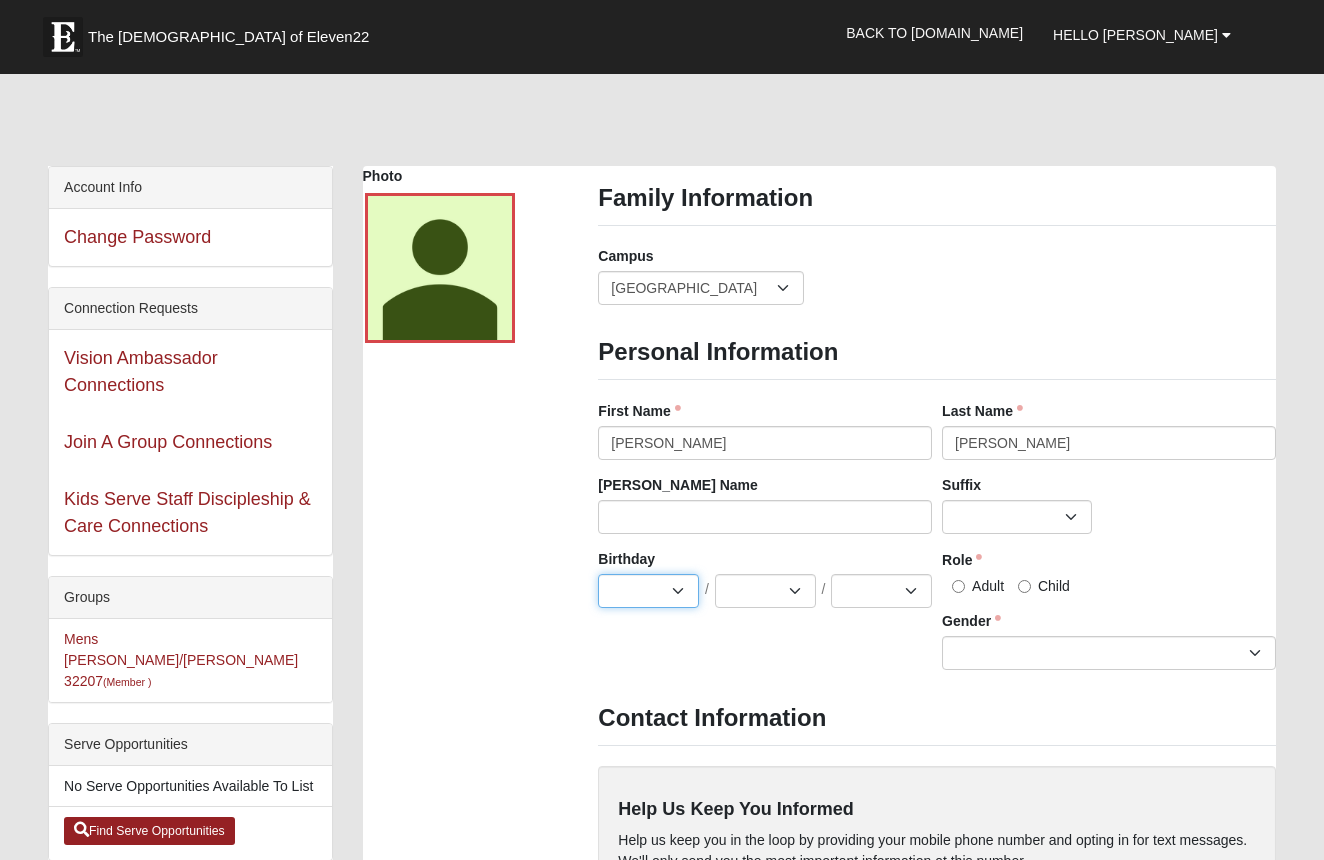 select on "10" 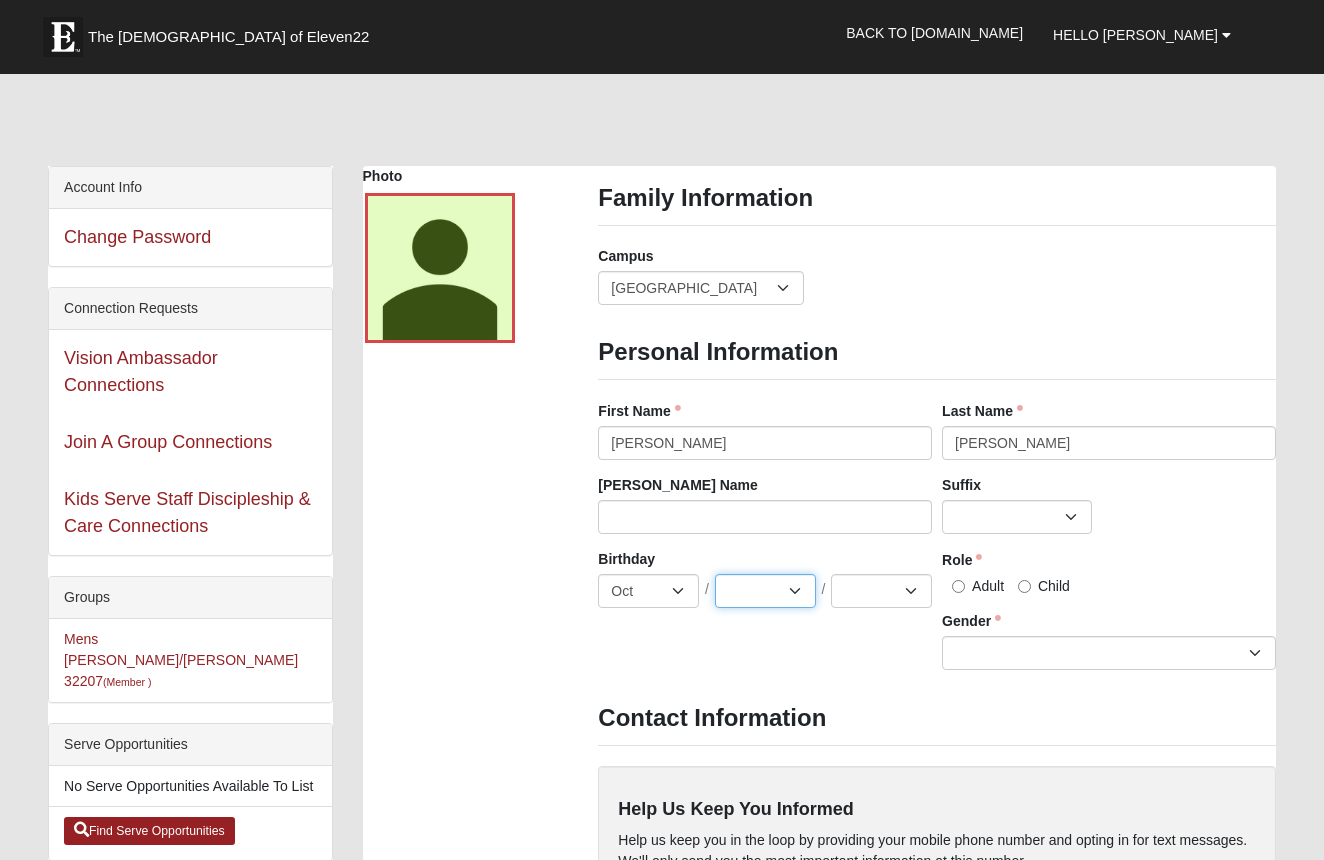 select on "3" 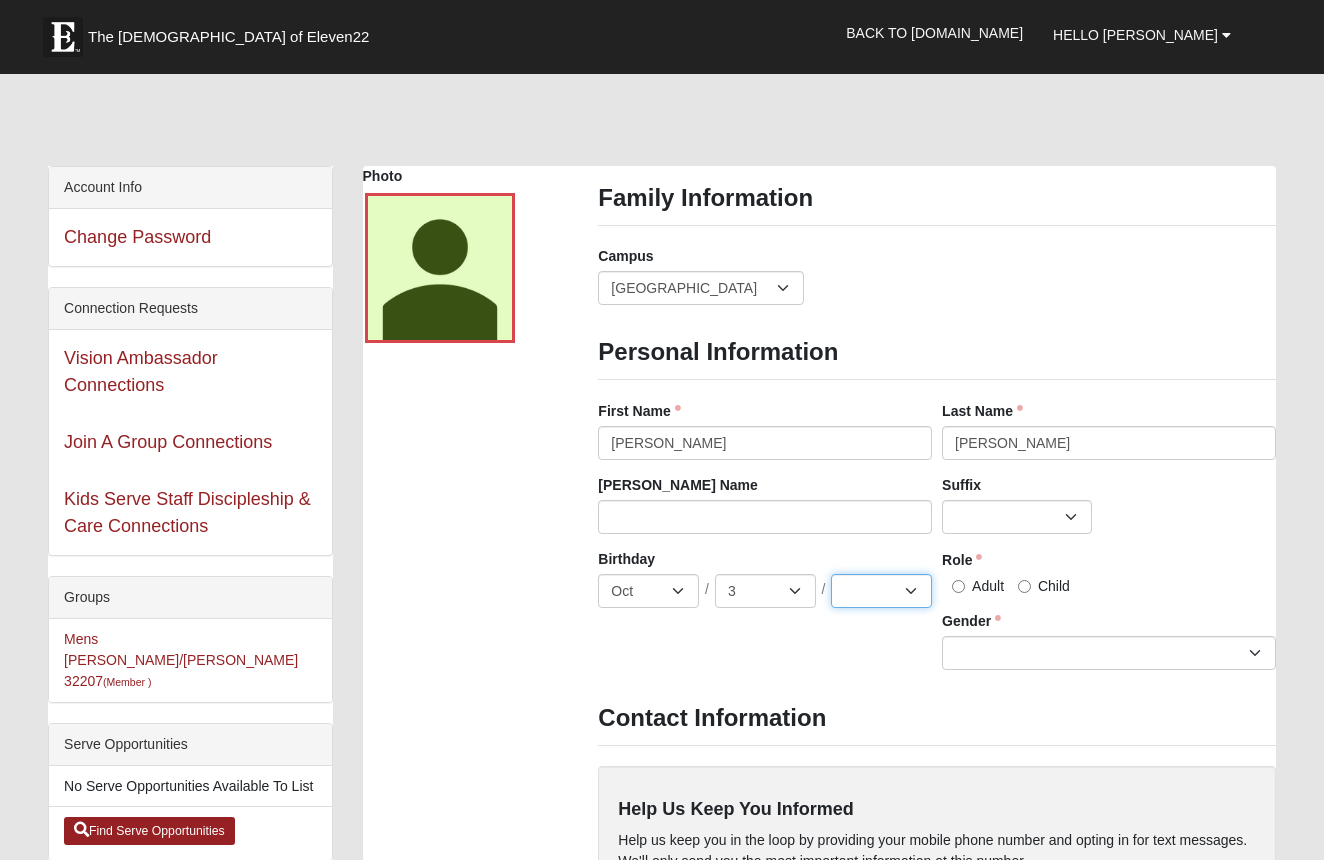 select on "1970" 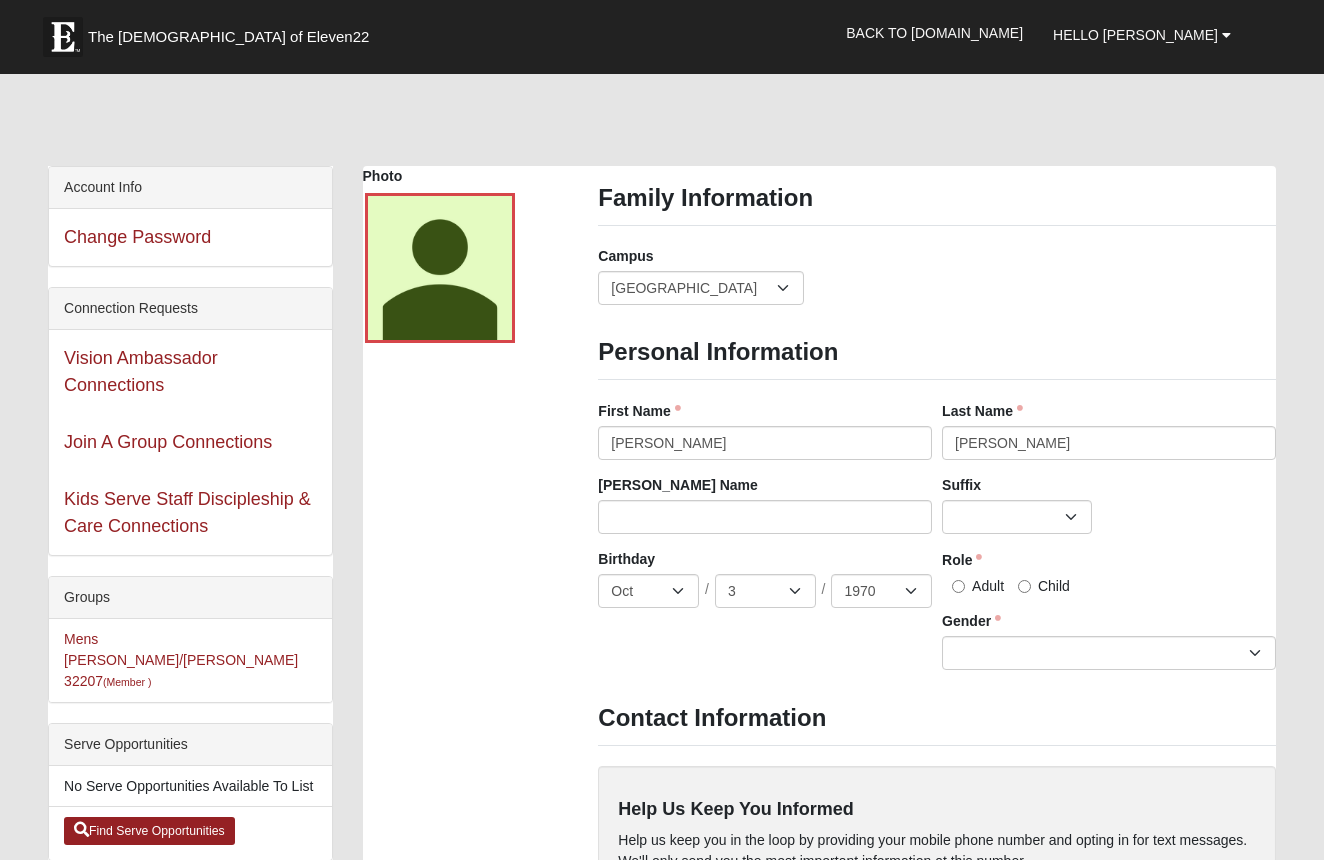 click on "Adult" at bounding box center (958, 586) 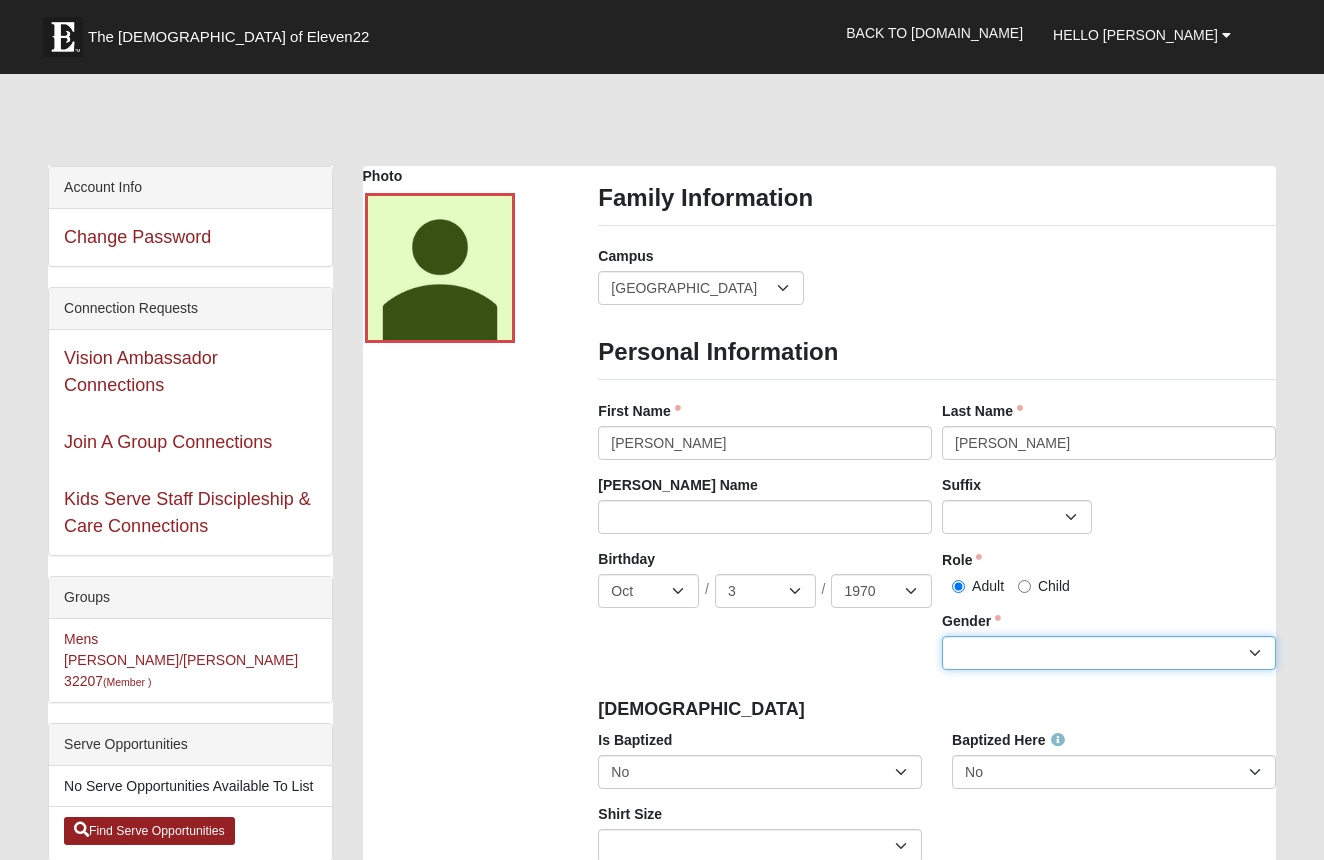 select on "[DEMOGRAPHIC_DATA]" 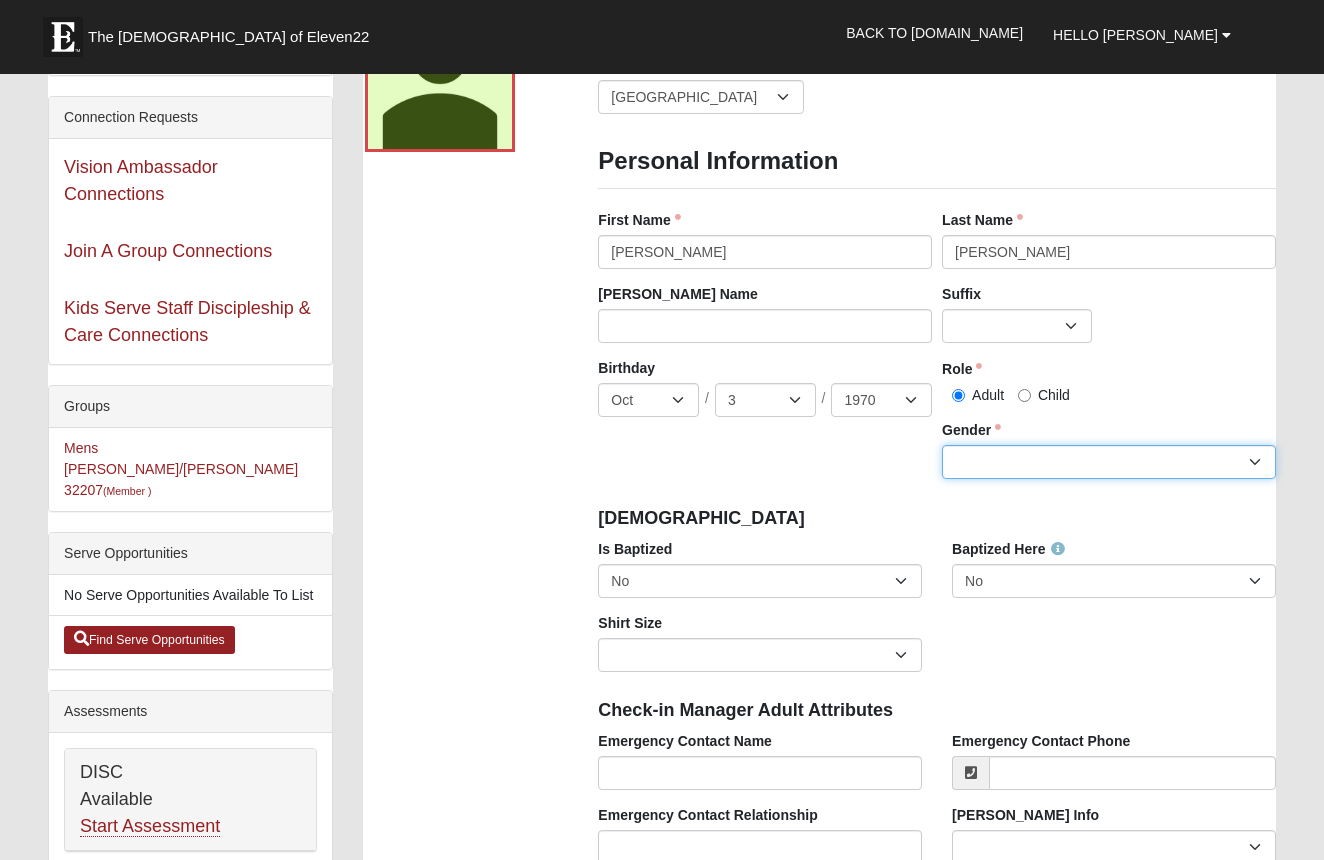 scroll, scrollTop: 194, scrollLeft: 0, axis: vertical 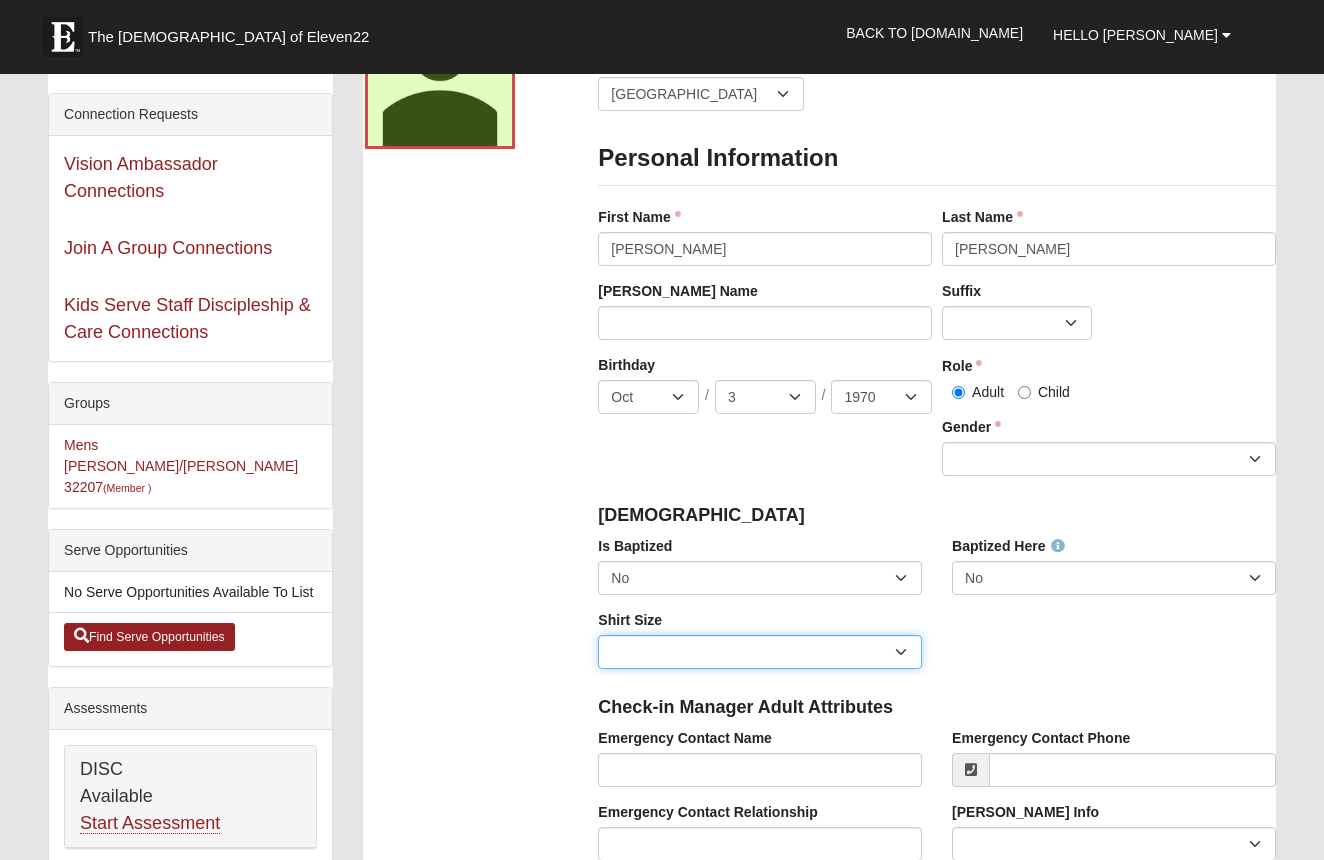select on "Adult Medium" 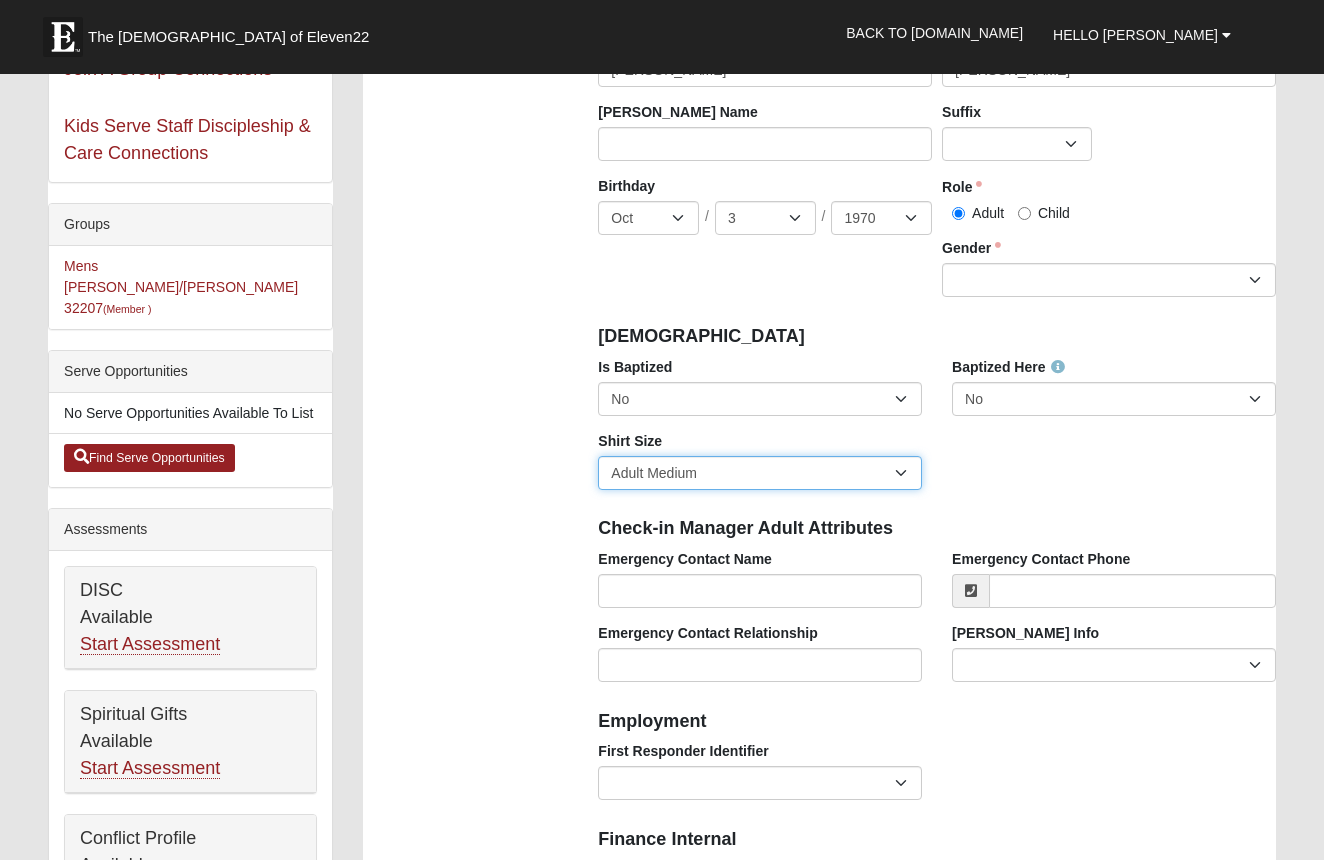 scroll, scrollTop: 377, scrollLeft: 0, axis: vertical 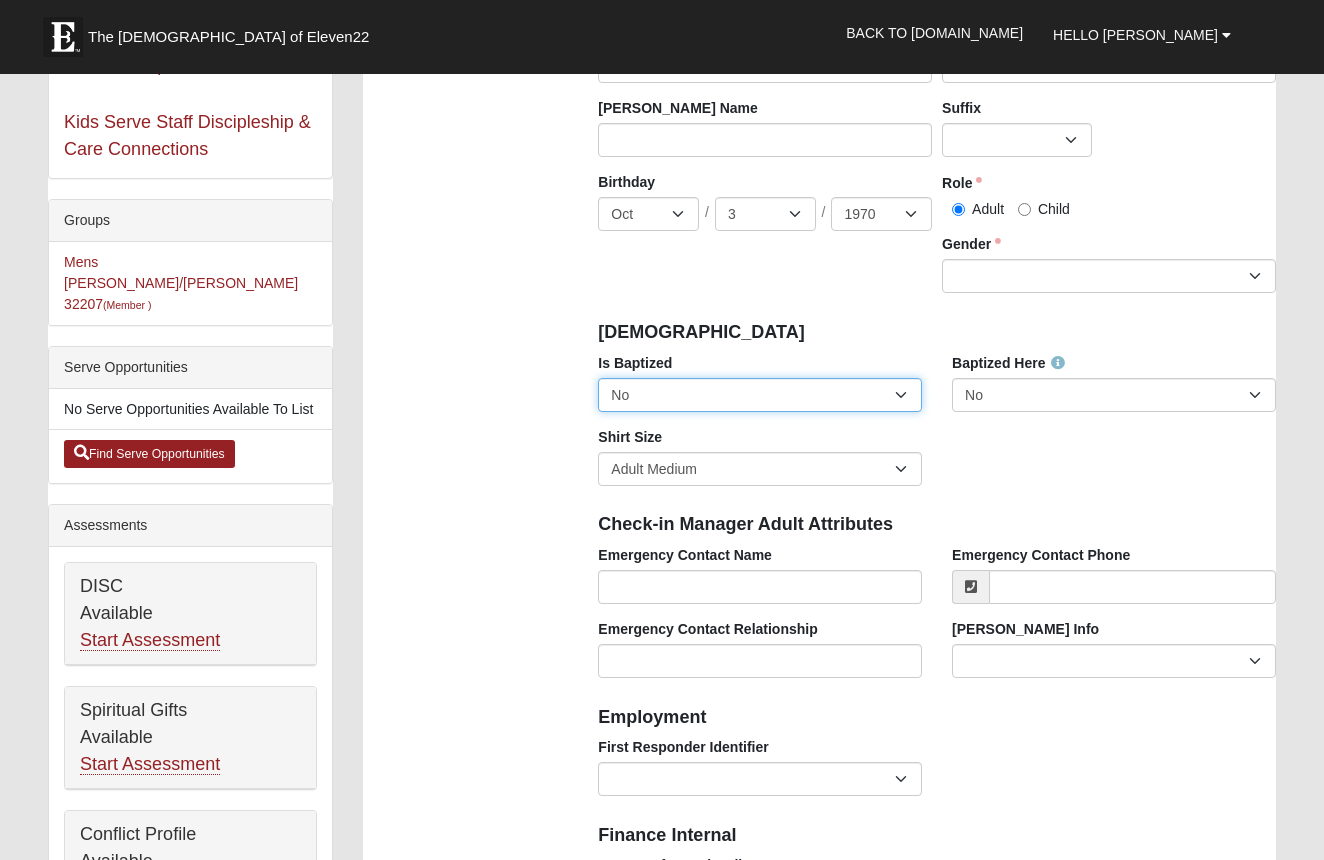 select on "True" 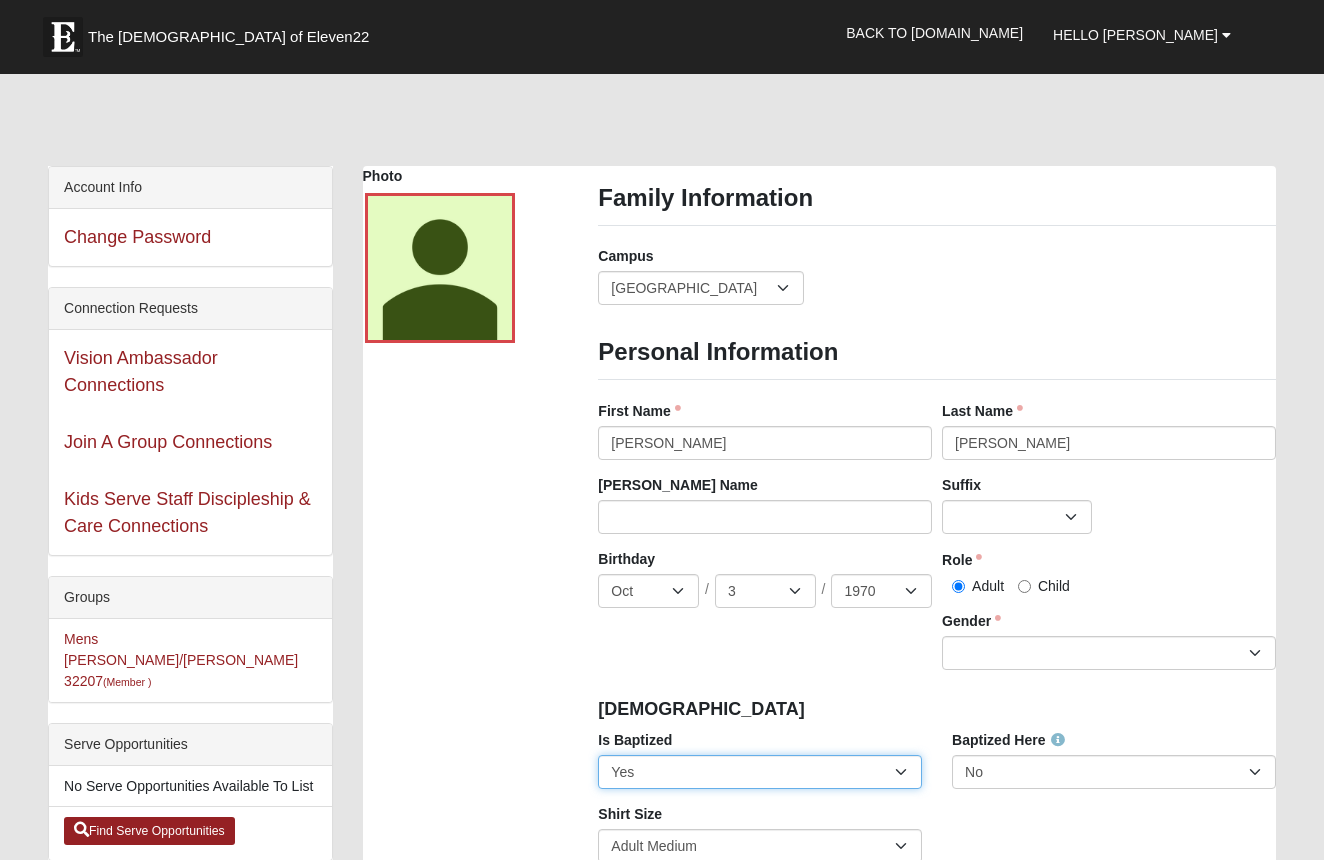 scroll, scrollTop: 0, scrollLeft: 0, axis: both 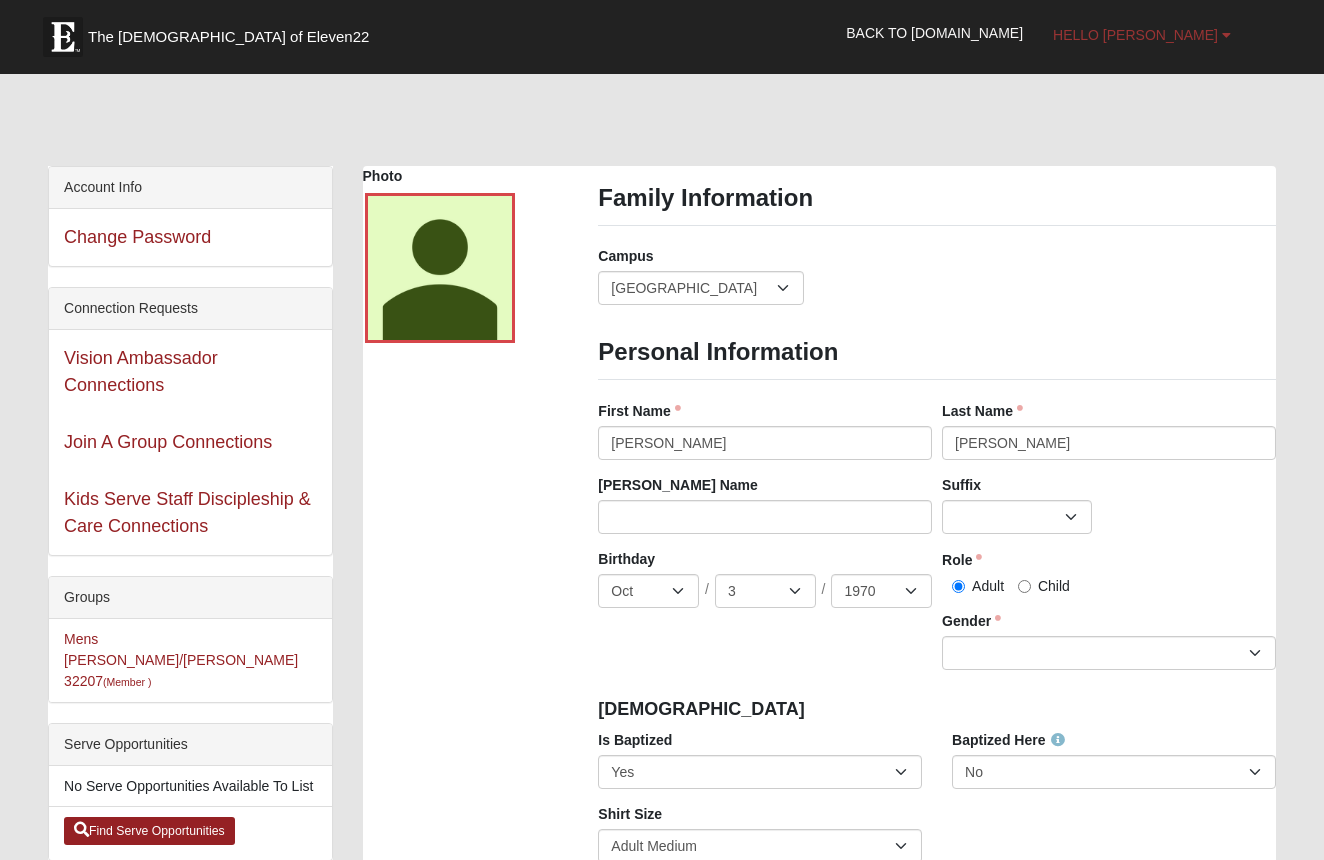 click at bounding box center [1226, 35] 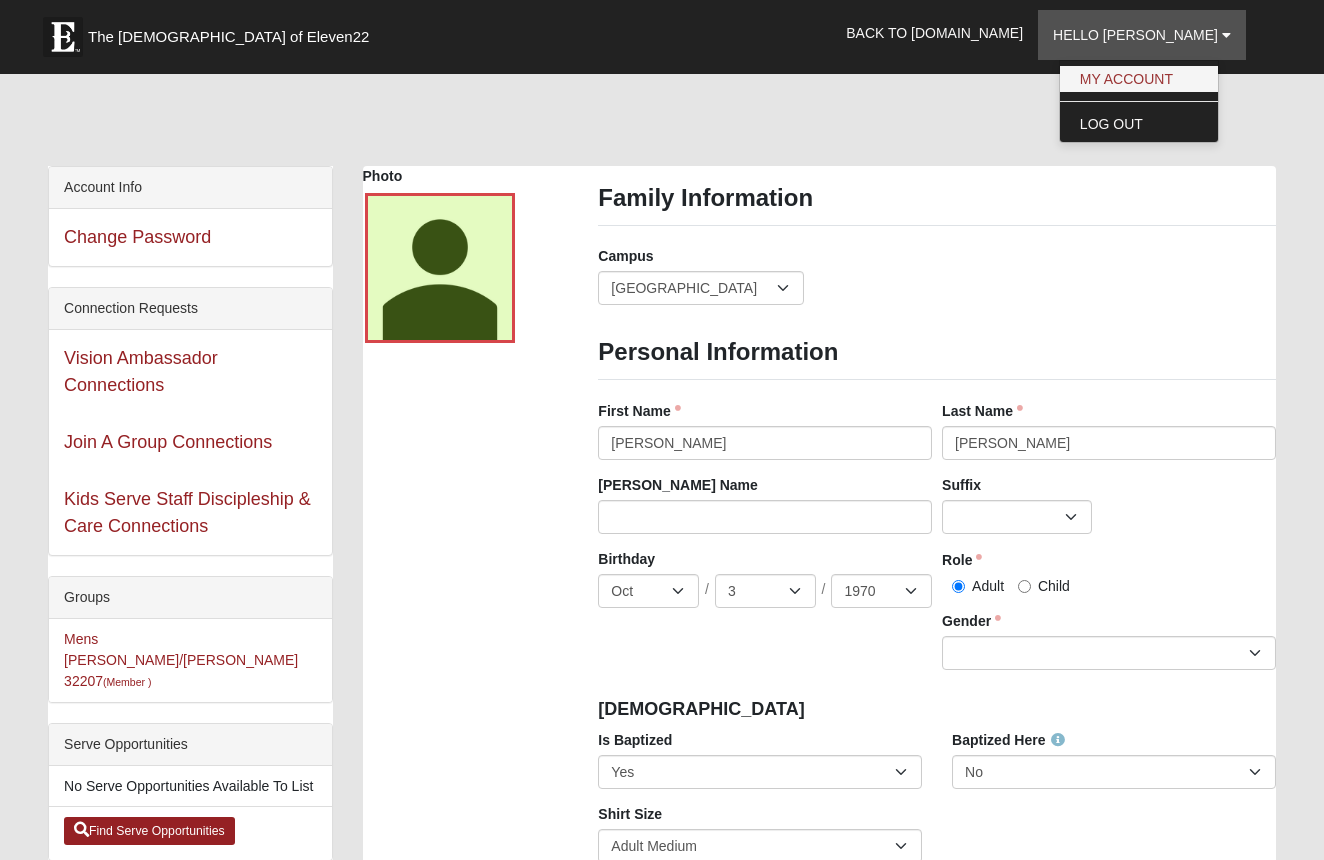 click on "My Account" at bounding box center (1139, 79) 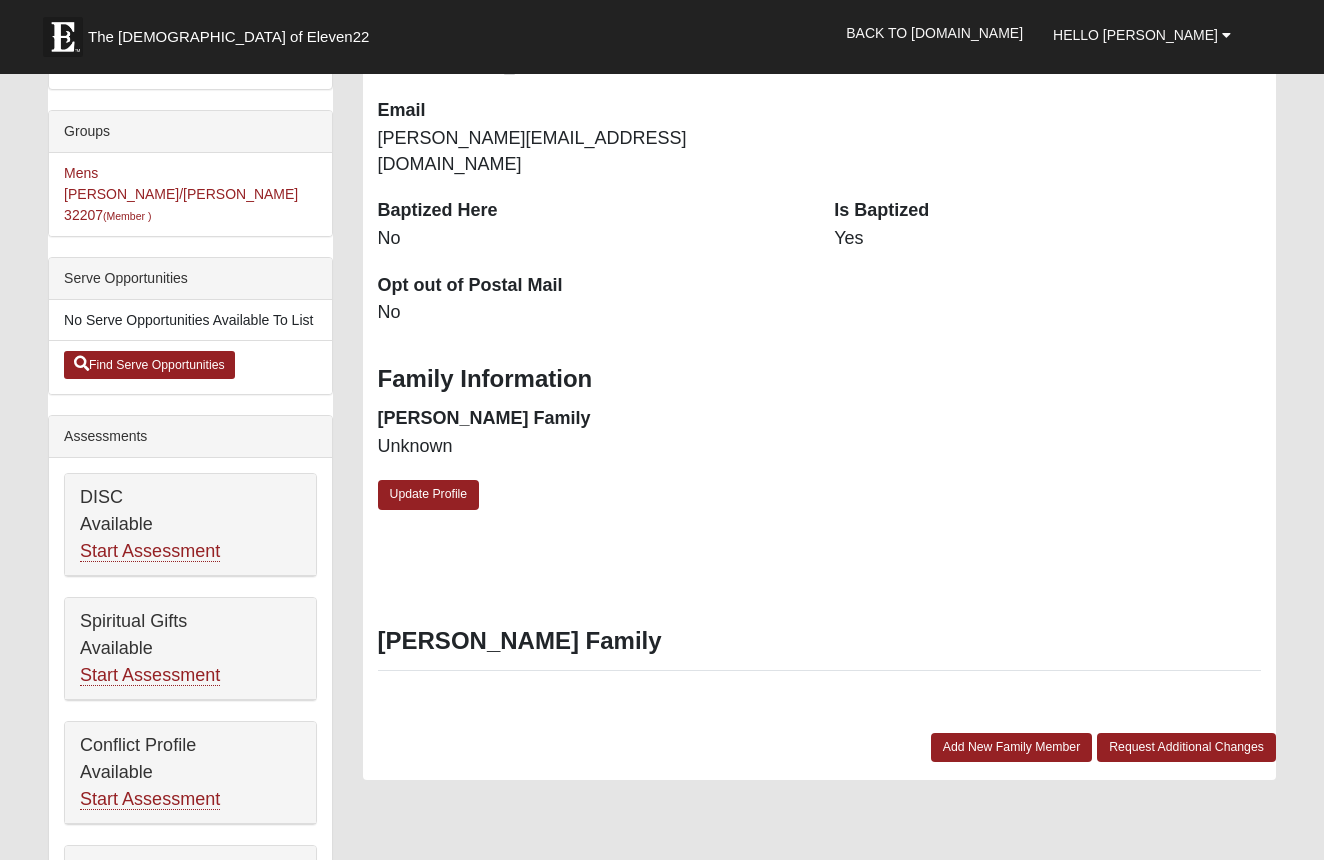 scroll, scrollTop: 470, scrollLeft: 0, axis: vertical 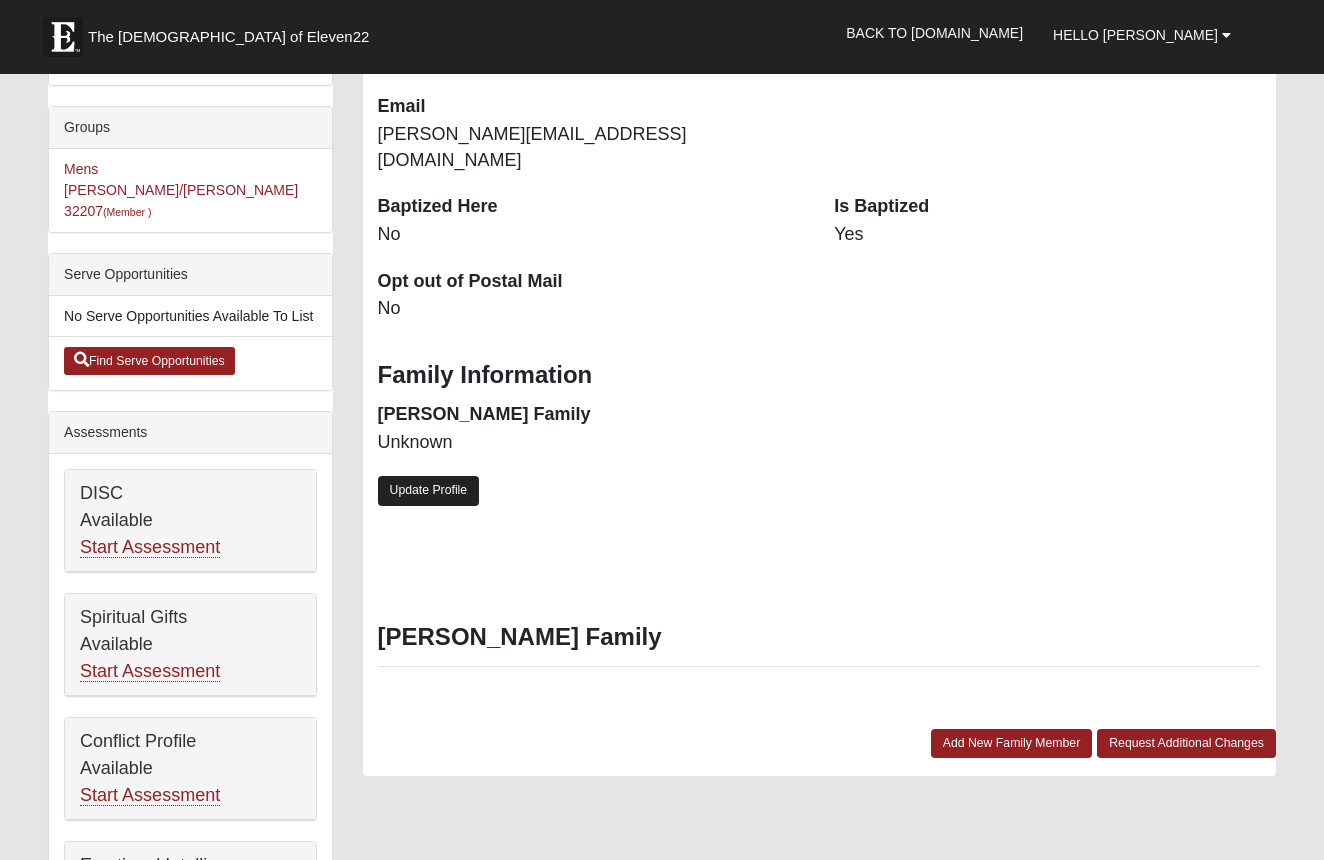 click on "Update Profile" at bounding box center [429, 490] 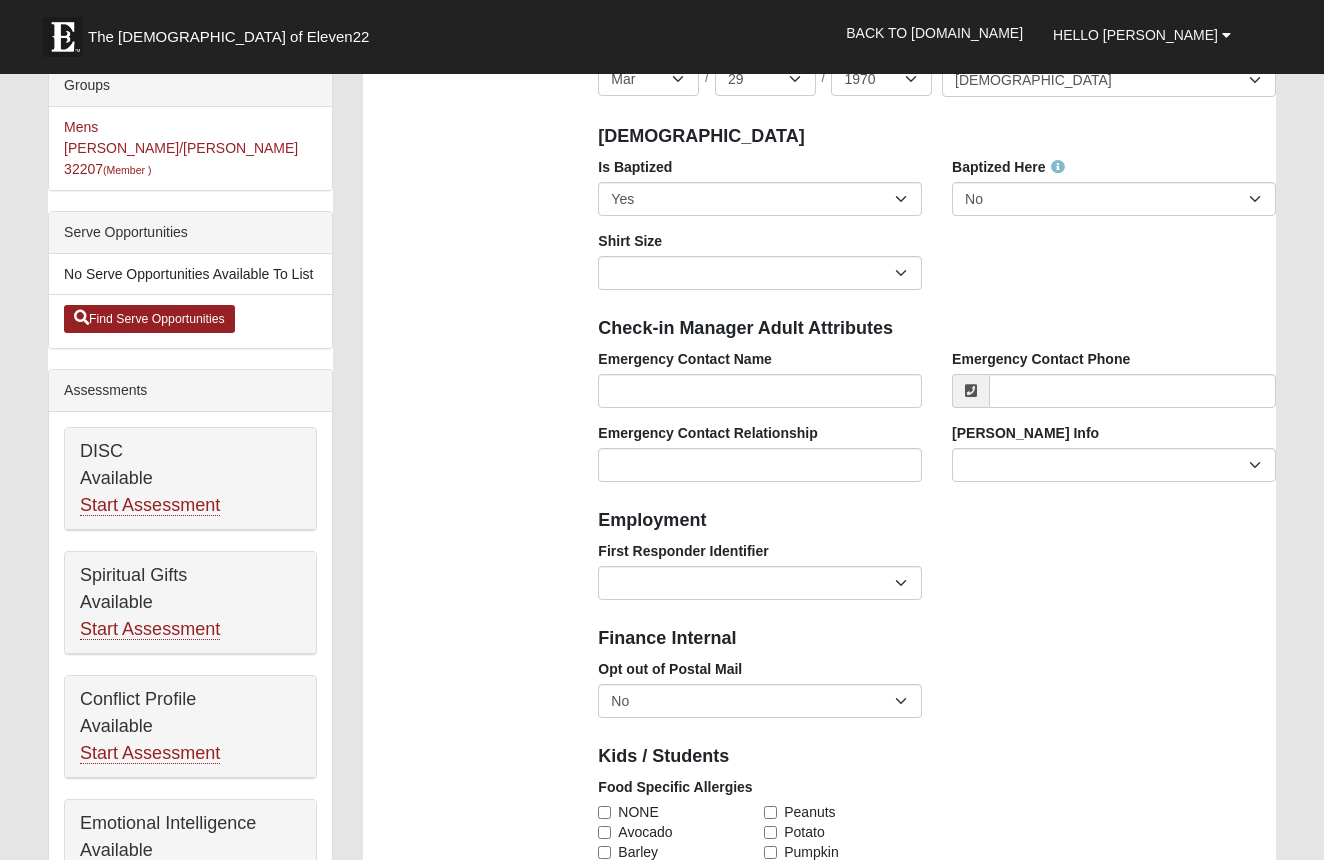 scroll, scrollTop: 514, scrollLeft: 0, axis: vertical 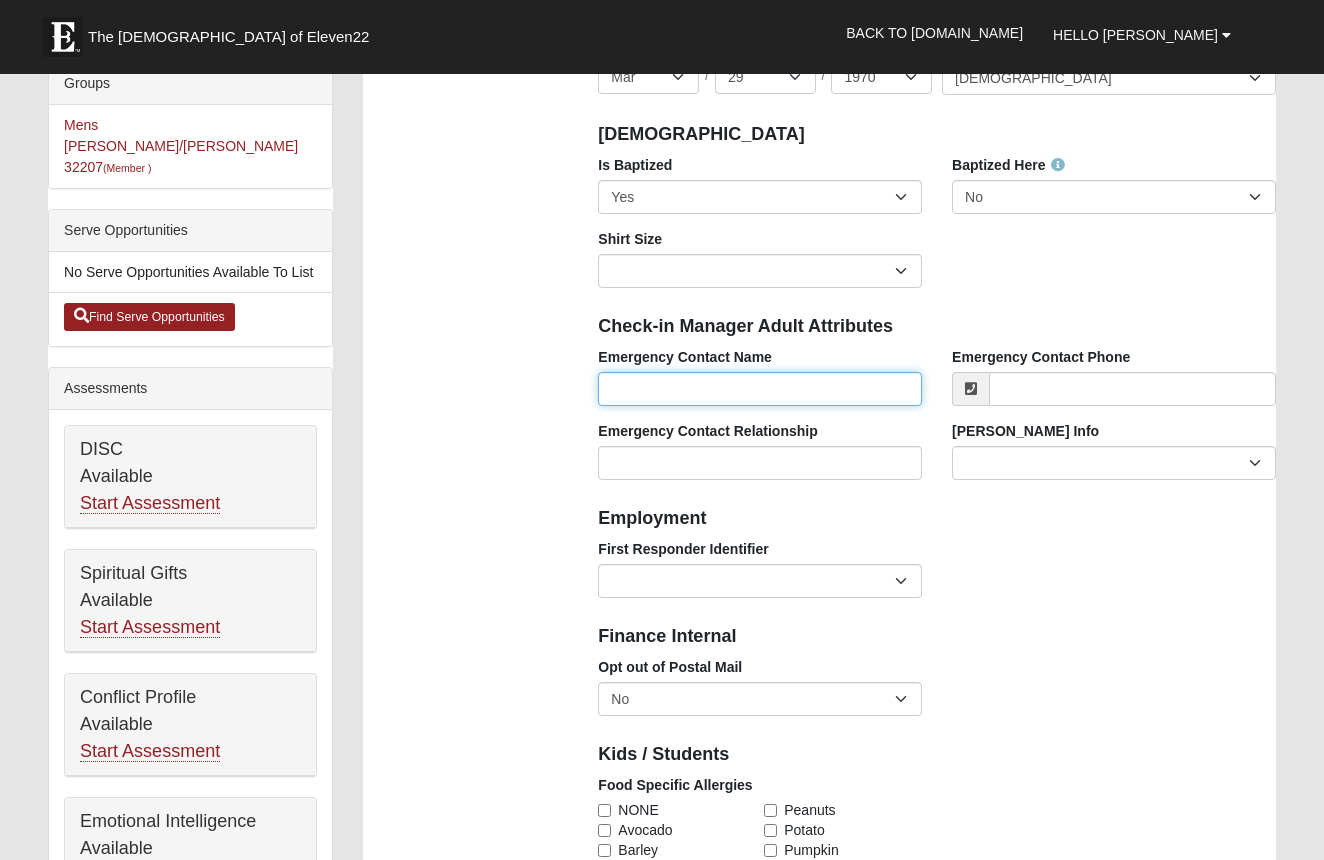 click on "Emergency Contact Name" at bounding box center [760, 389] 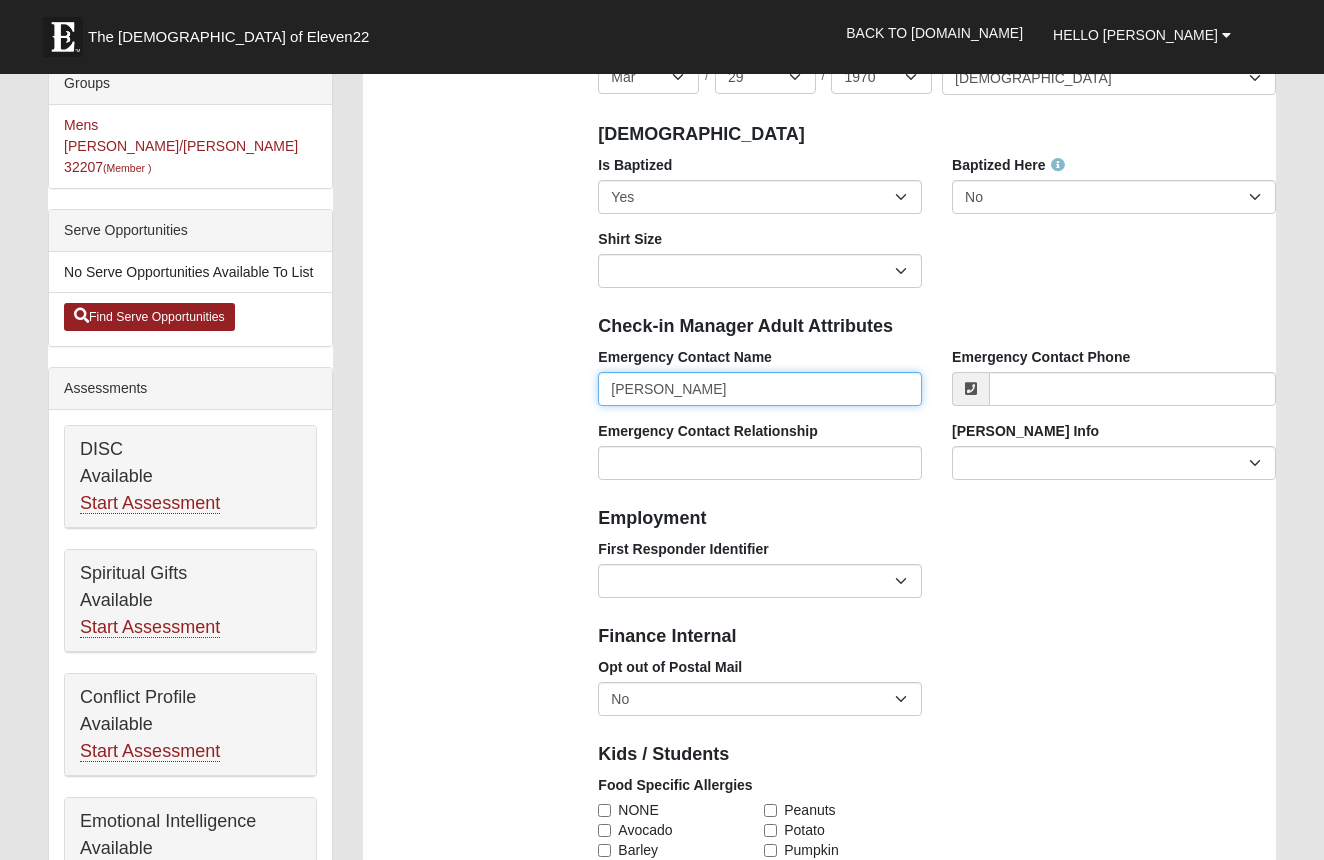 type on "[PERSON_NAME]" 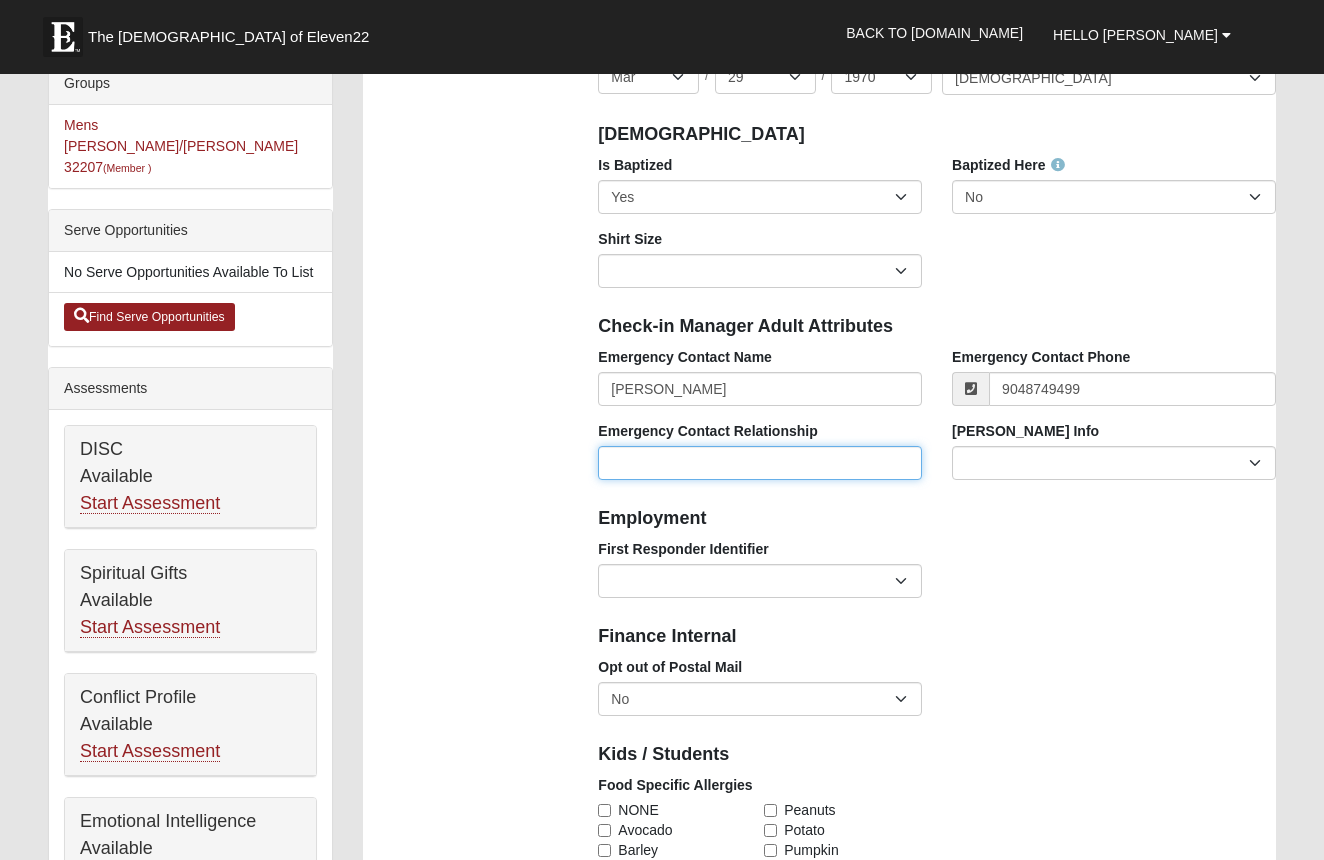 type on "[PHONE_NUMBER]" 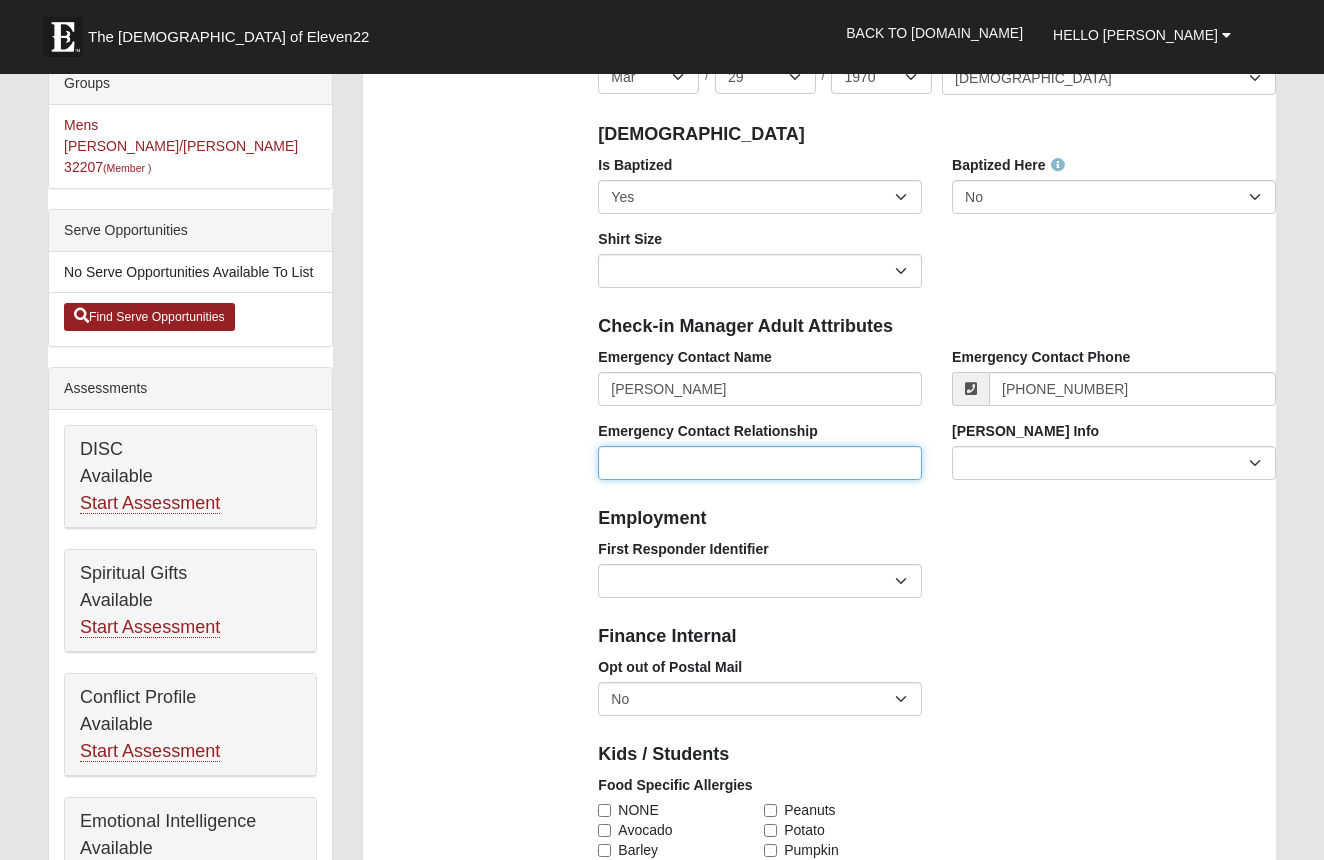 click on "Emergency Contact Relationship" at bounding box center (760, 463) 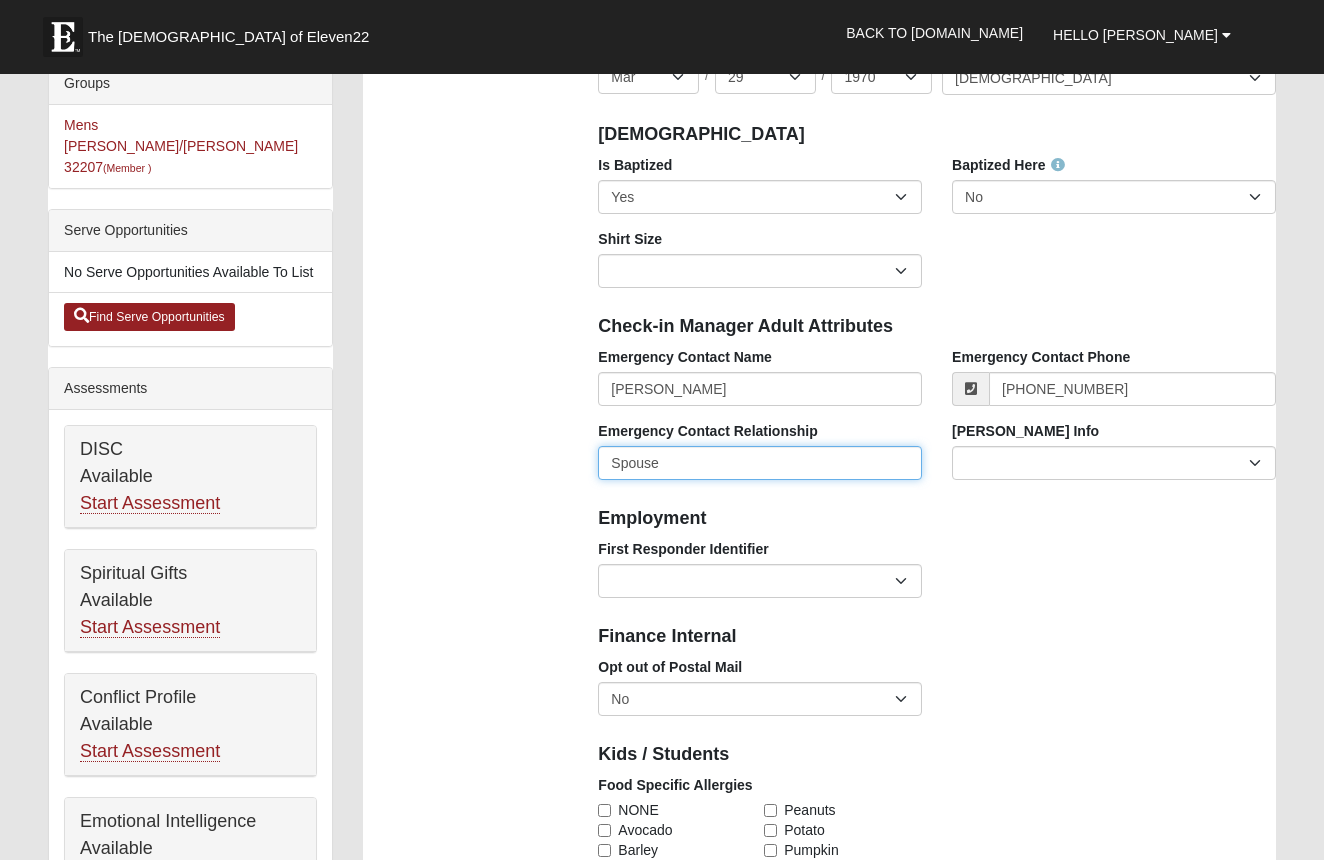 type on "Spouse" 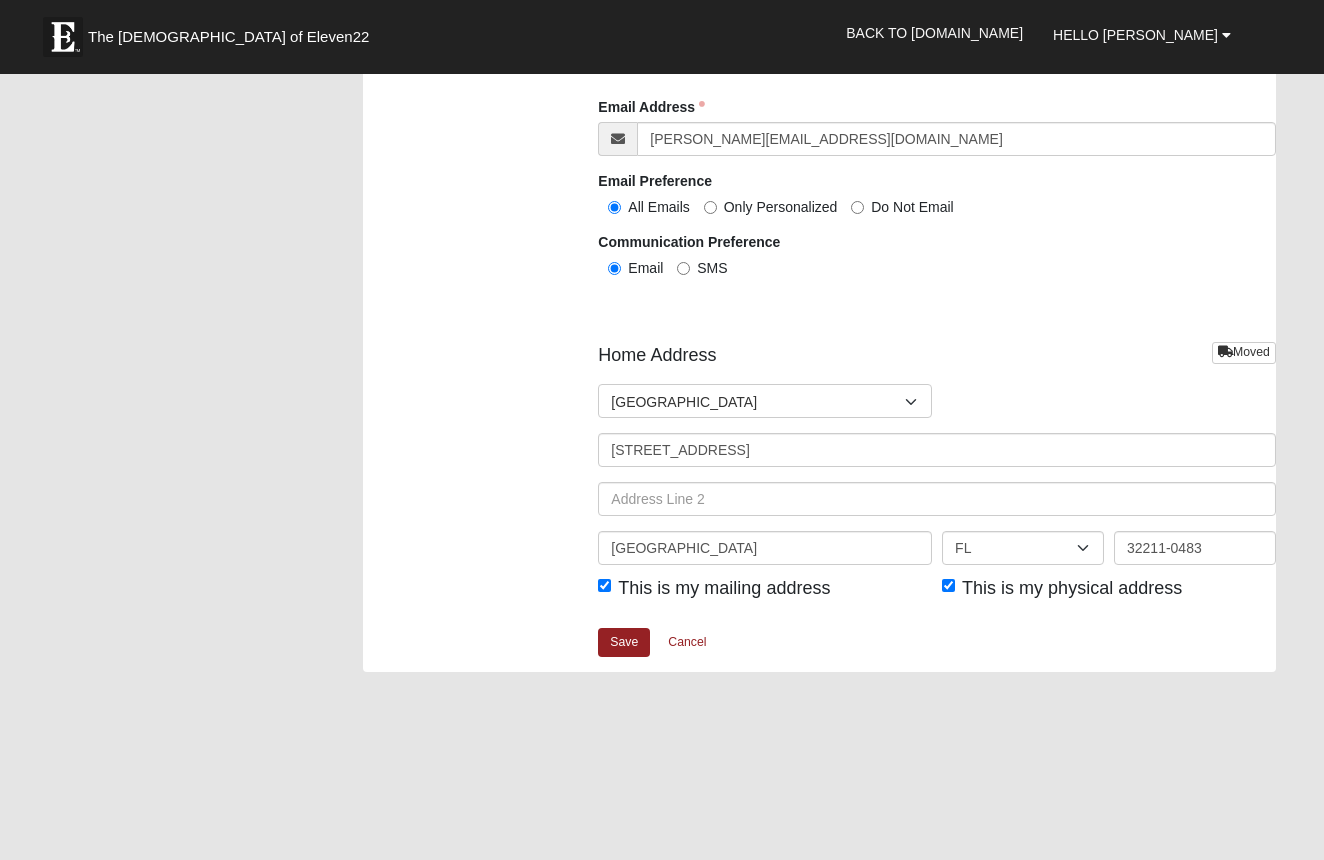 scroll, scrollTop: 2248, scrollLeft: 0, axis: vertical 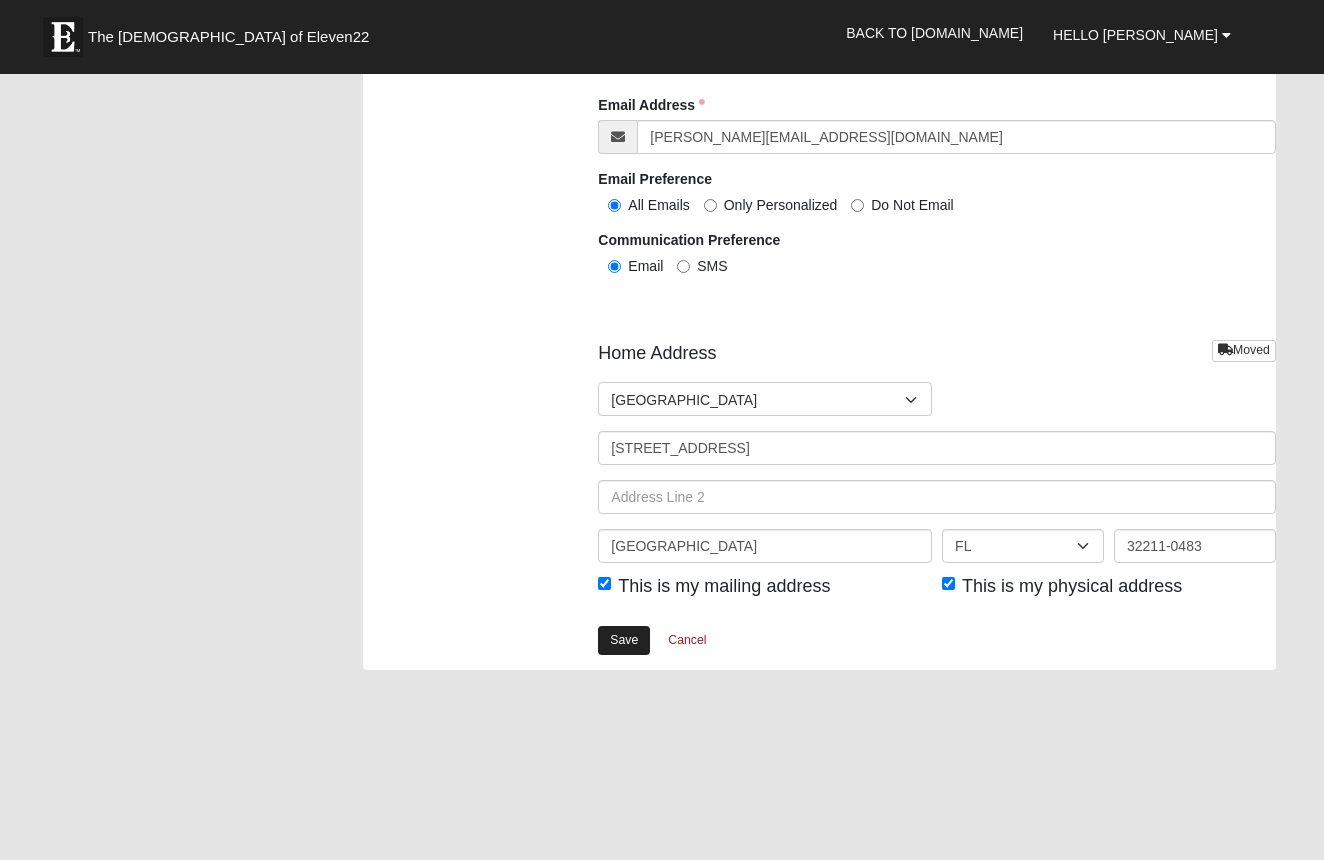 click on "Save" at bounding box center [624, 640] 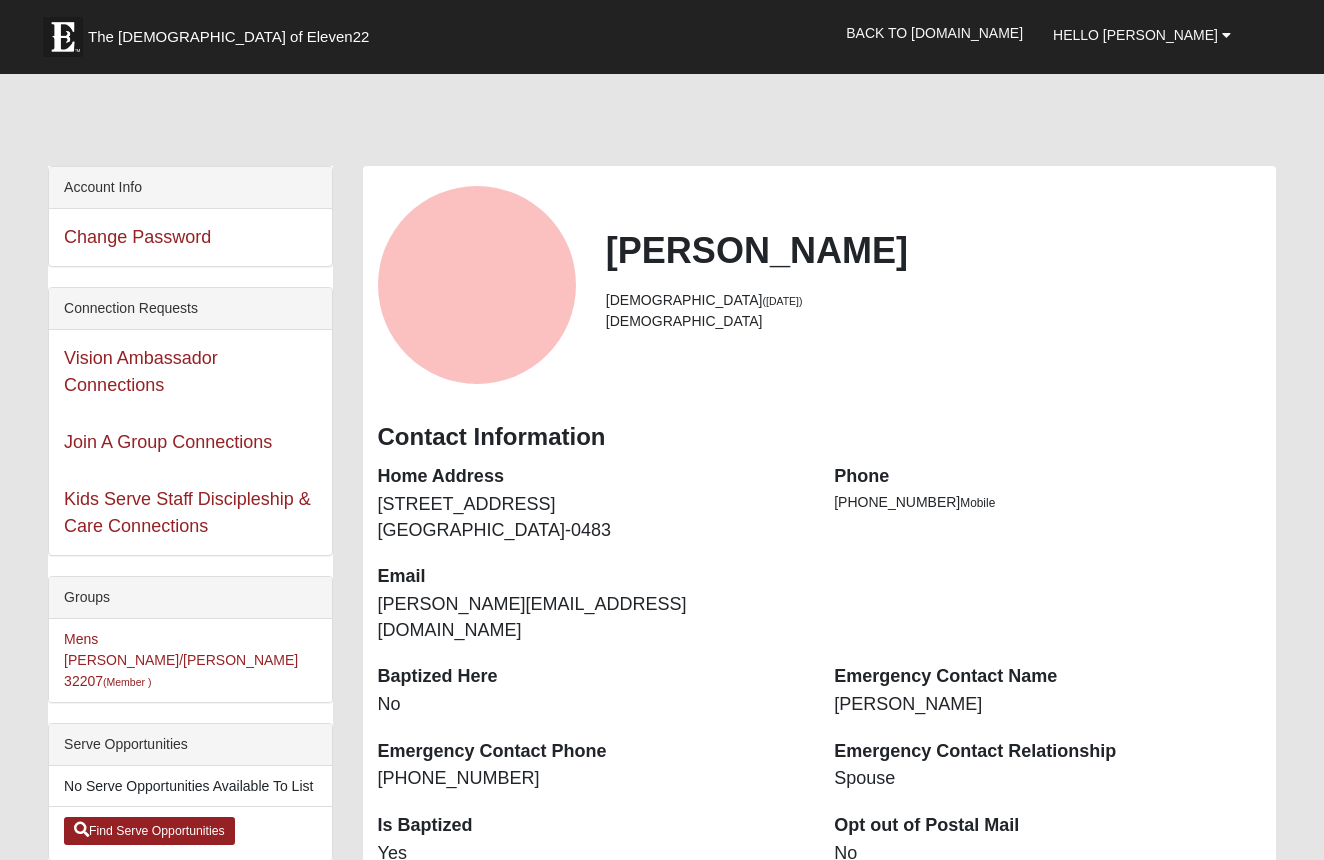 scroll, scrollTop: 0, scrollLeft: 0, axis: both 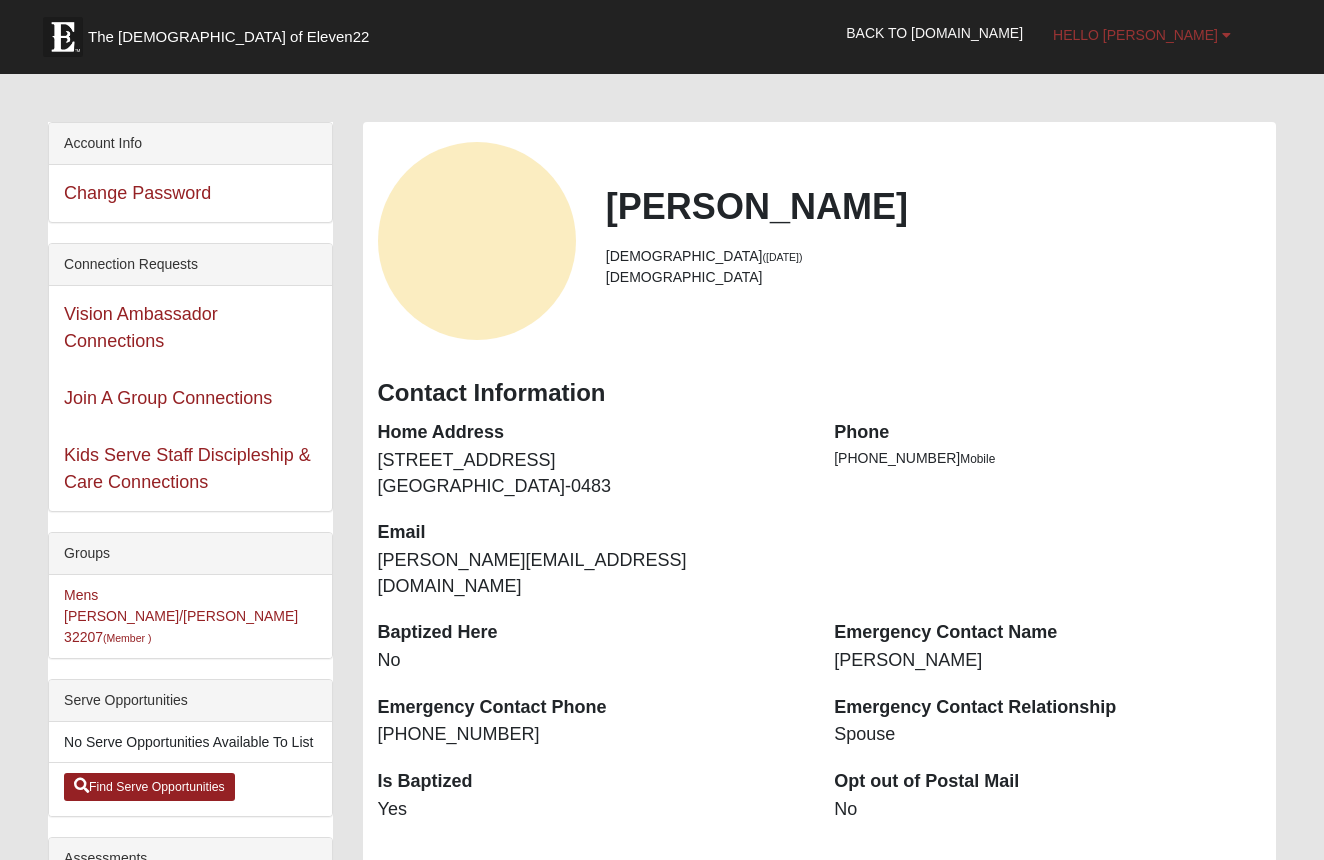 click at bounding box center [1226, 35] 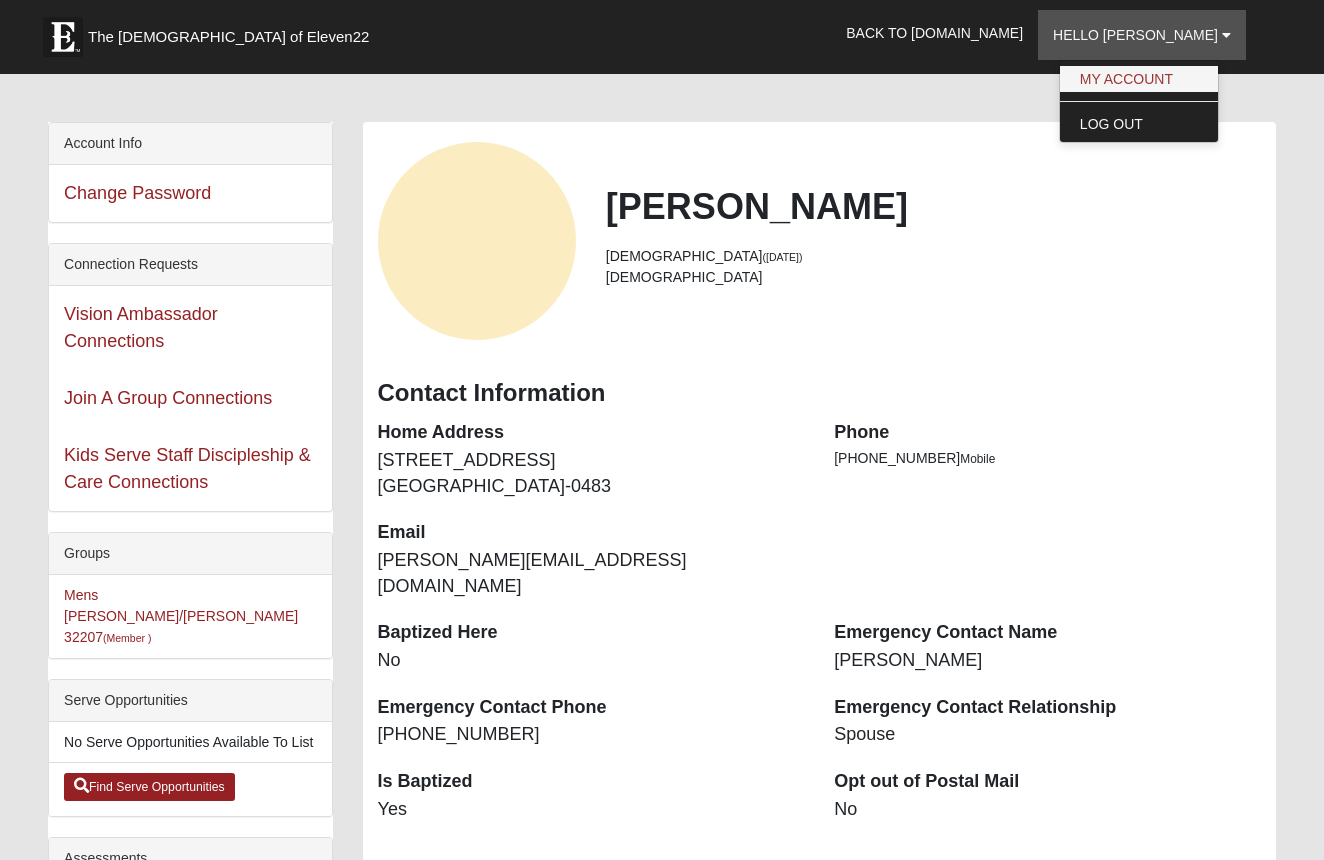 click on "My Account" at bounding box center [1139, 79] 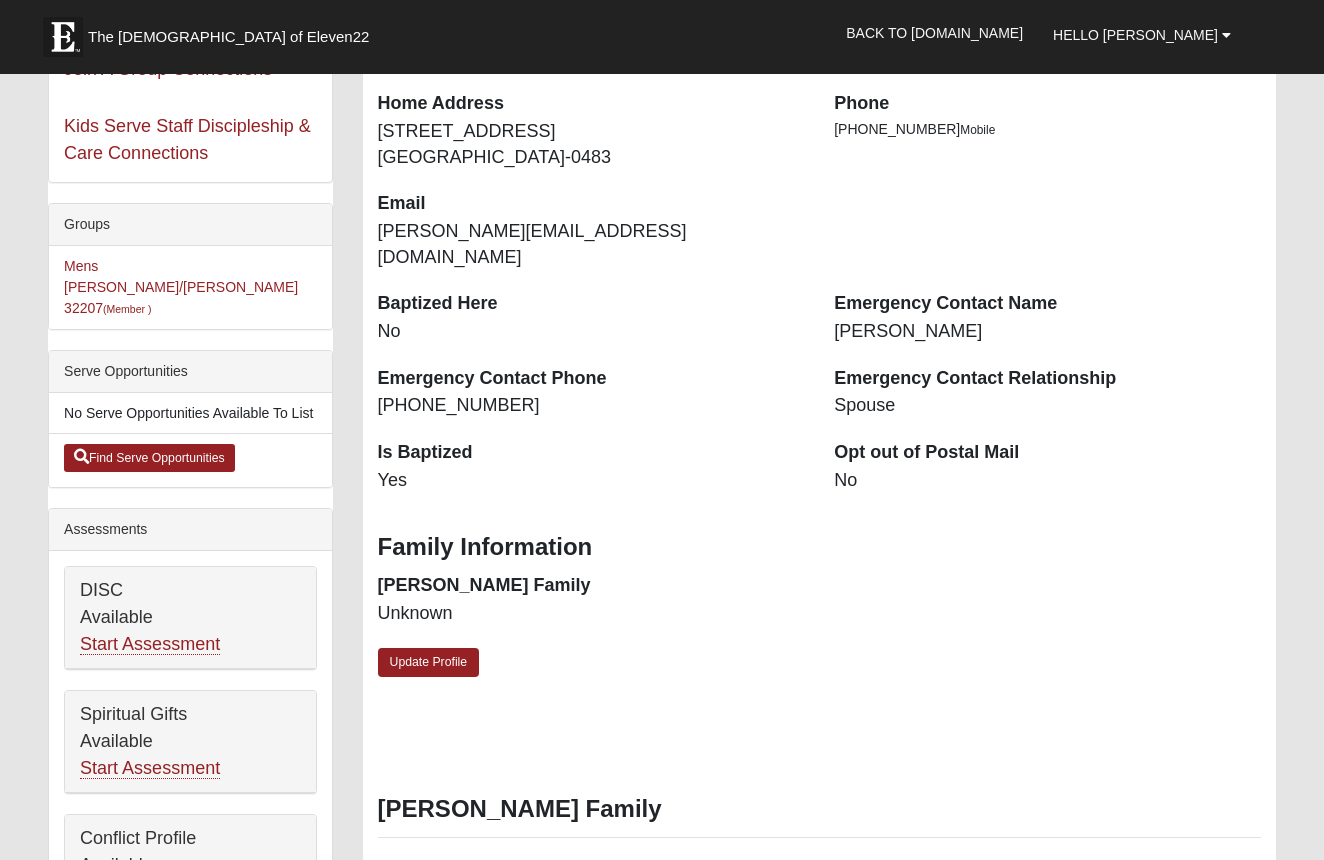 scroll, scrollTop: 375, scrollLeft: 0, axis: vertical 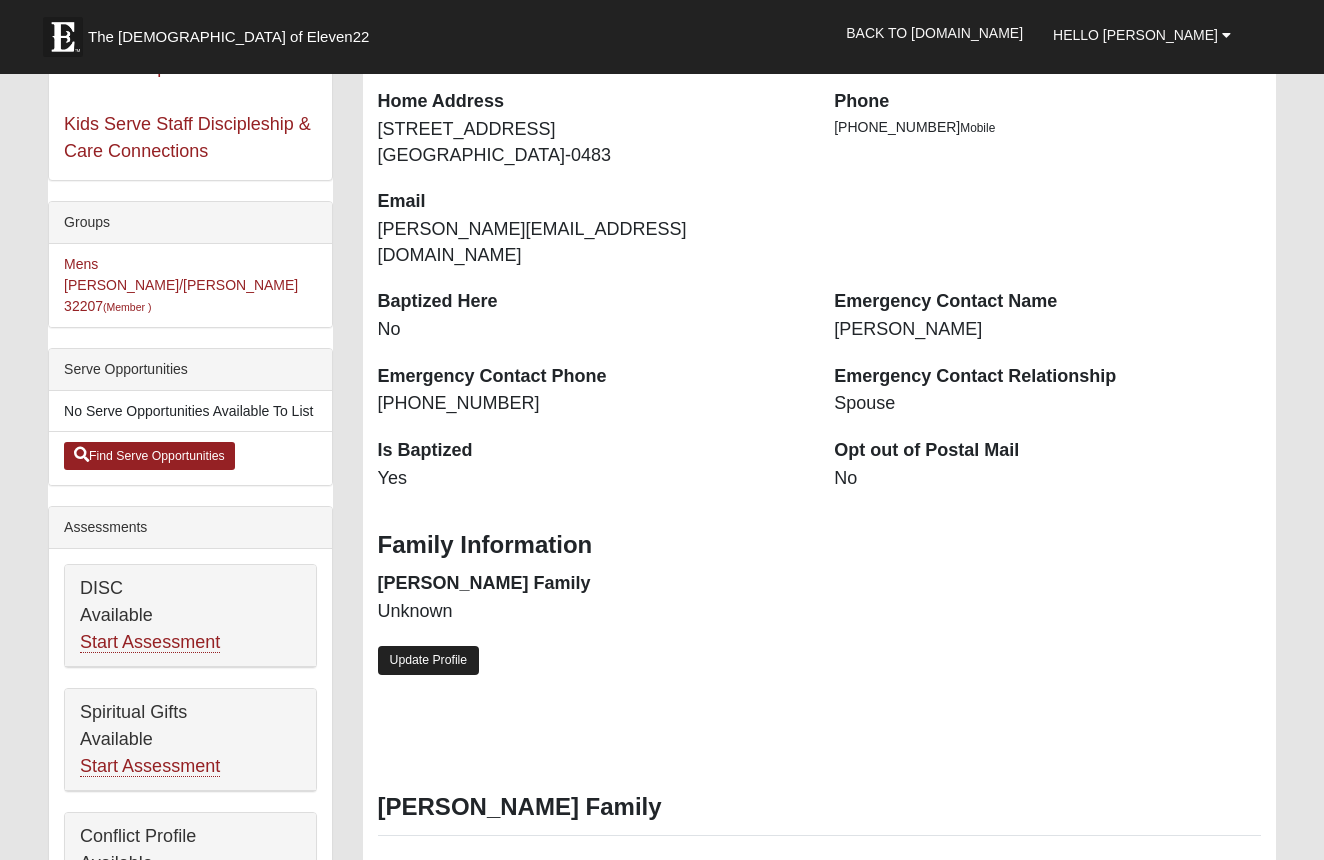 click on "Update Profile" at bounding box center (429, 660) 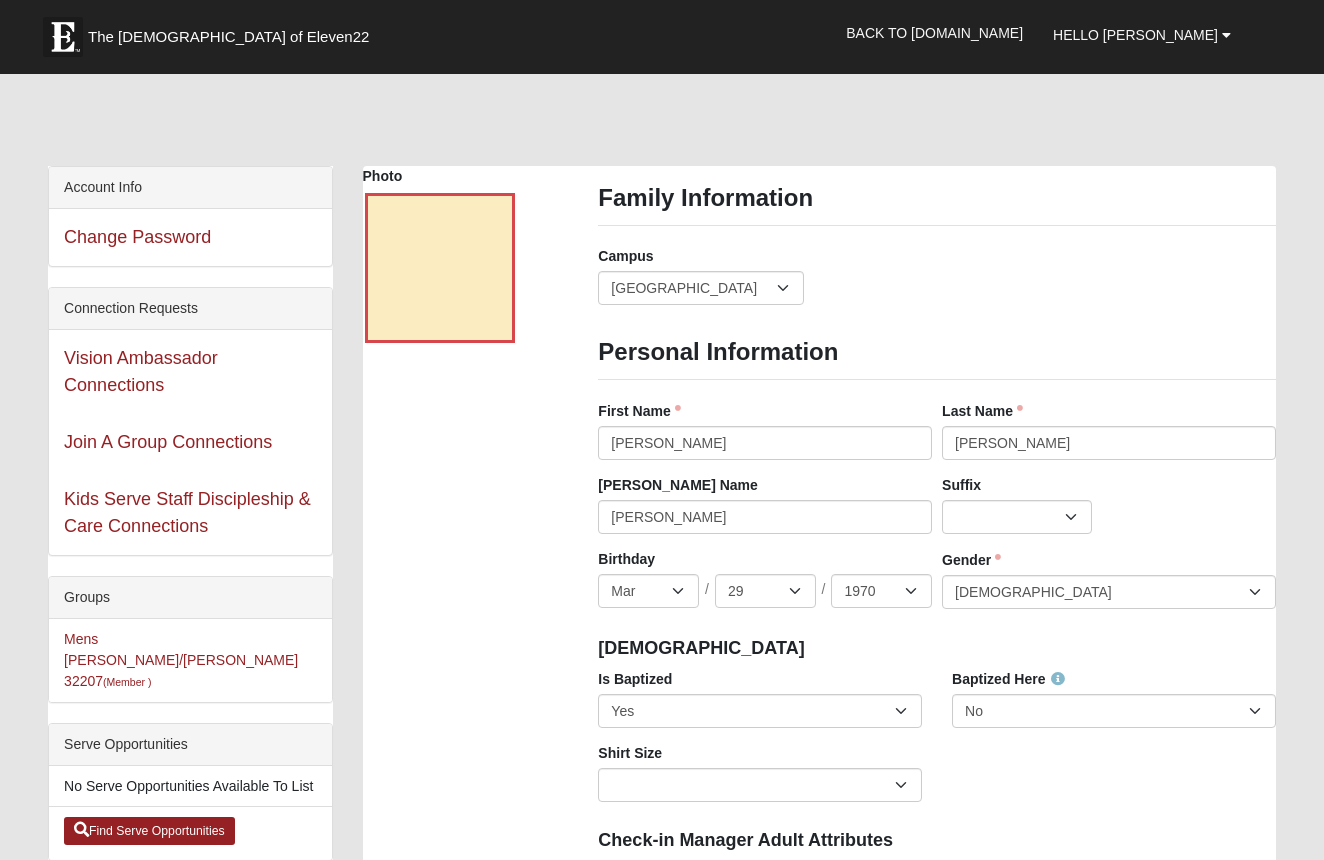 scroll, scrollTop: 0, scrollLeft: 0, axis: both 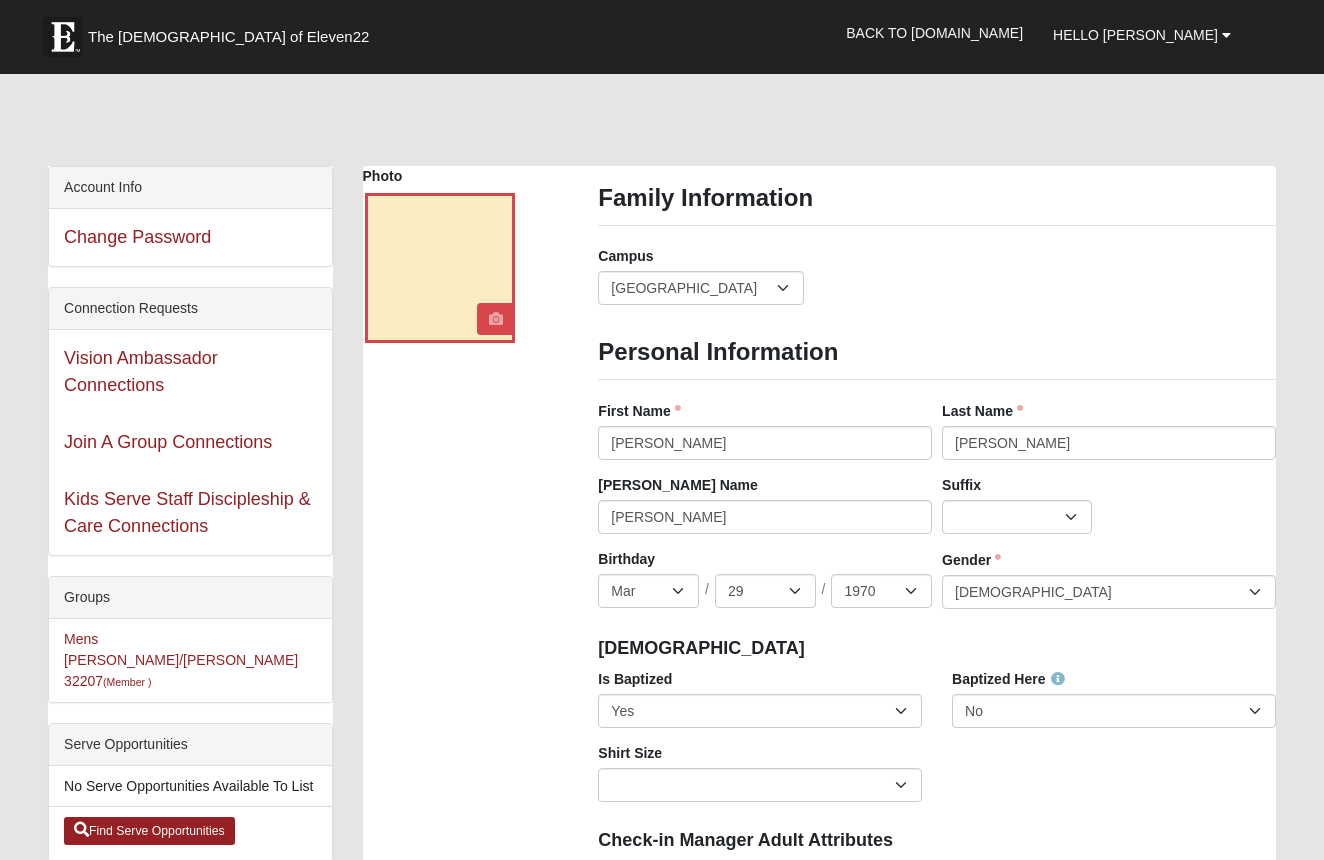 click at bounding box center [496, 319] 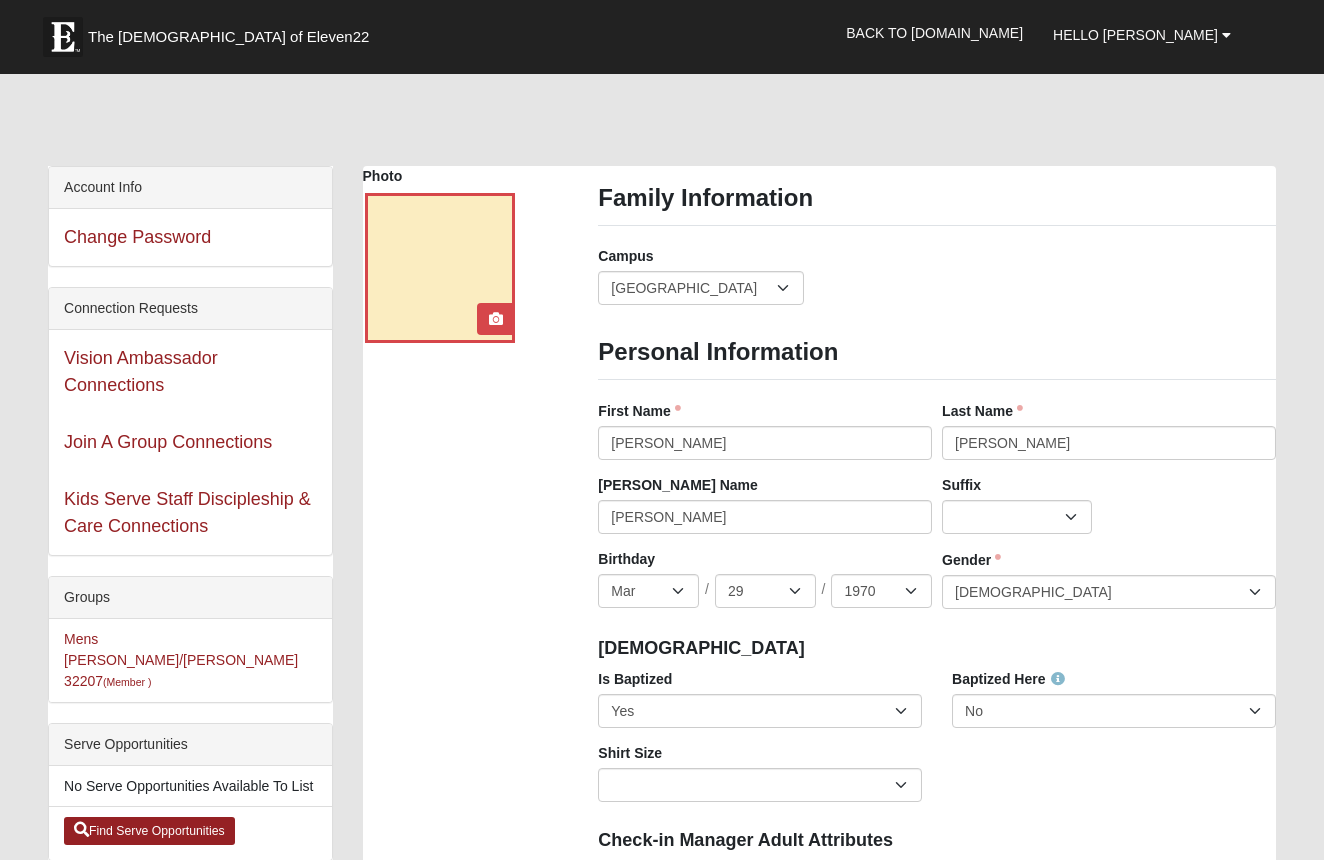 click at bounding box center [440, 268] 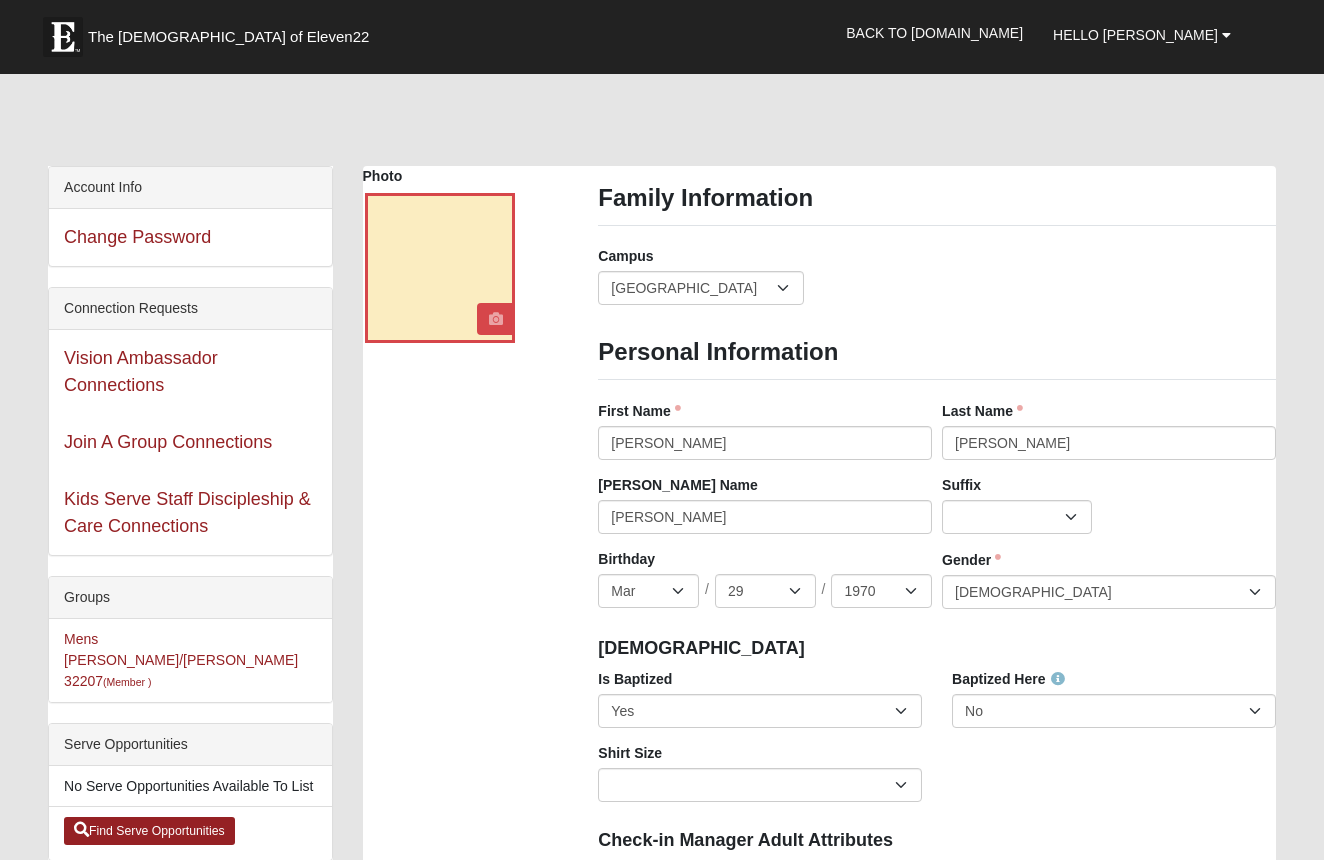 click at bounding box center [496, 319] 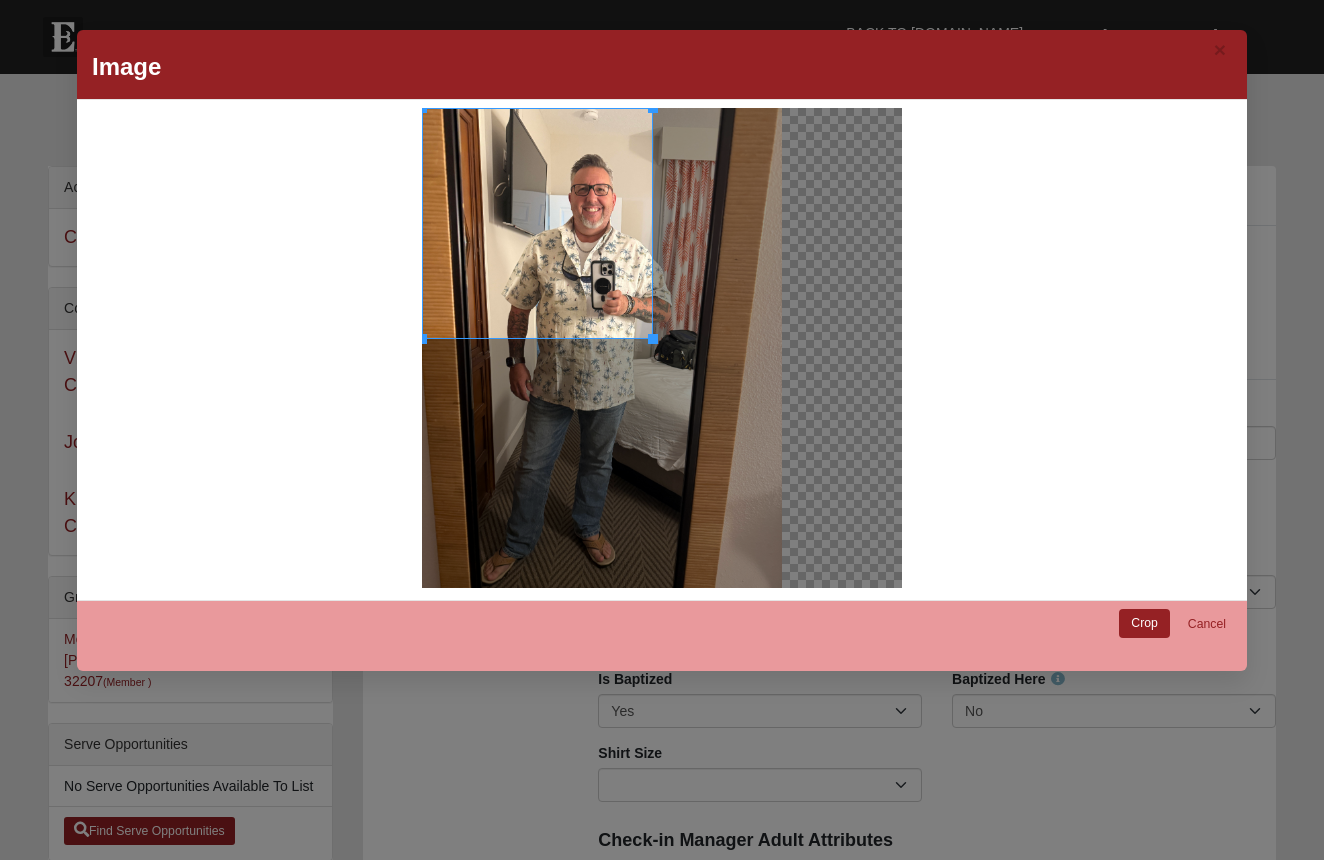 drag, startPoint x: 780, startPoint y: 464, endPoint x: 653, endPoint y: 178, distance: 312.92972 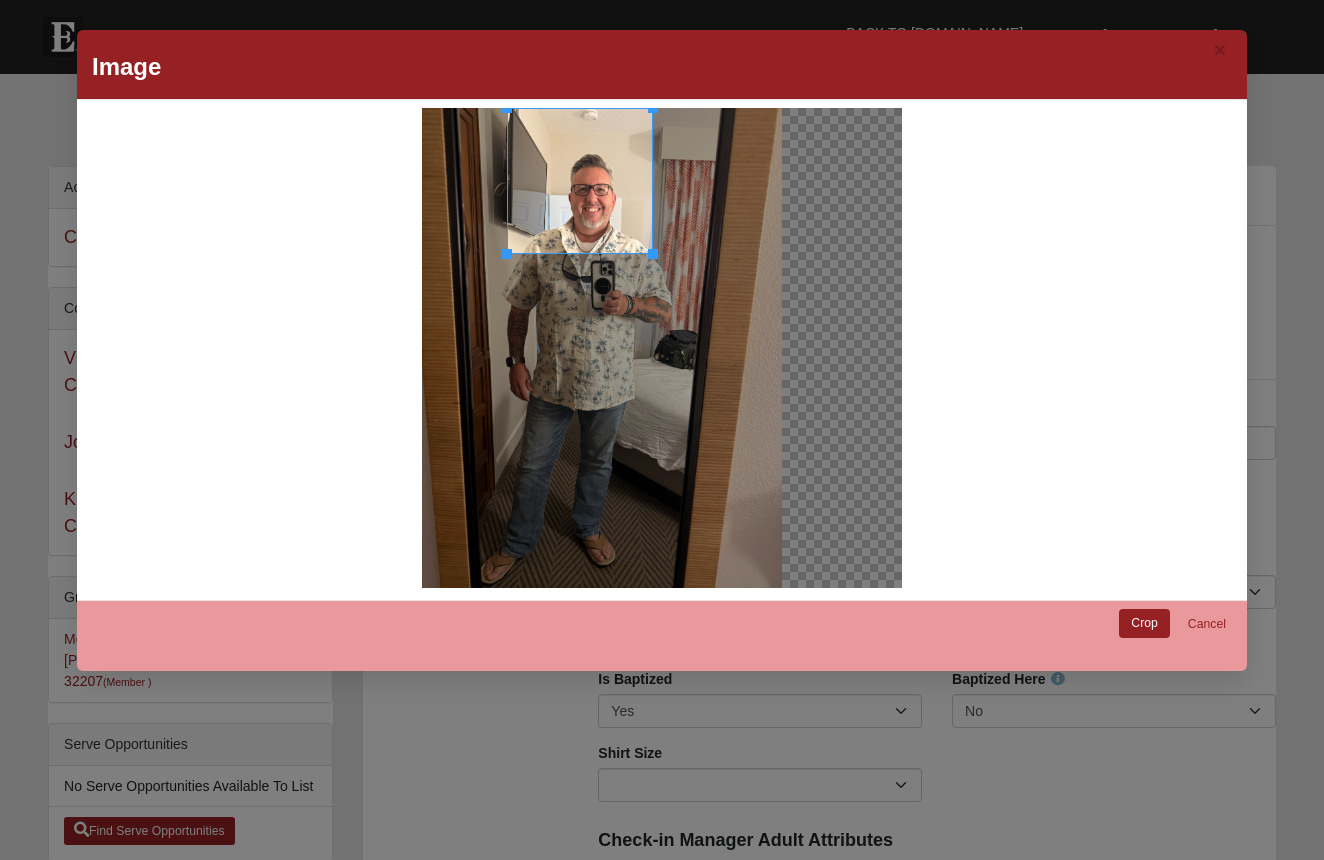 drag, startPoint x: 423, startPoint y: 338, endPoint x: 631, endPoint y: 253, distance: 224.69757 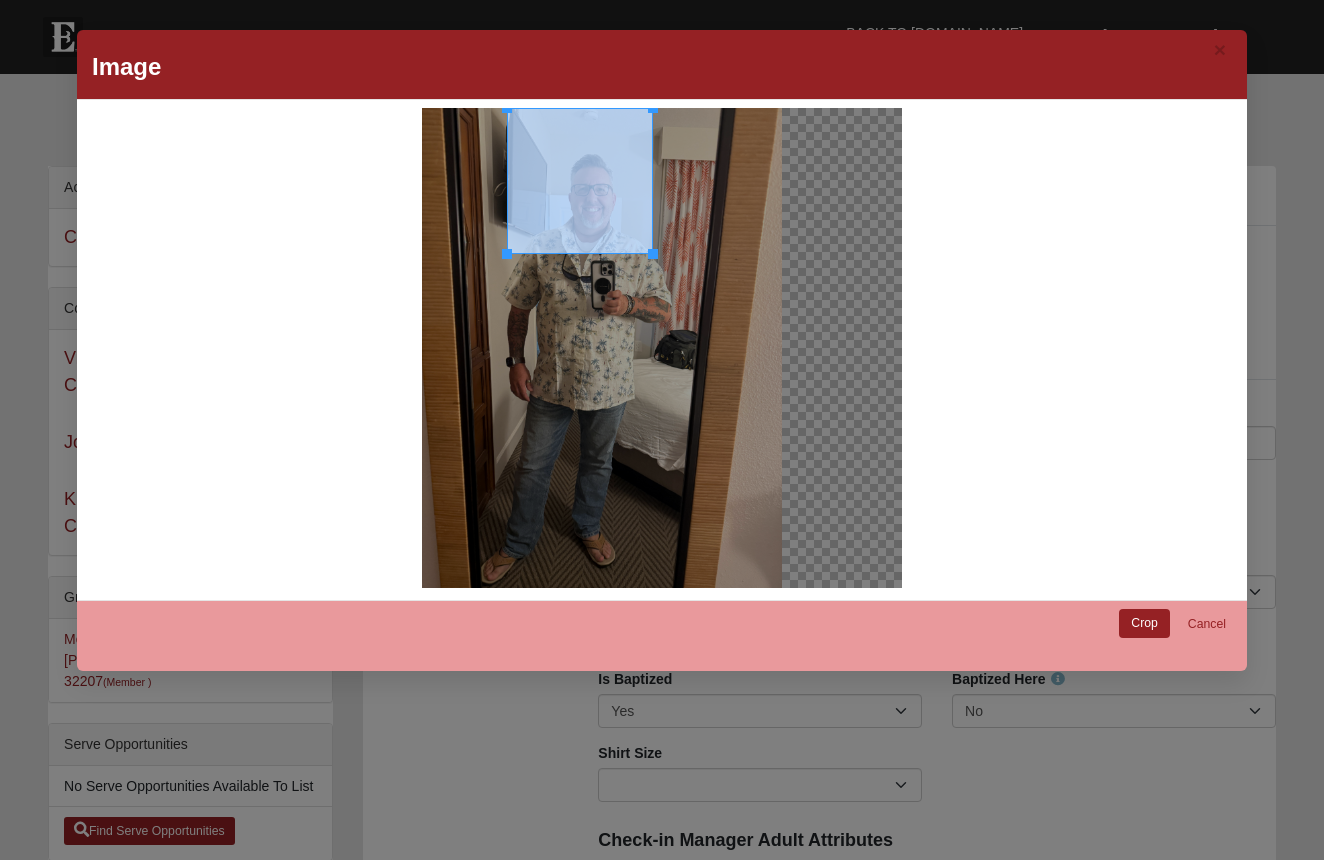 drag, startPoint x: 508, startPoint y: 106, endPoint x: 521, endPoint y: 123, distance: 21.400934 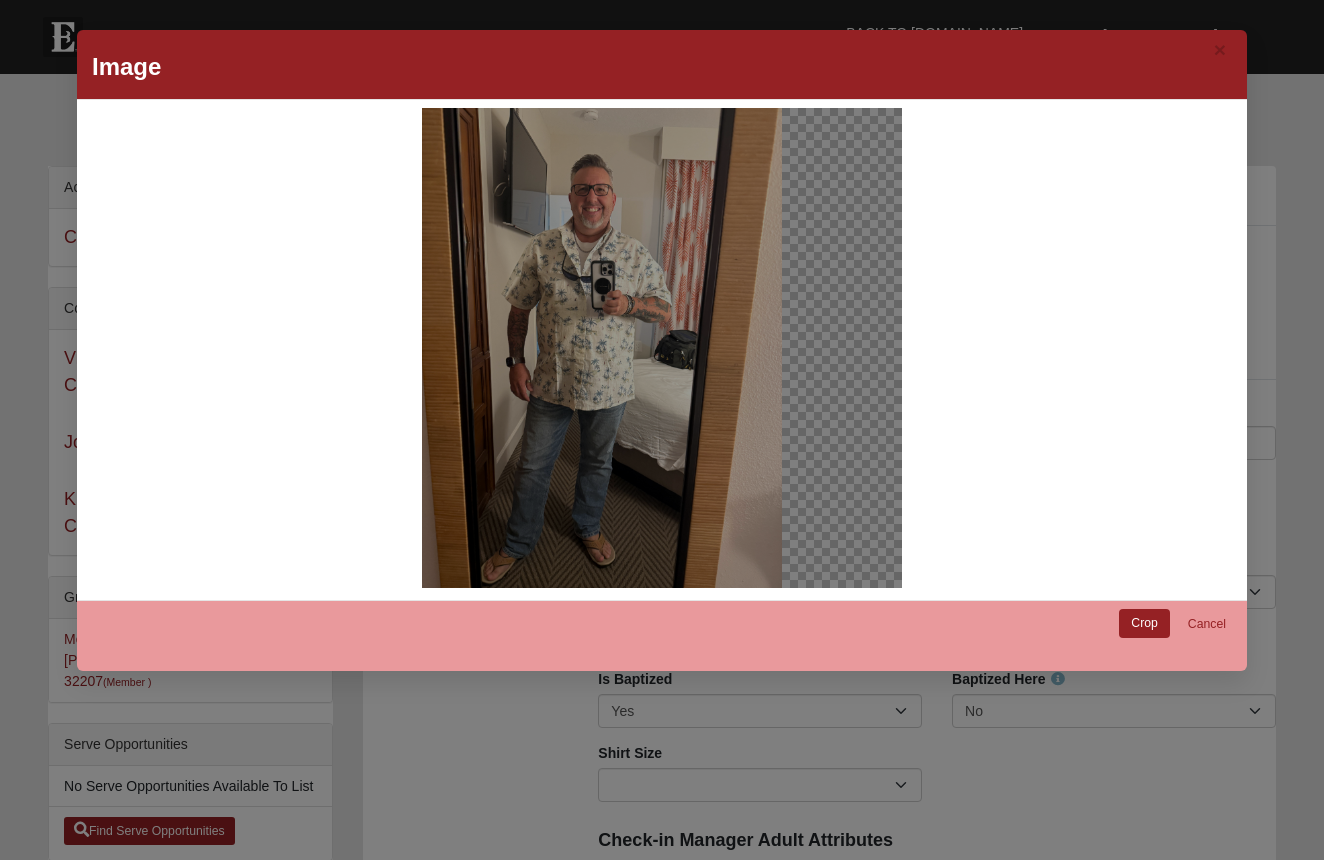 click at bounding box center (602, 348) 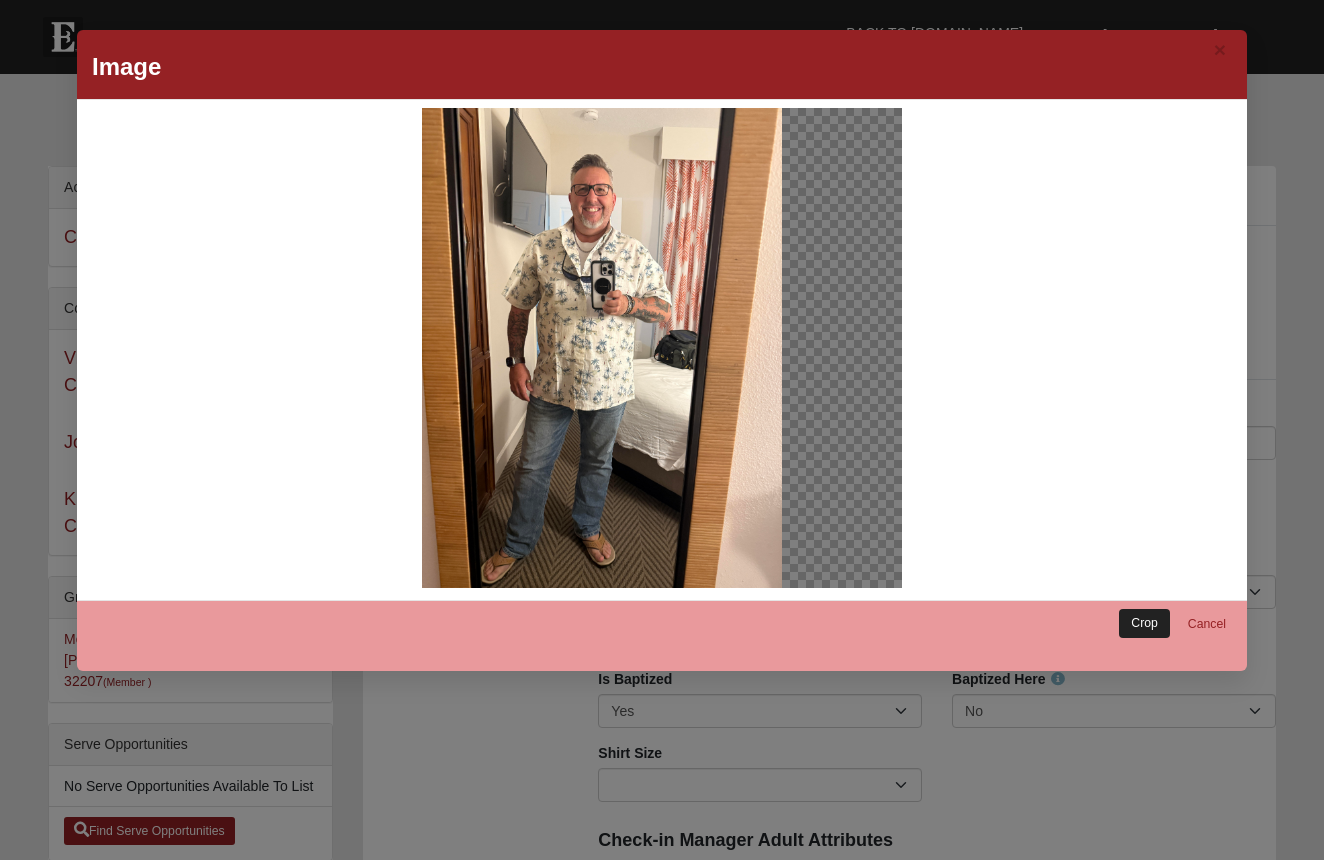 click on "Crop" at bounding box center (1144, 623) 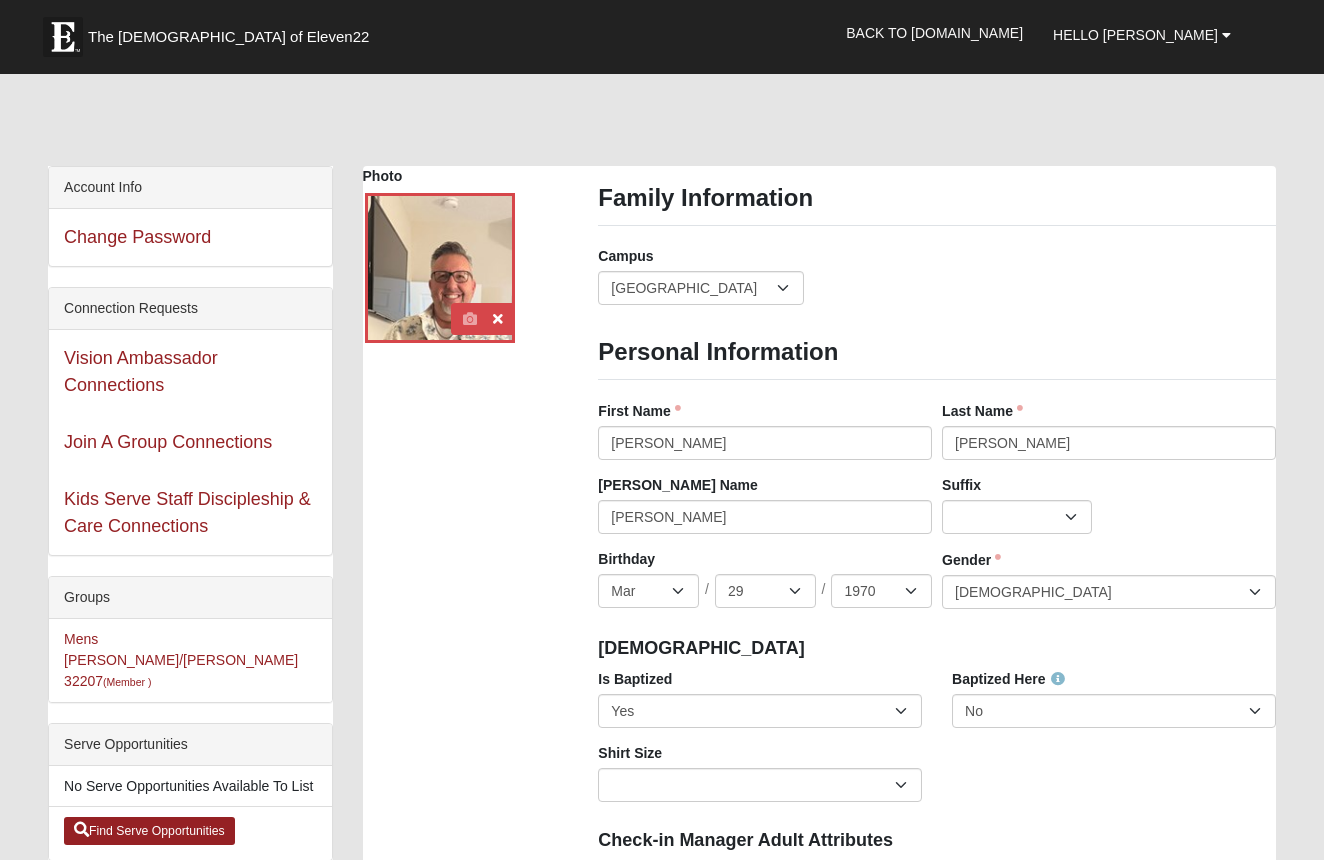 click at bounding box center [470, 319] 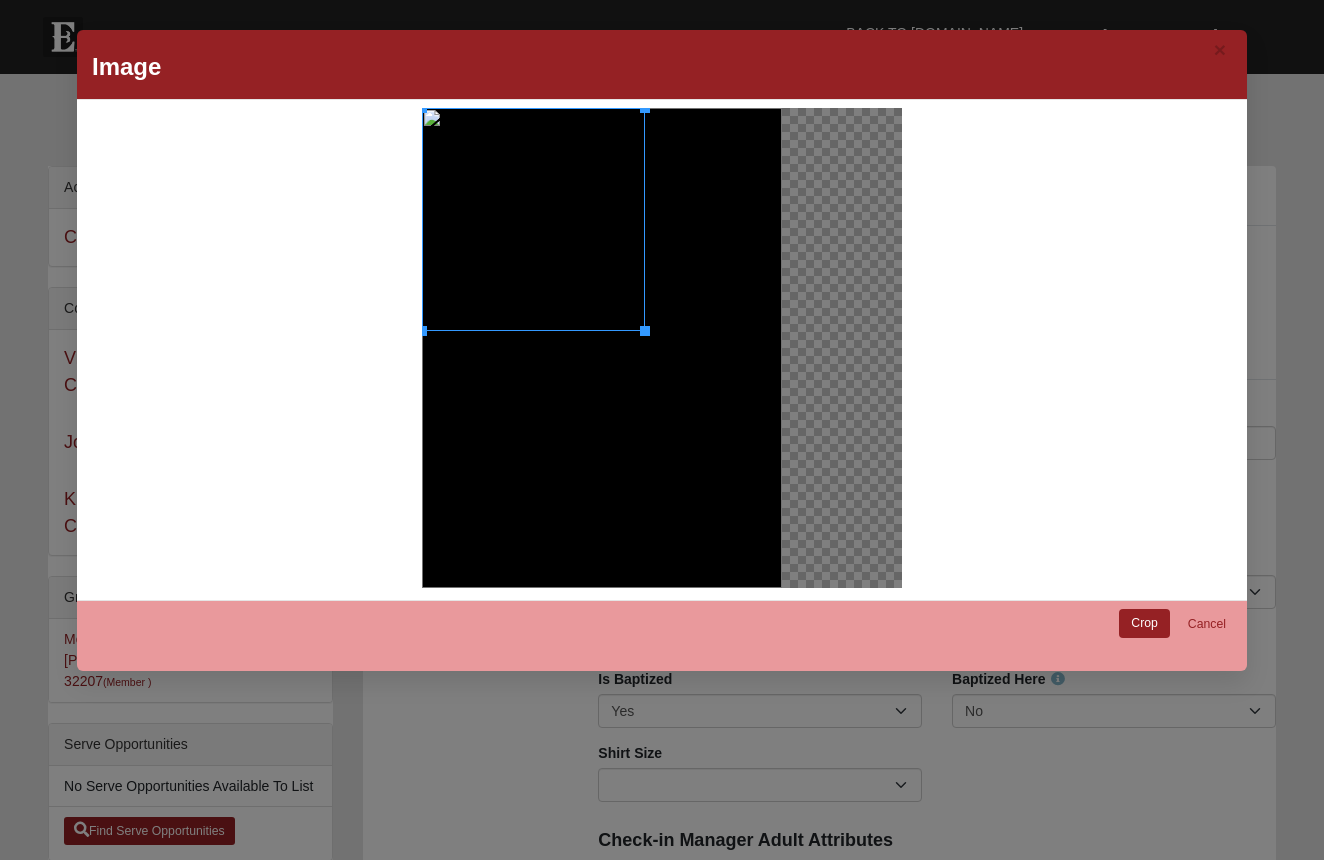 drag, startPoint x: 783, startPoint y: 465, endPoint x: 645, endPoint y: 284, distance: 227.60712 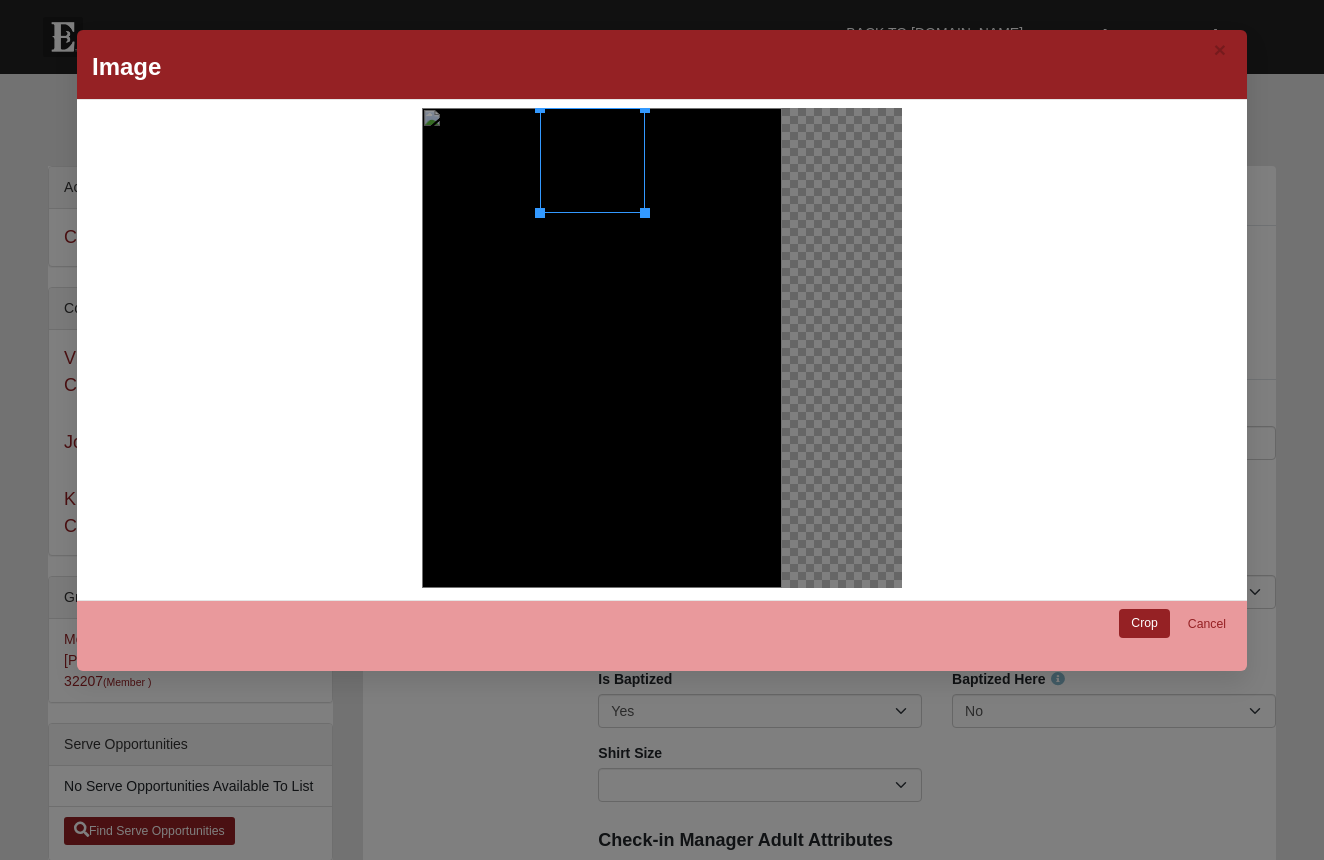 drag, startPoint x: 423, startPoint y: 226, endPoint x: 540, endPoint y: 233, distance: 117.20921 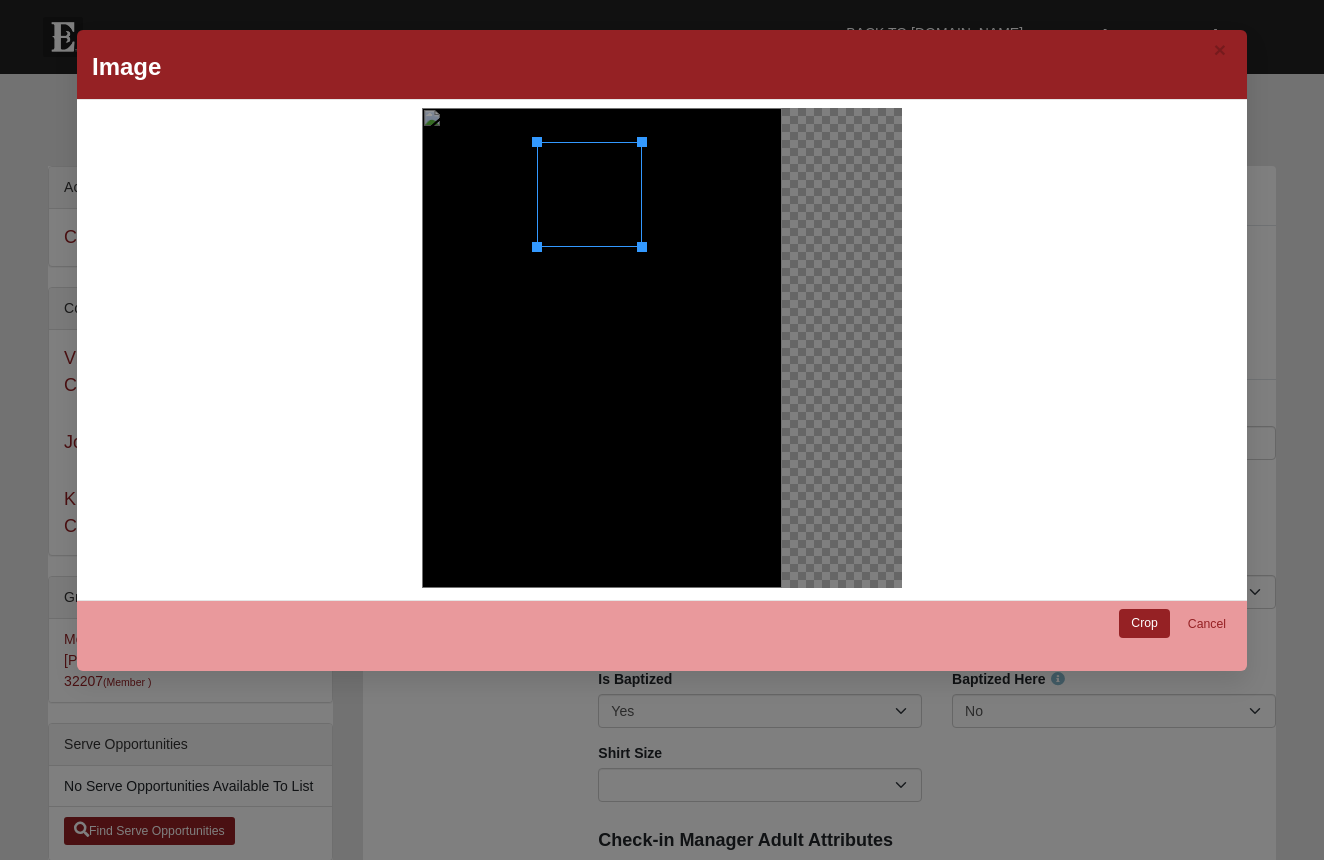 drag, startPoint x: 595, startPoint y: 166, endPoint x: 592, endPoint y: 200, distance: 34.132095 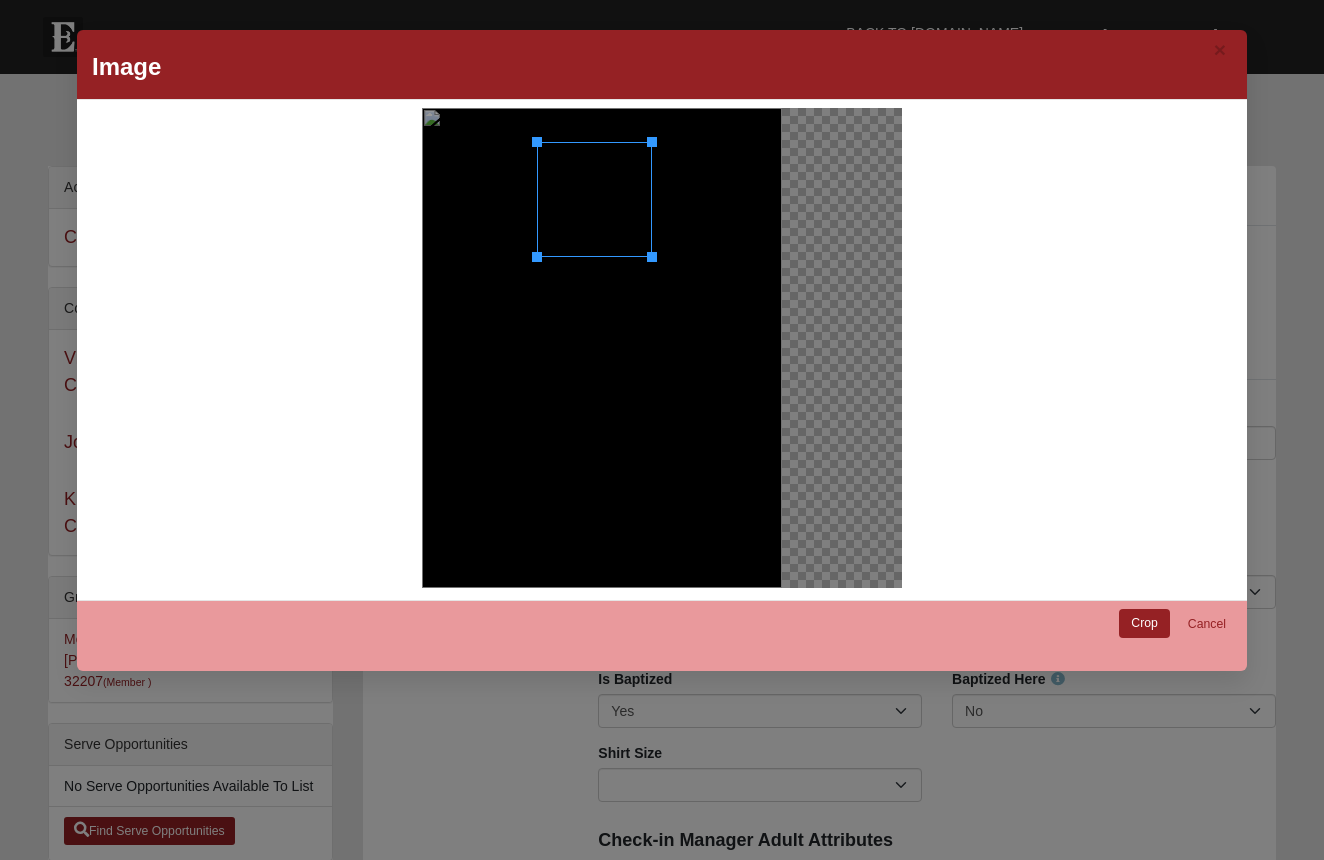 drag, startPoint x: 640, startPoint y: 244, endPoint x: 652, endPoint y: 255, distance: 16.27882 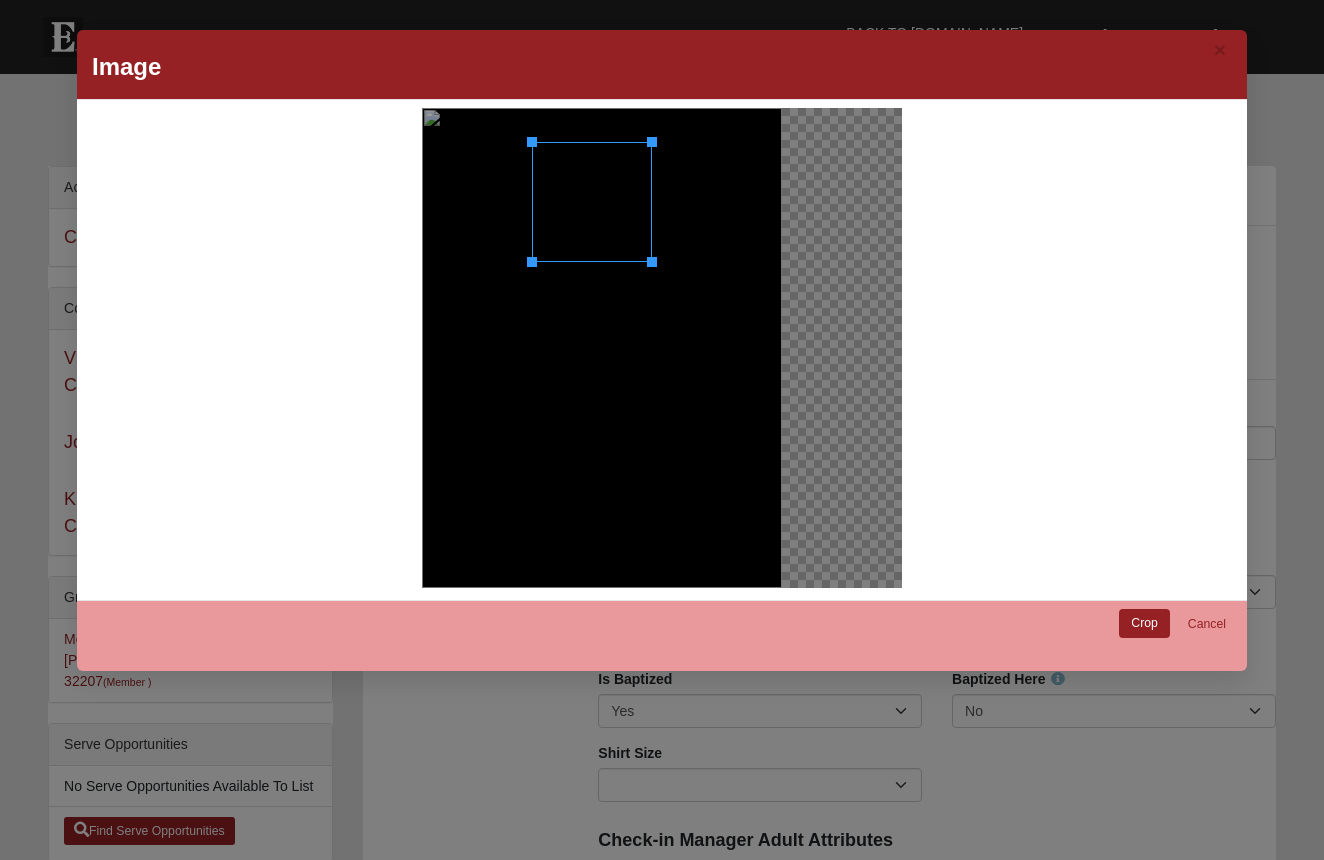 click at bounding box center [592, 202] 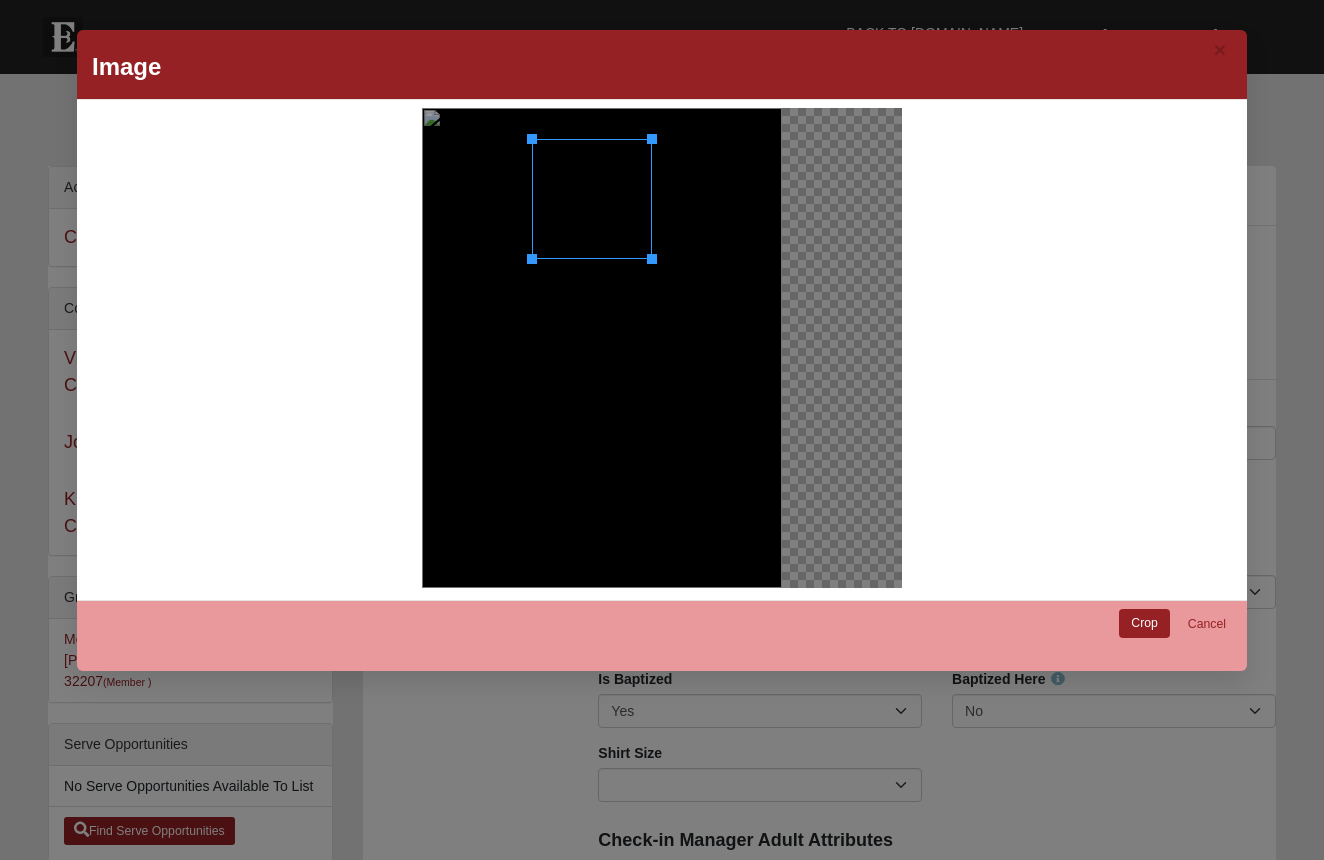 click at bounding box center (592, 199) 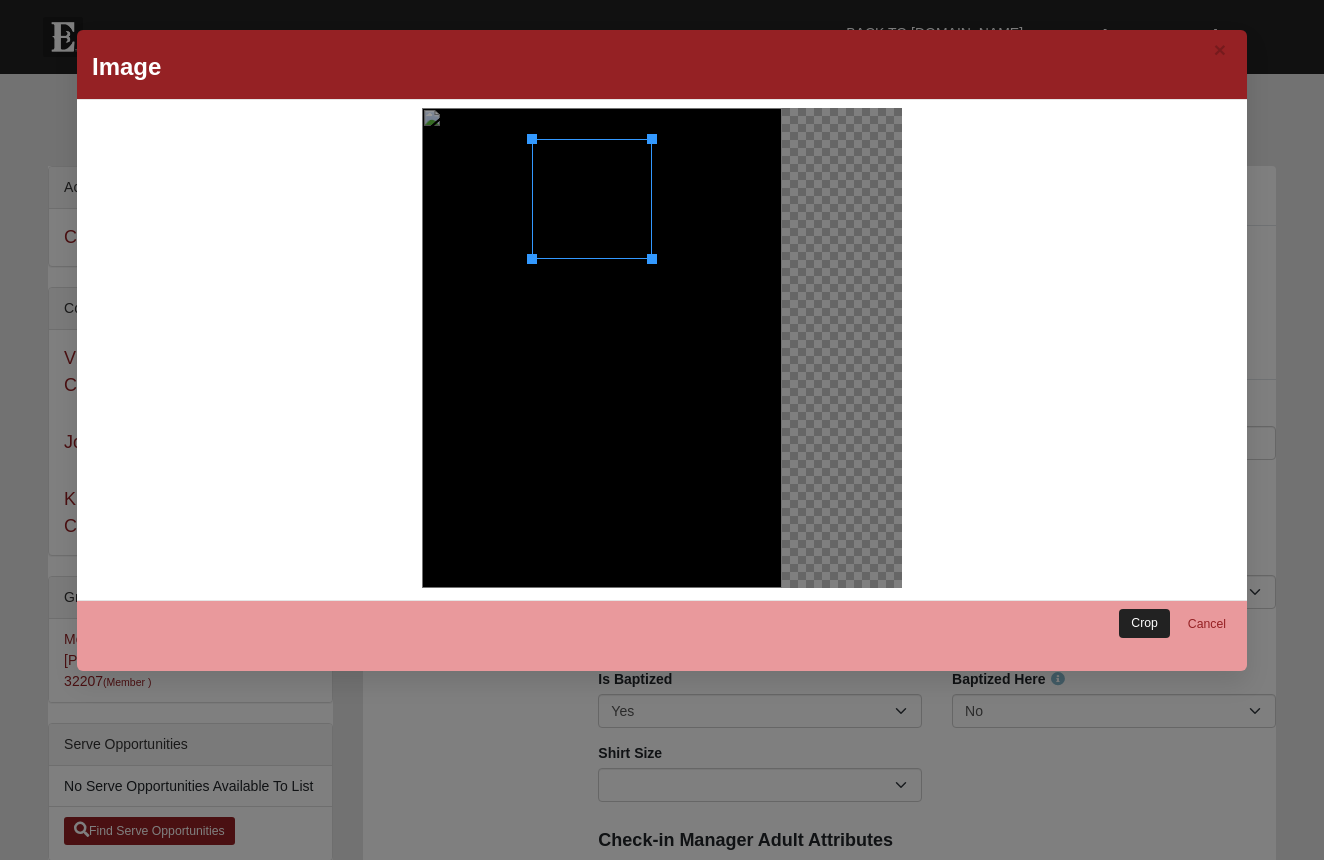 click on "Crop" at bounding box center (1144, 623) 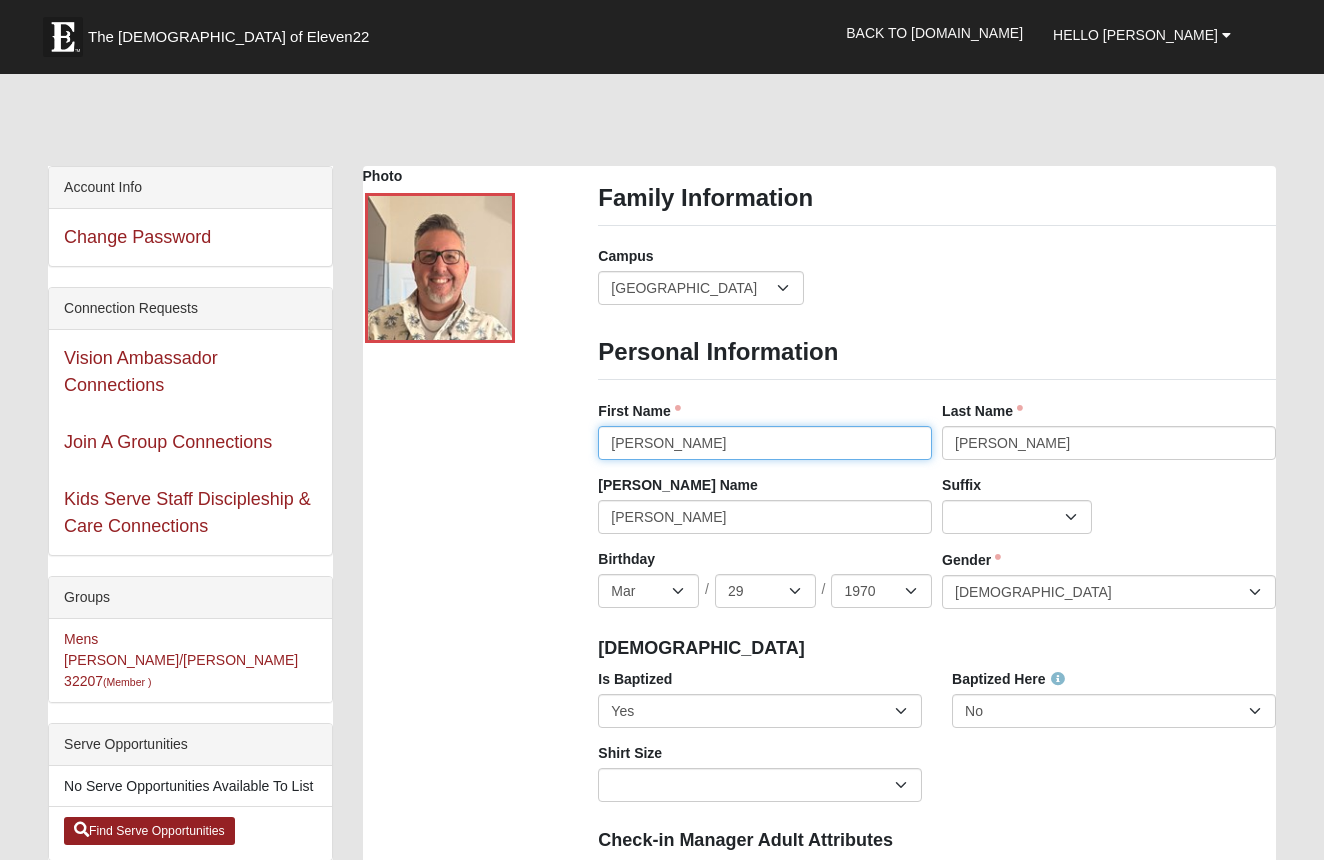 type on "Michael" 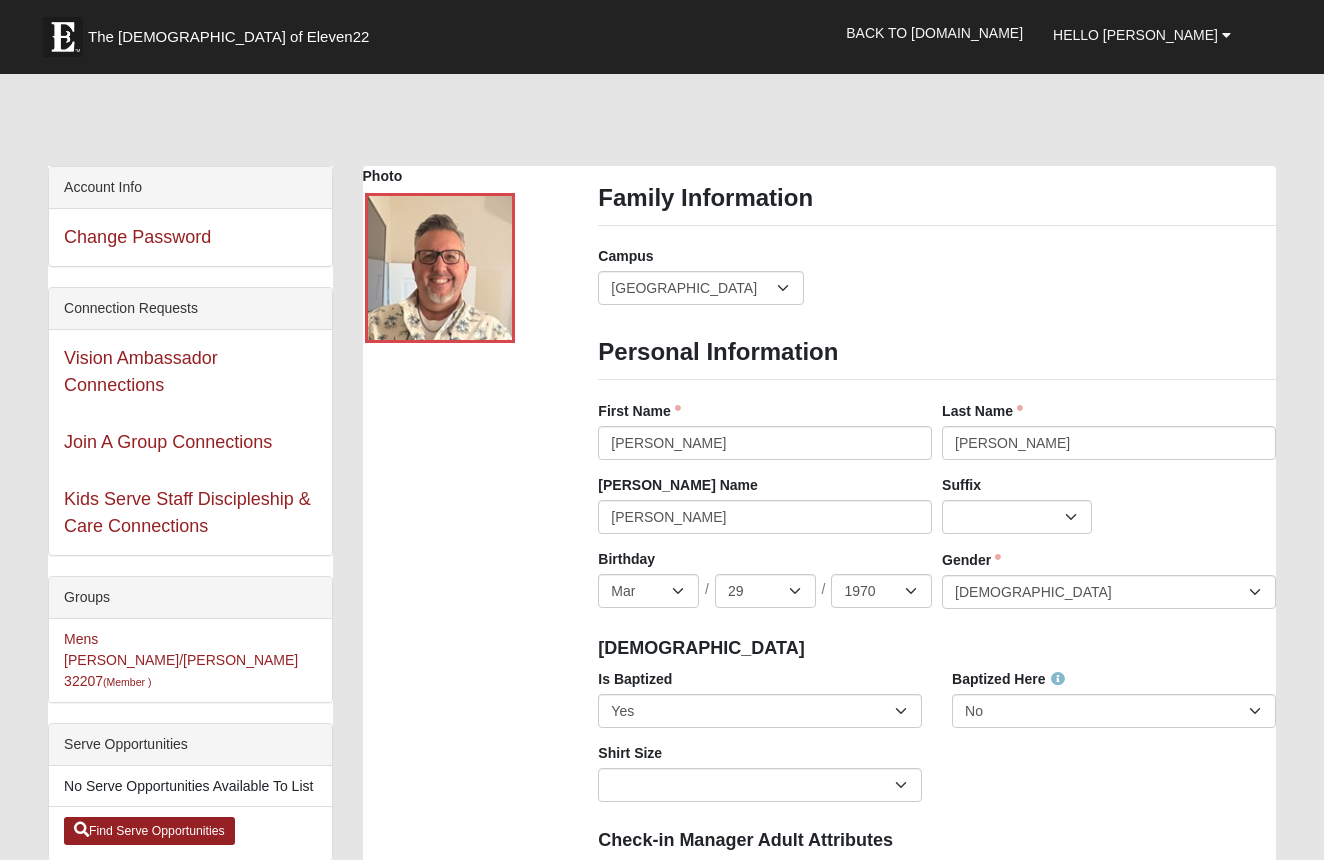 click on "Photo
Family Information
Campus
Arlington
Baymeadows
Eleven22 Online
Fleming Island
Jesup
Mandarin
North Jax
Orange Park
Outpost
Palatka (Coming Soon)
Ponte Vedra
San Pablo
St. Johns
St. Augustine (Coming Soon)
Wildlight
NONE
Personal Information
First Name" at bounding box center [819, 1542] 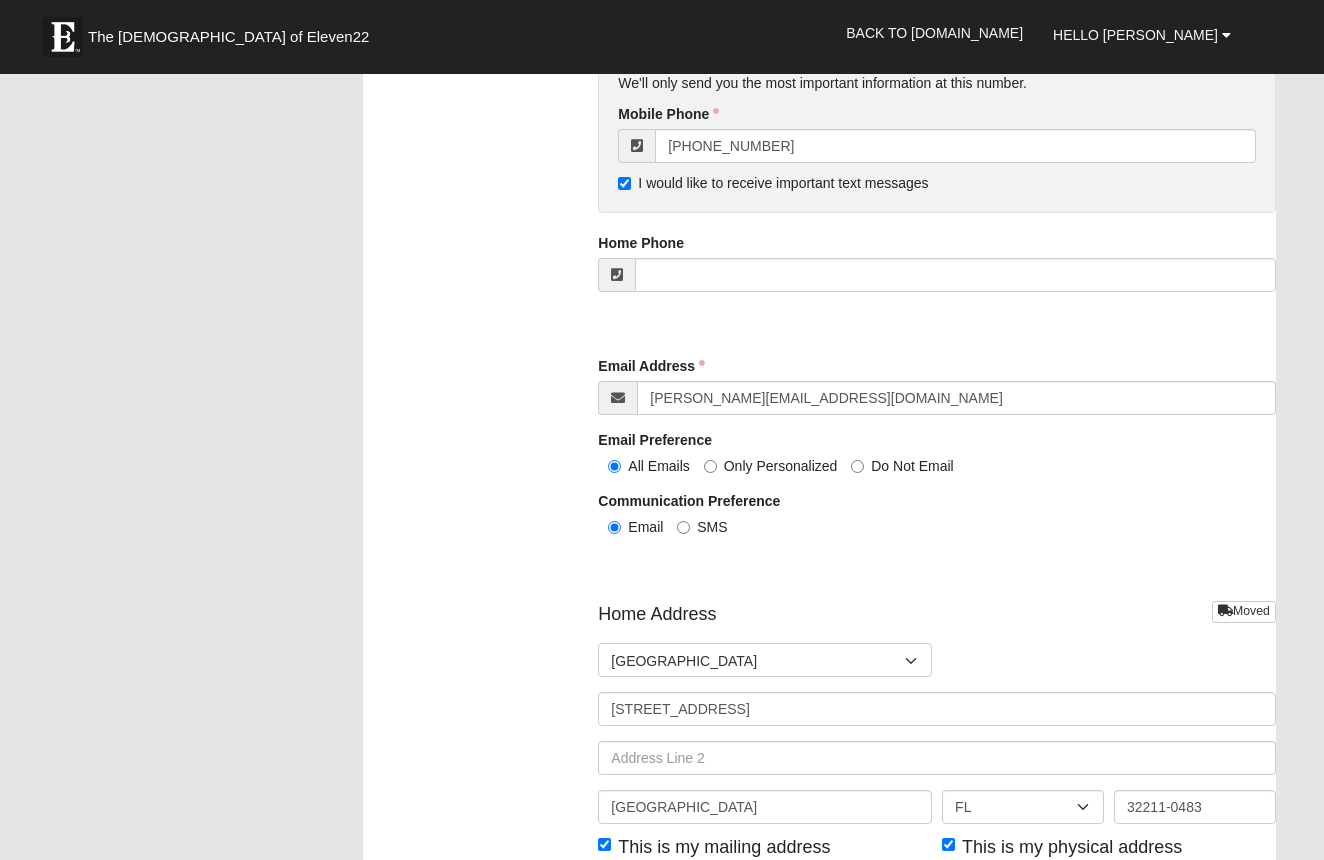 scroll, scrollTop: 1991, scrollLeft: 0, axis: vertical 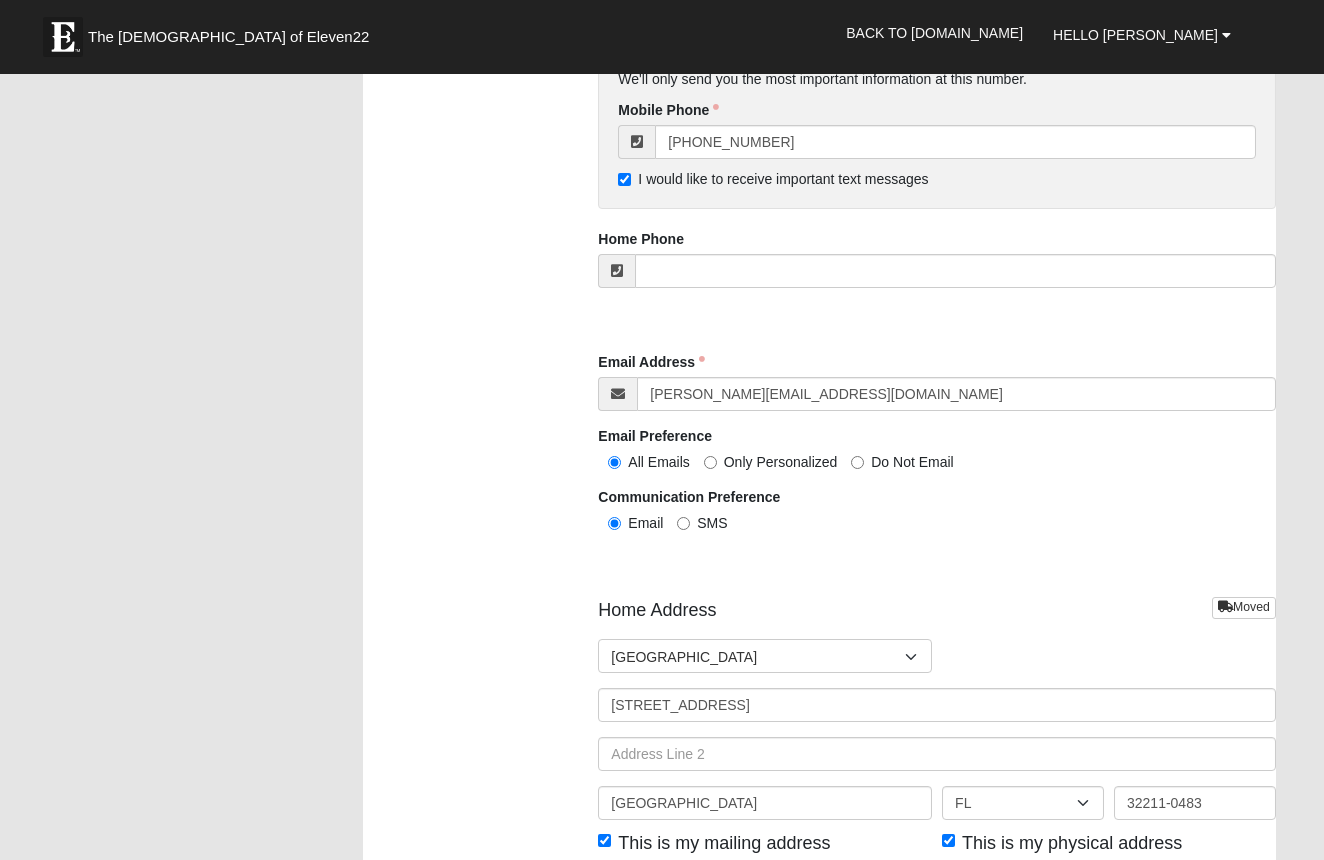 click on "SMS" at bounding box center [683, 523] 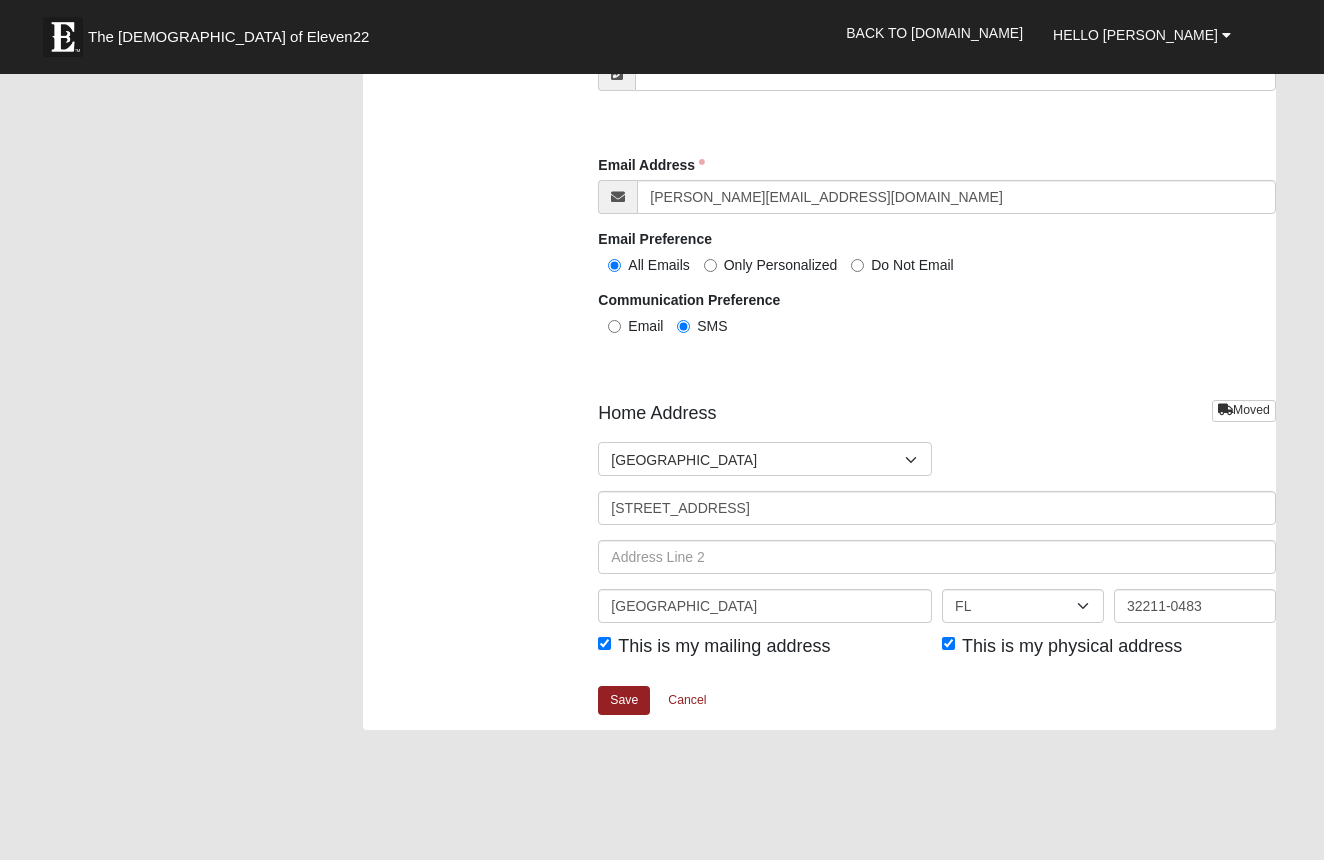 scroll, scrollTop: 2190, scrollLeft: 0, axis: vertical 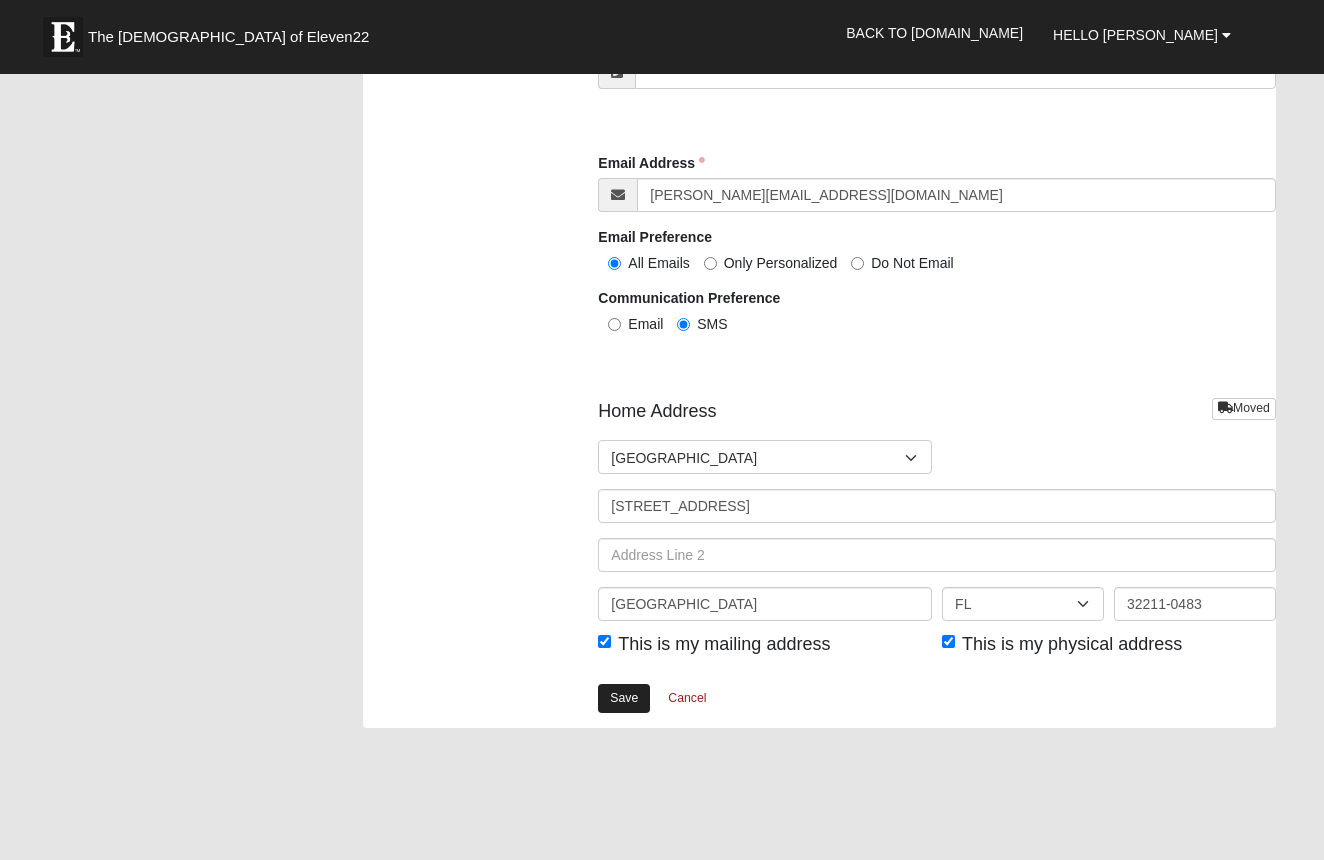 click on "Save" at bounding box center [624, 698] 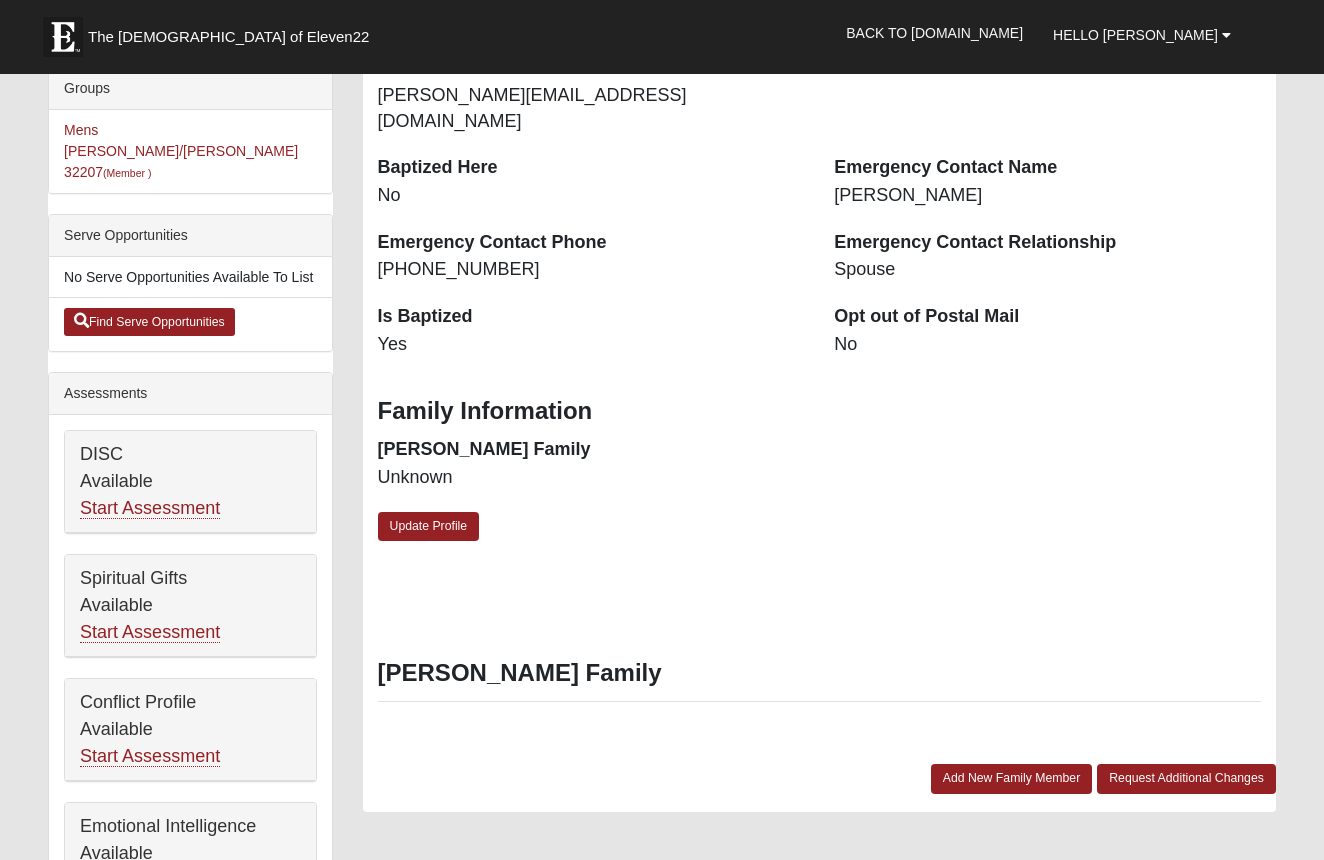 scroll, scrollTop: 510, scrollLeft: 0, axis: vertical 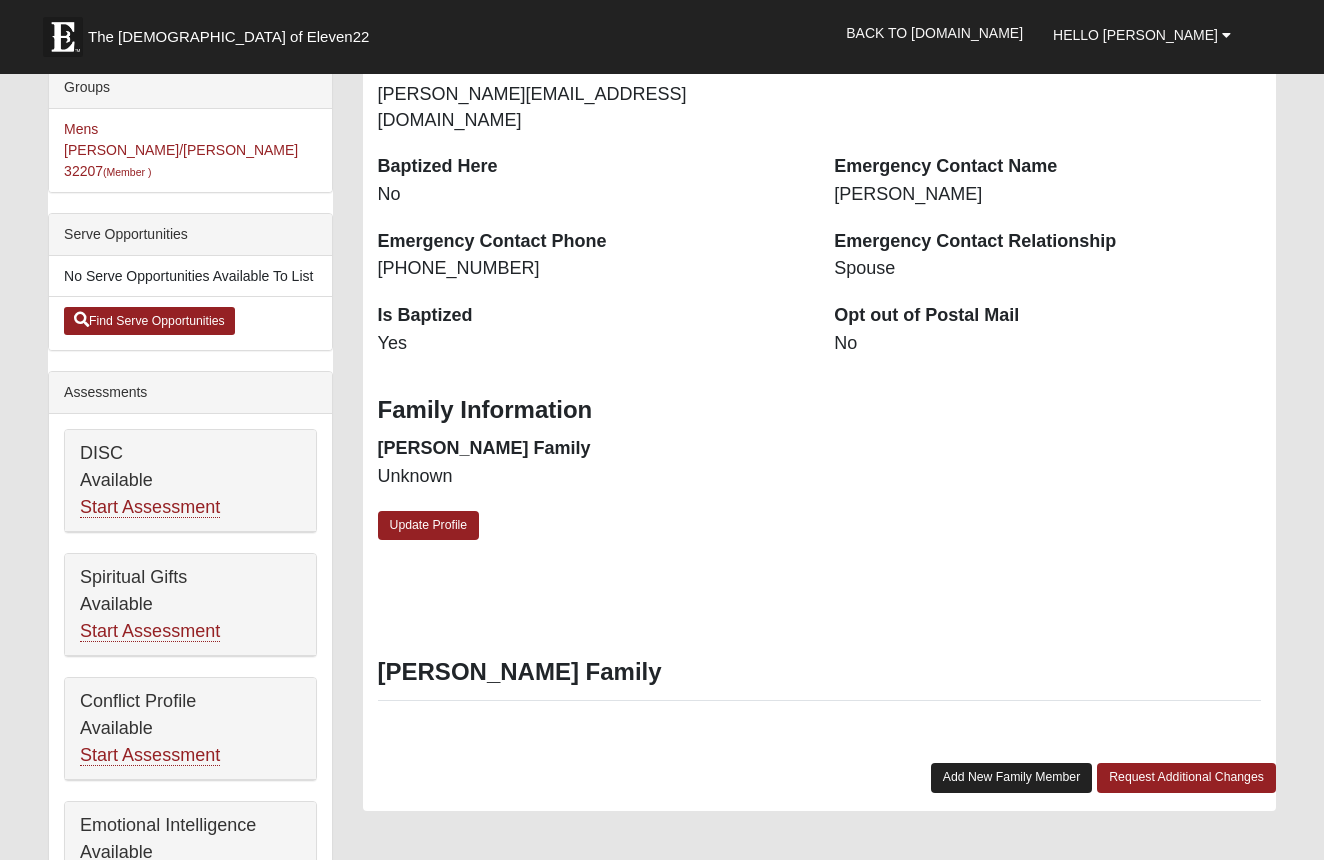 click on "Add New Family Member" at bounding box center [1012, 777] 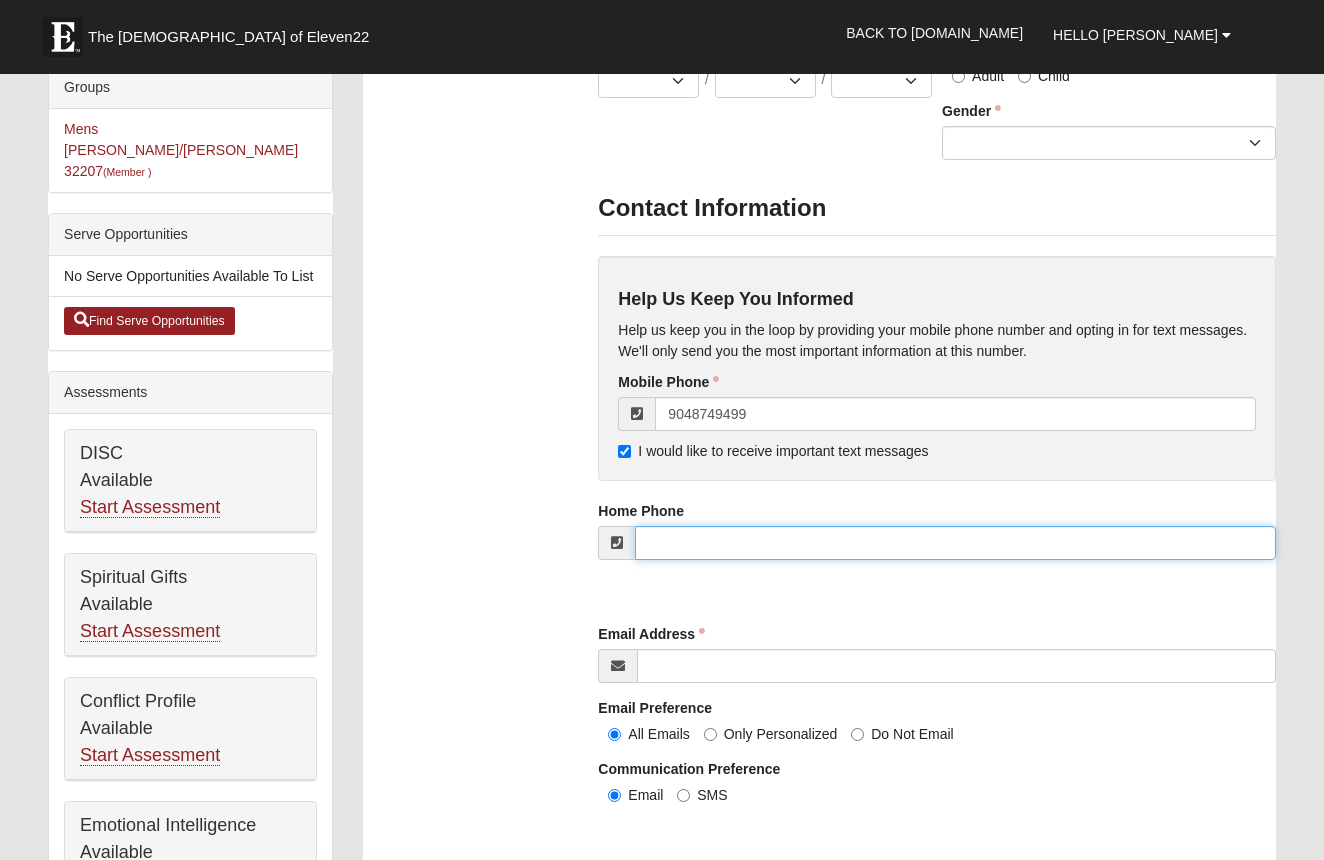 type on "[PHONE_NUMBER]" 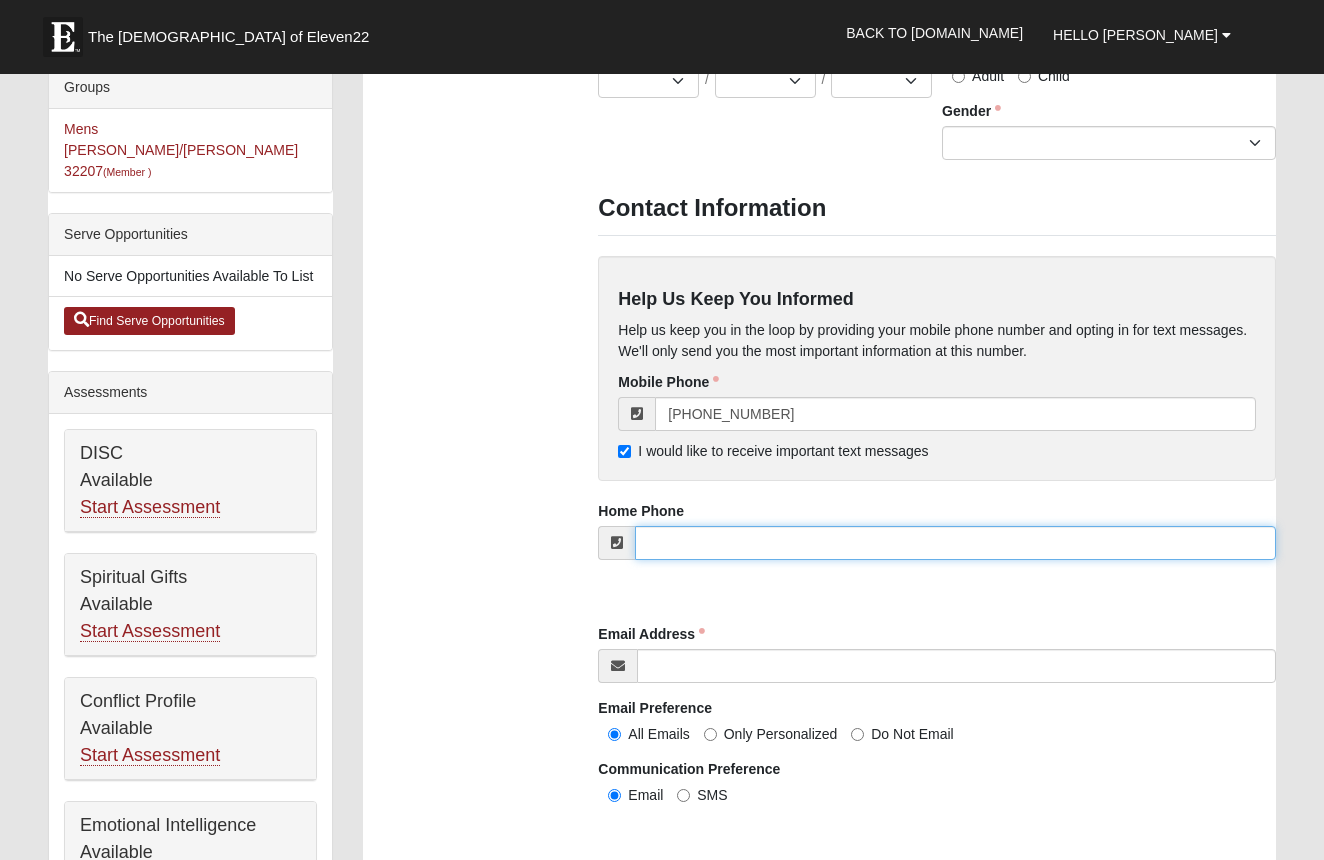 click at bounding box center (955, 543) 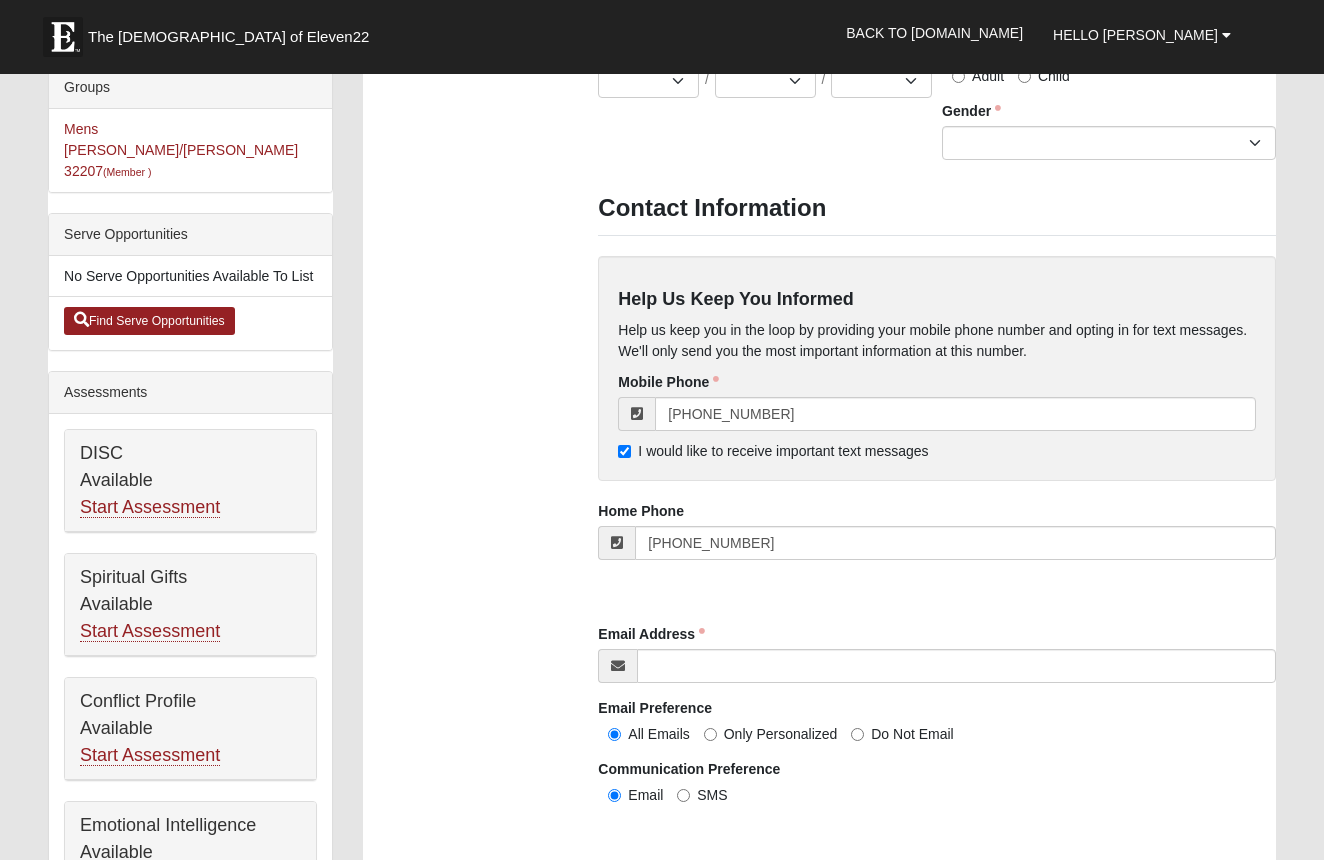 click on "[PHONE_NUMBER]" at bounding box center (955, 543) 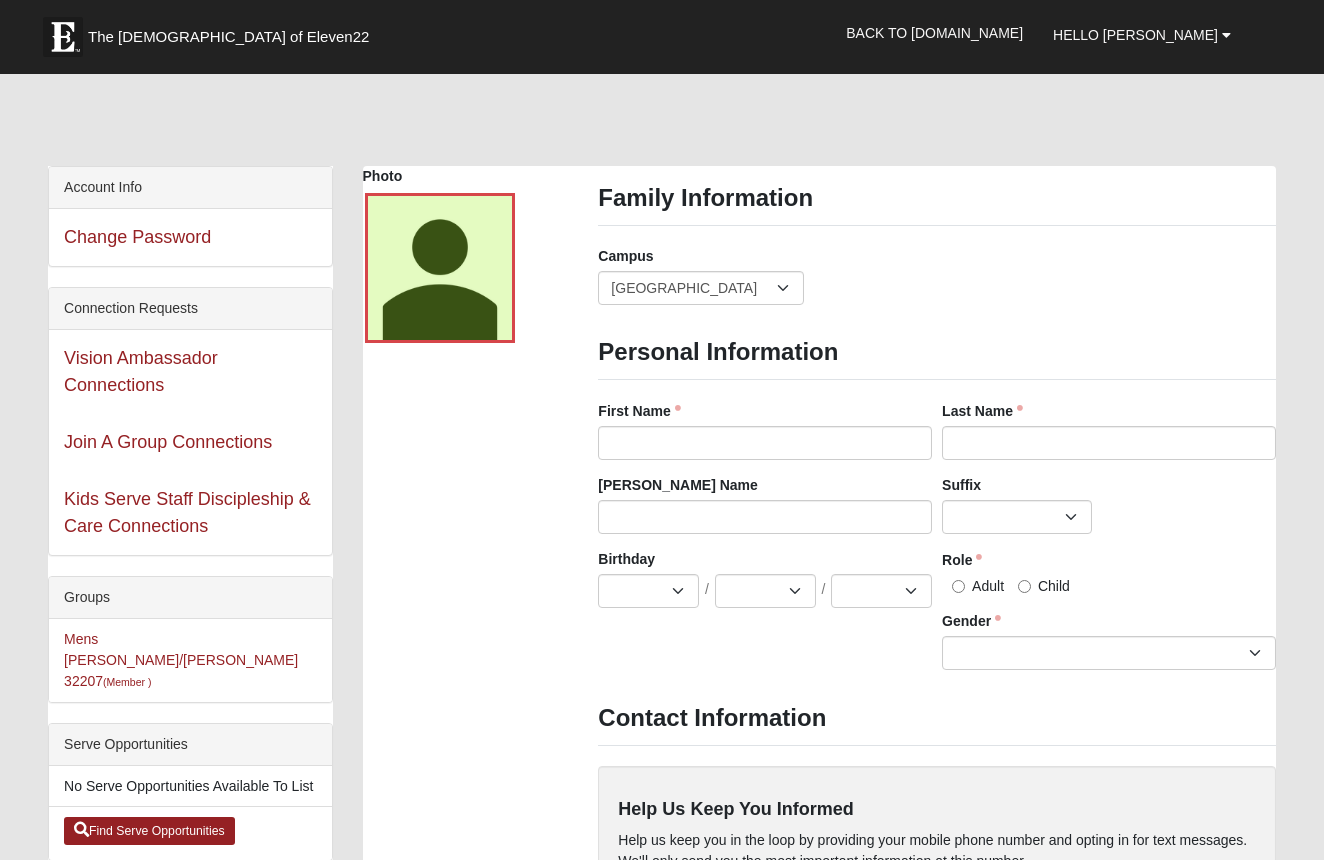 scroll, scrollTop: 0, scrollLeft: 0, axis: both 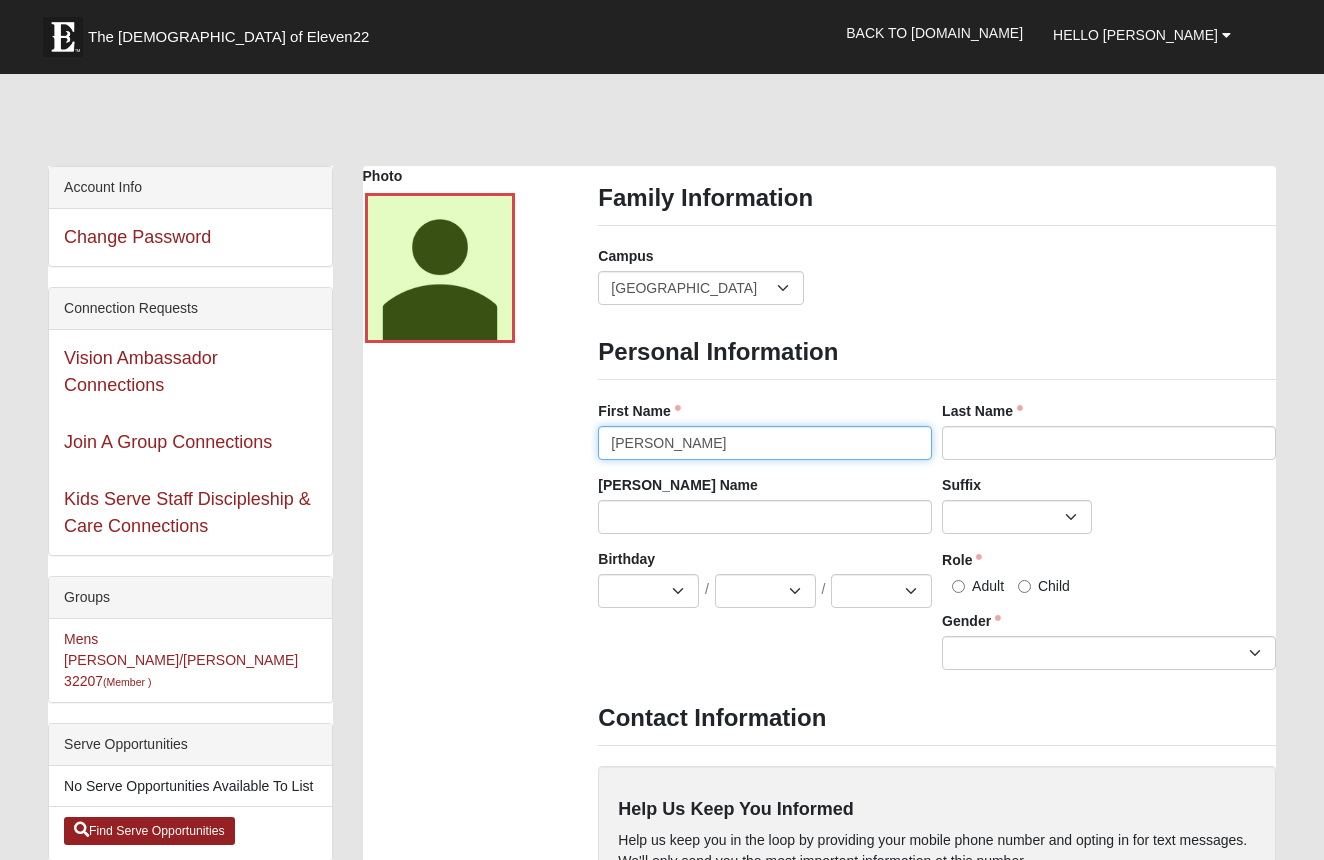 type on "Erin" 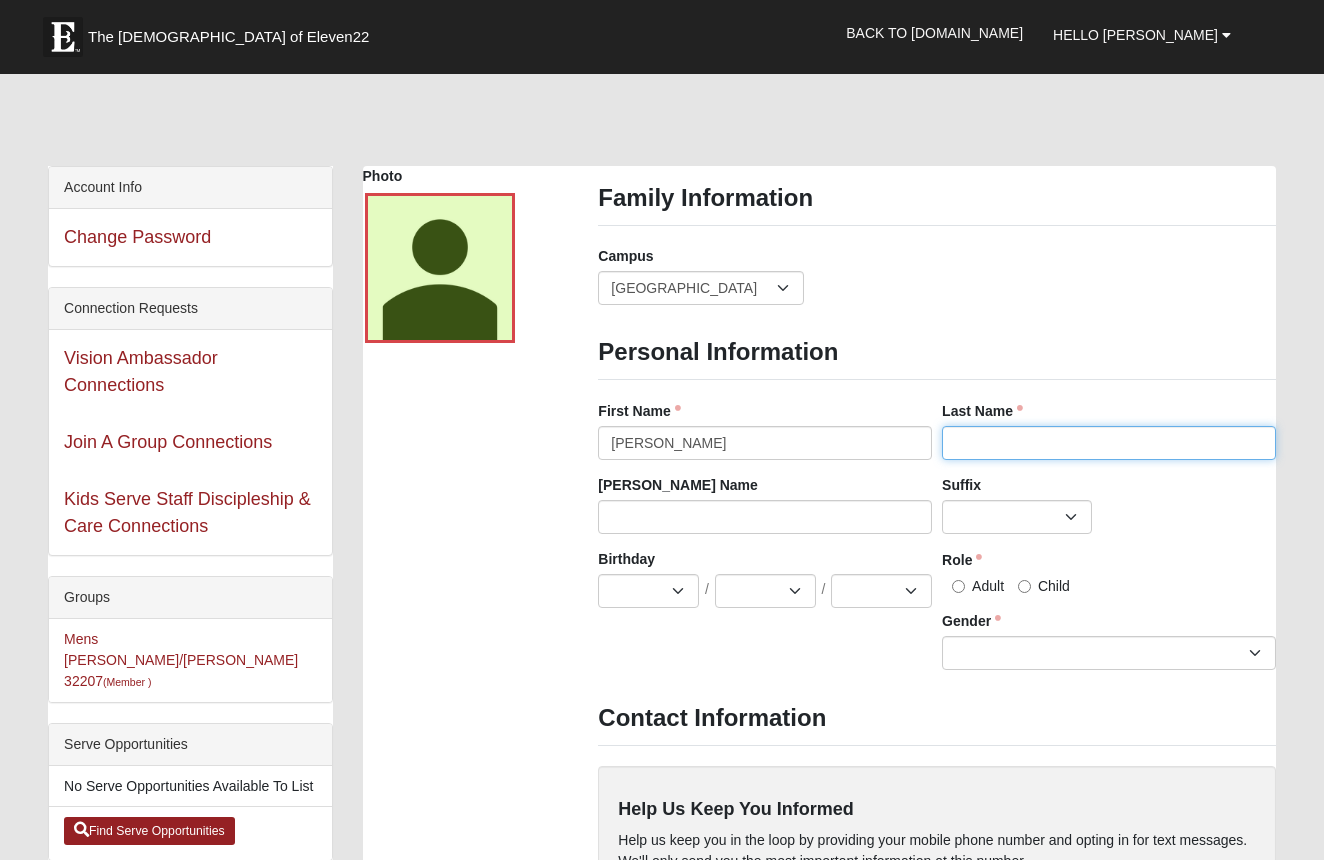 type on "Jackson" 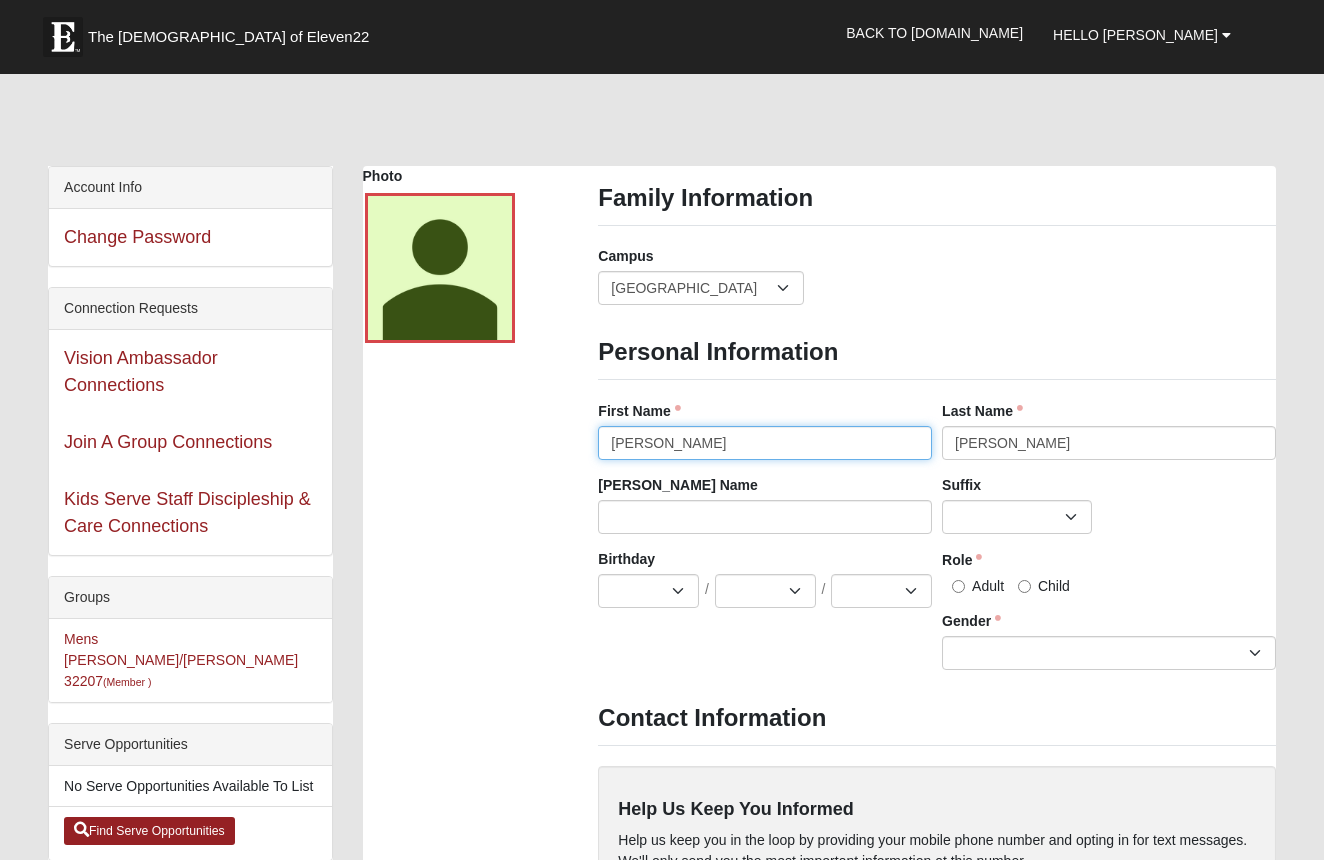 click on "Erin" at bounding box center [765, 443] 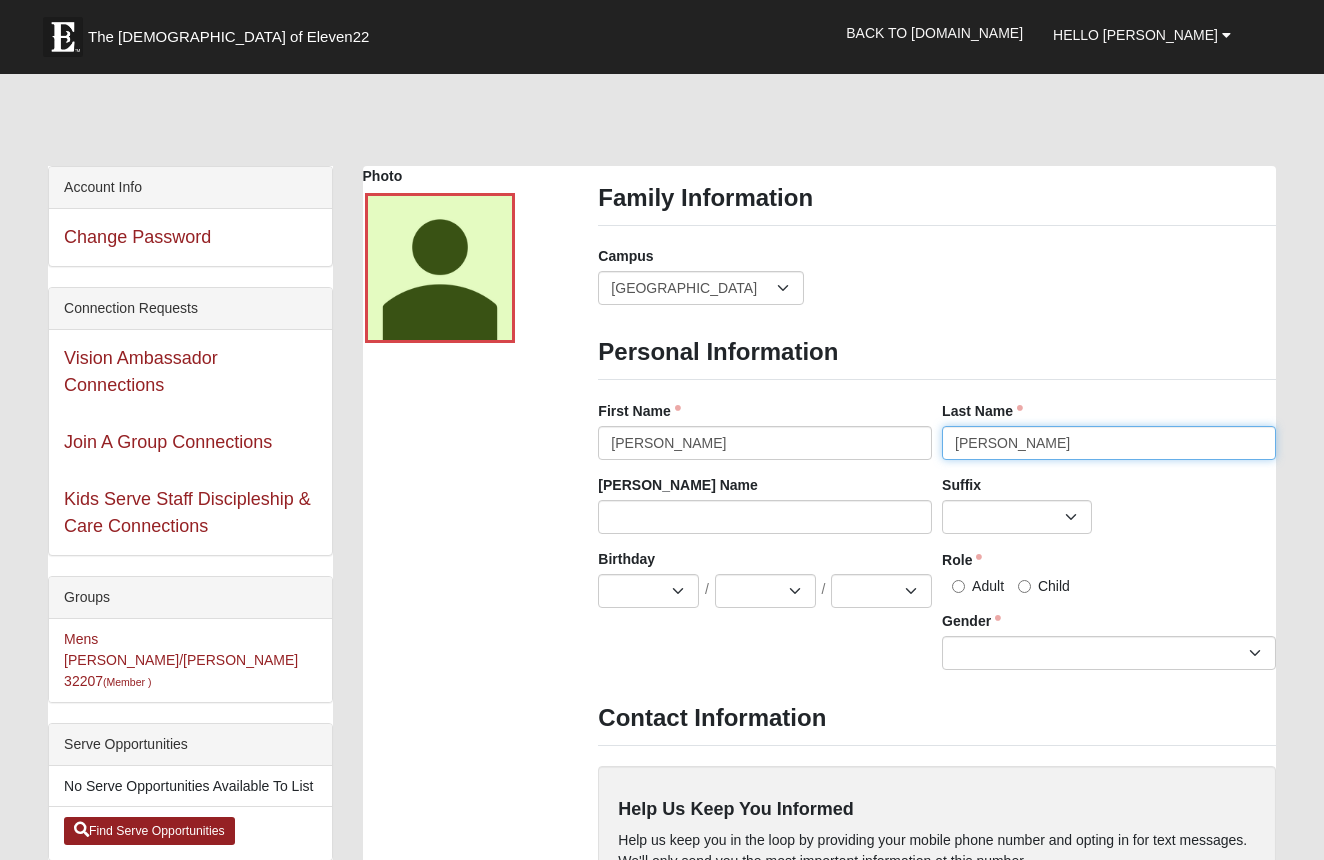 type on "Jackson" 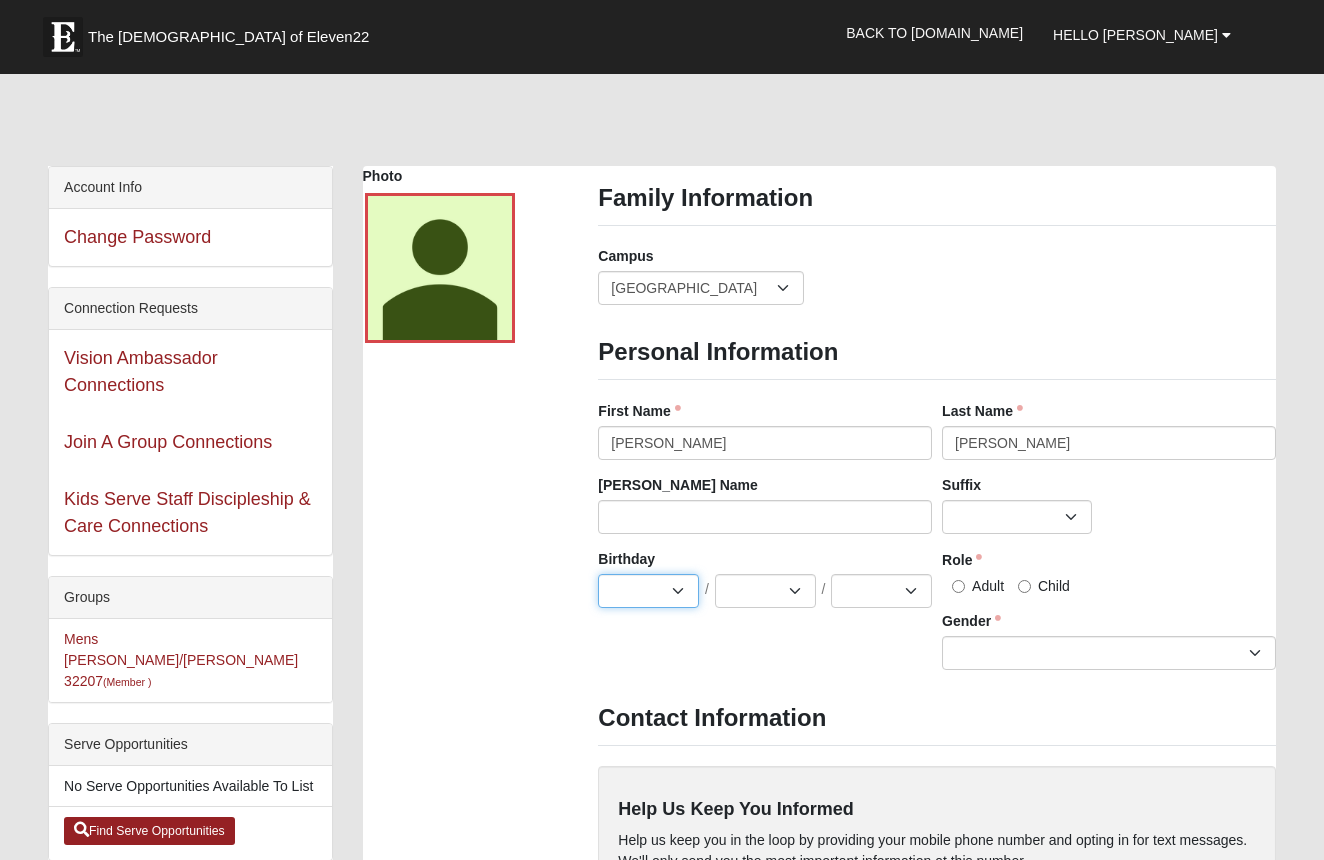 select on "10" 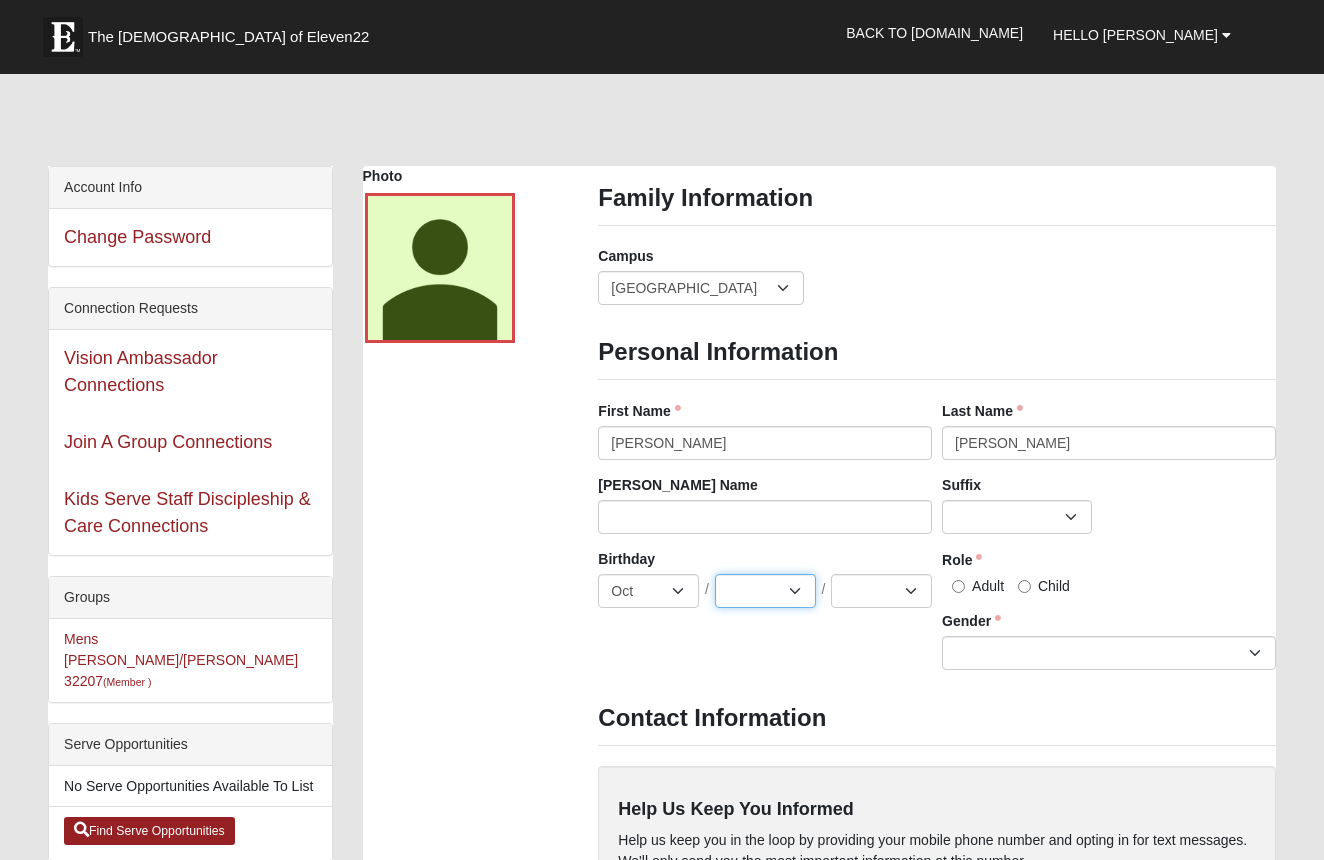 select on "3" 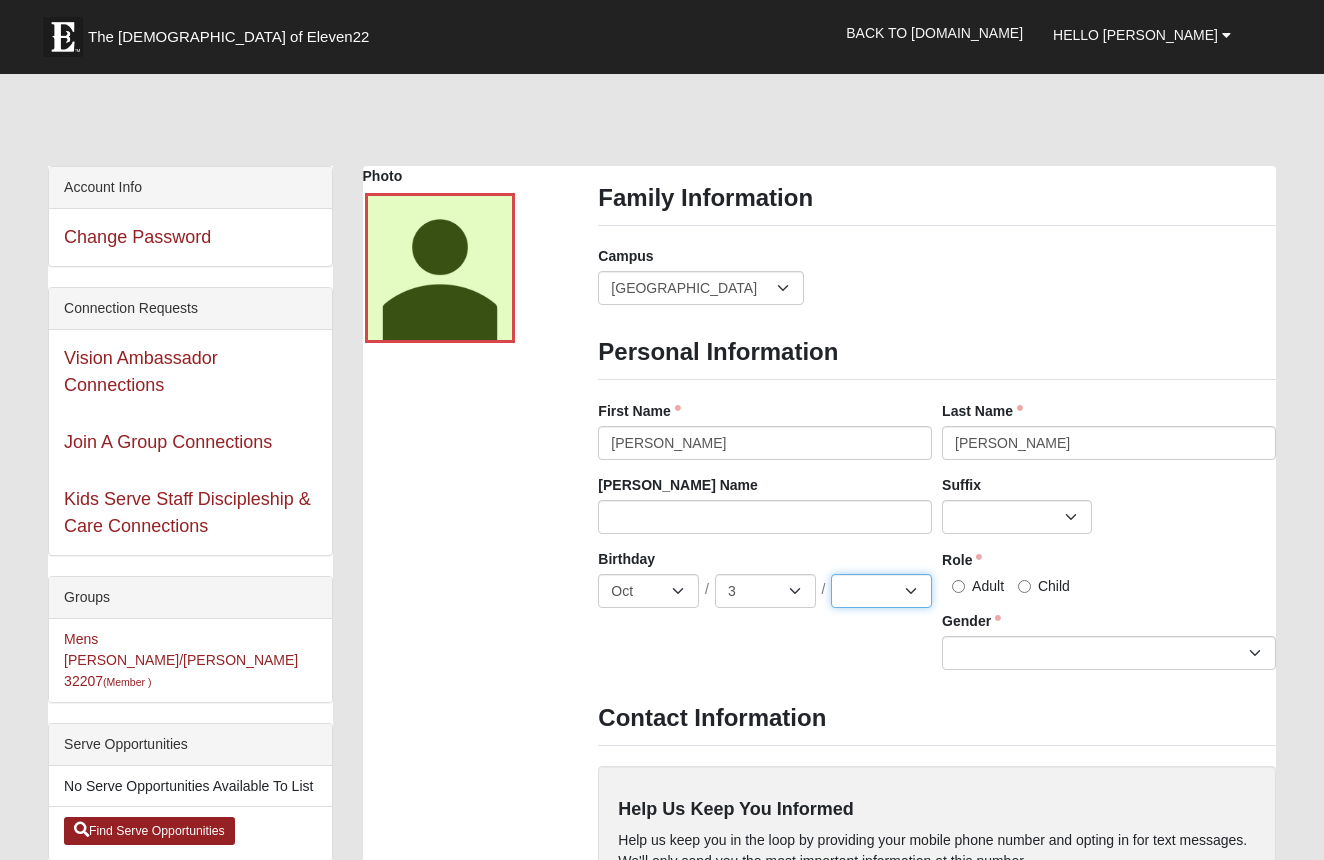 select on "1970" 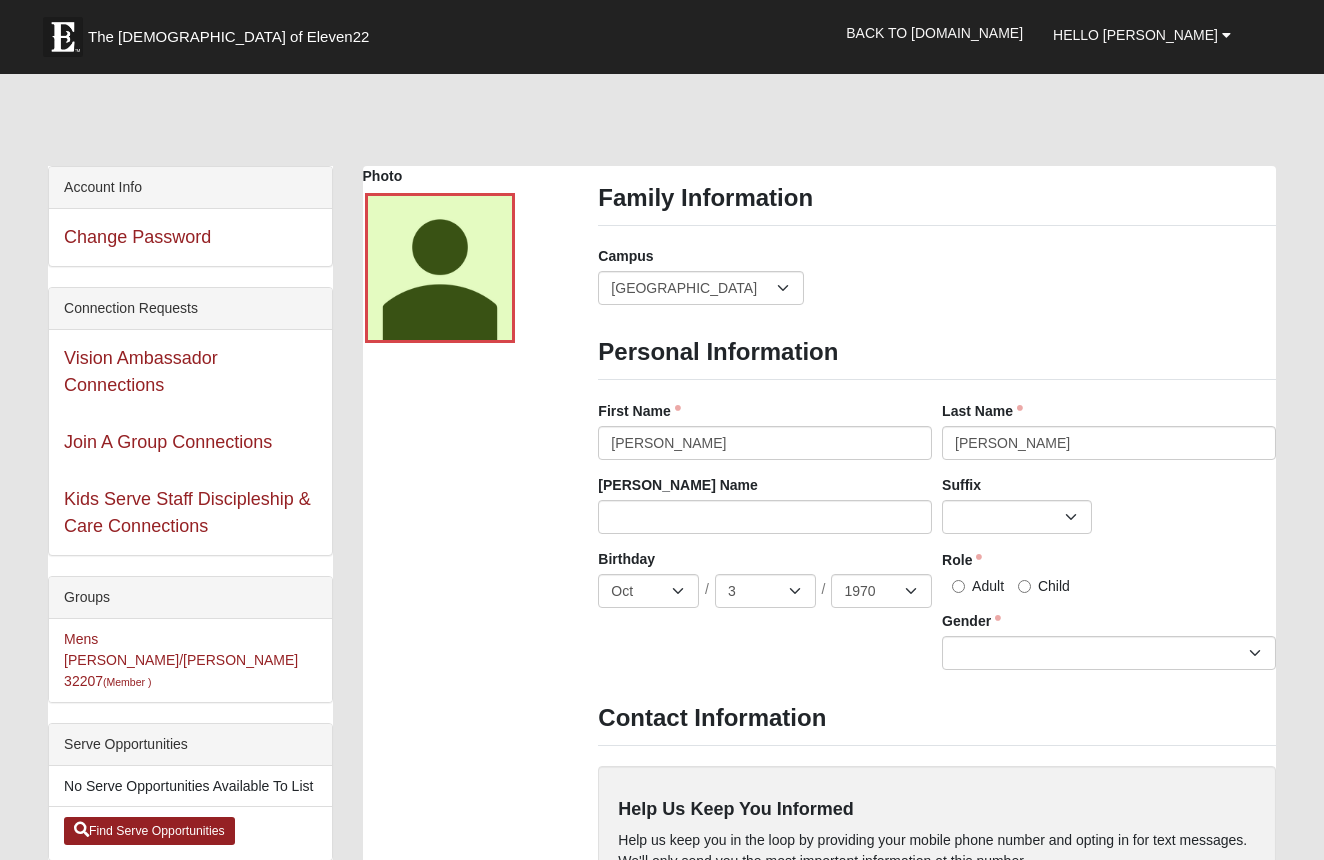 click on "Adult" at bounding box center (958, 586) 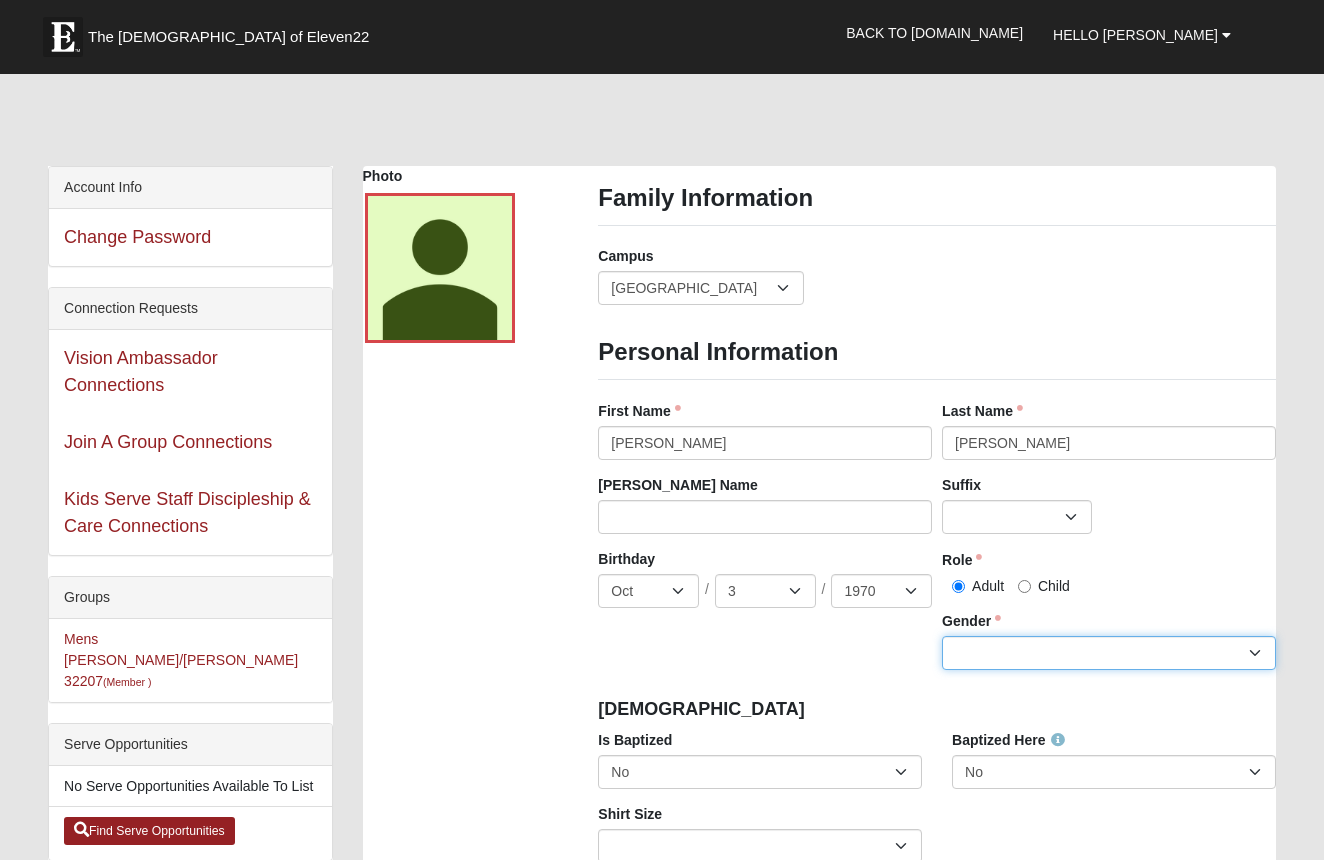 select on "Female" 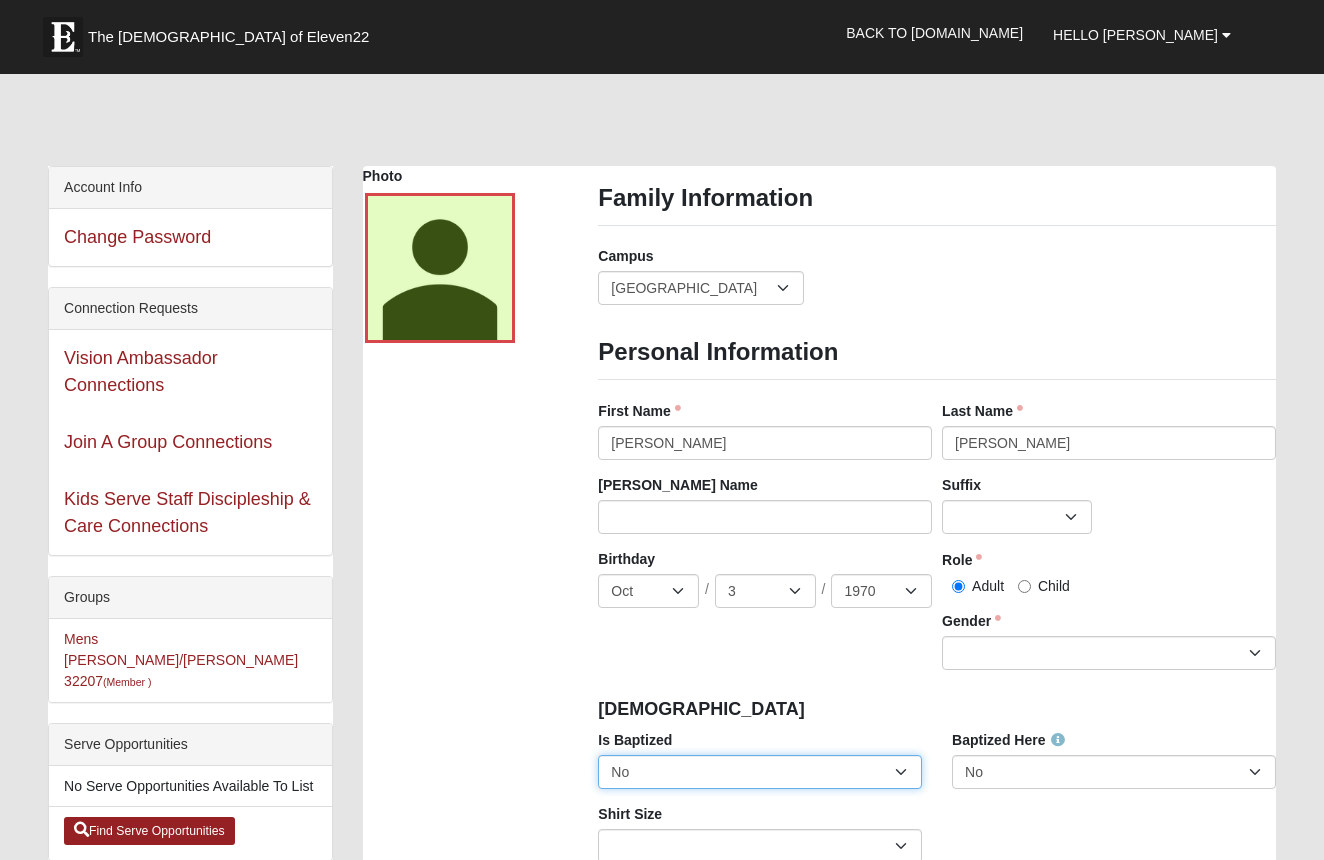 select on "True" 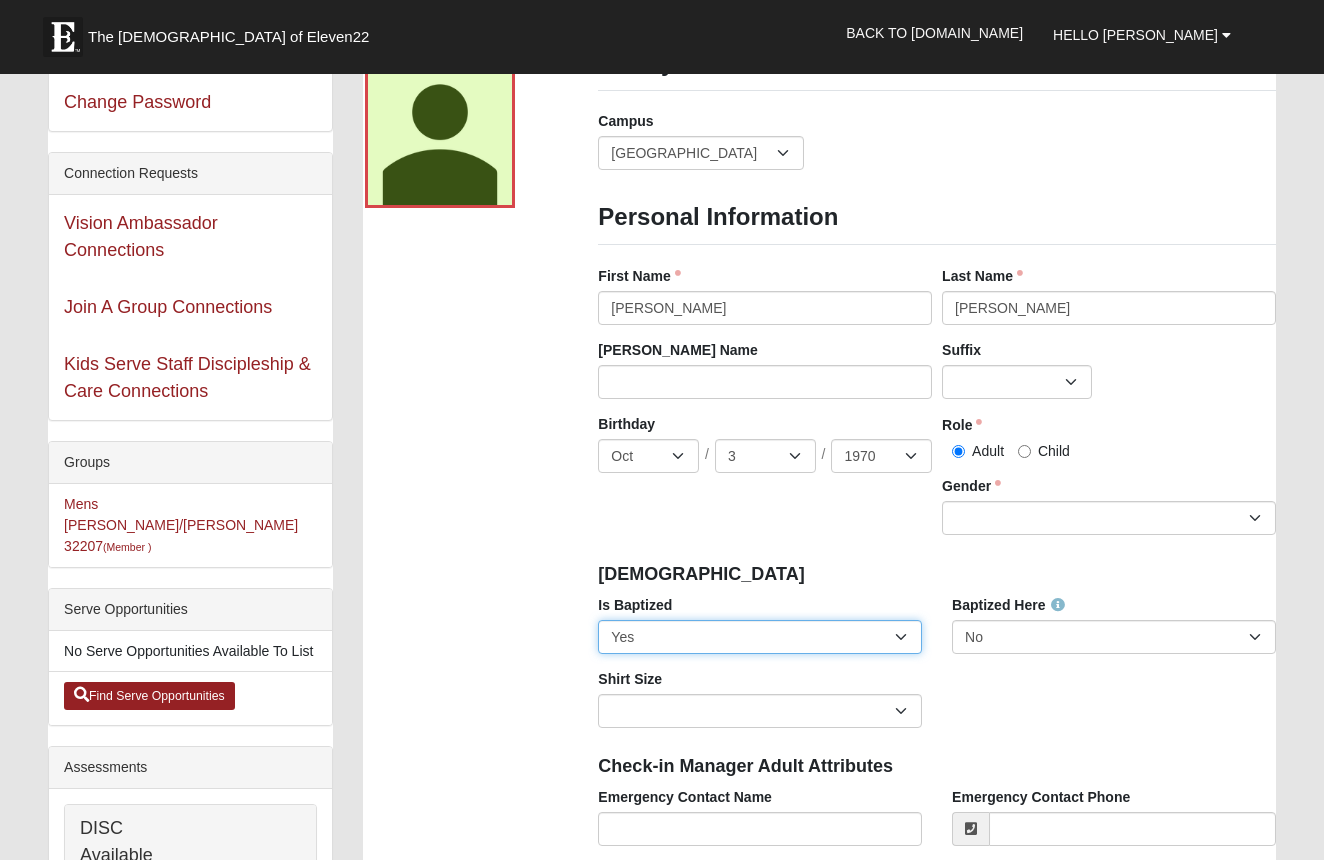 scroll, scrollTop: 142, scrollLeft: 0, axis: vertical 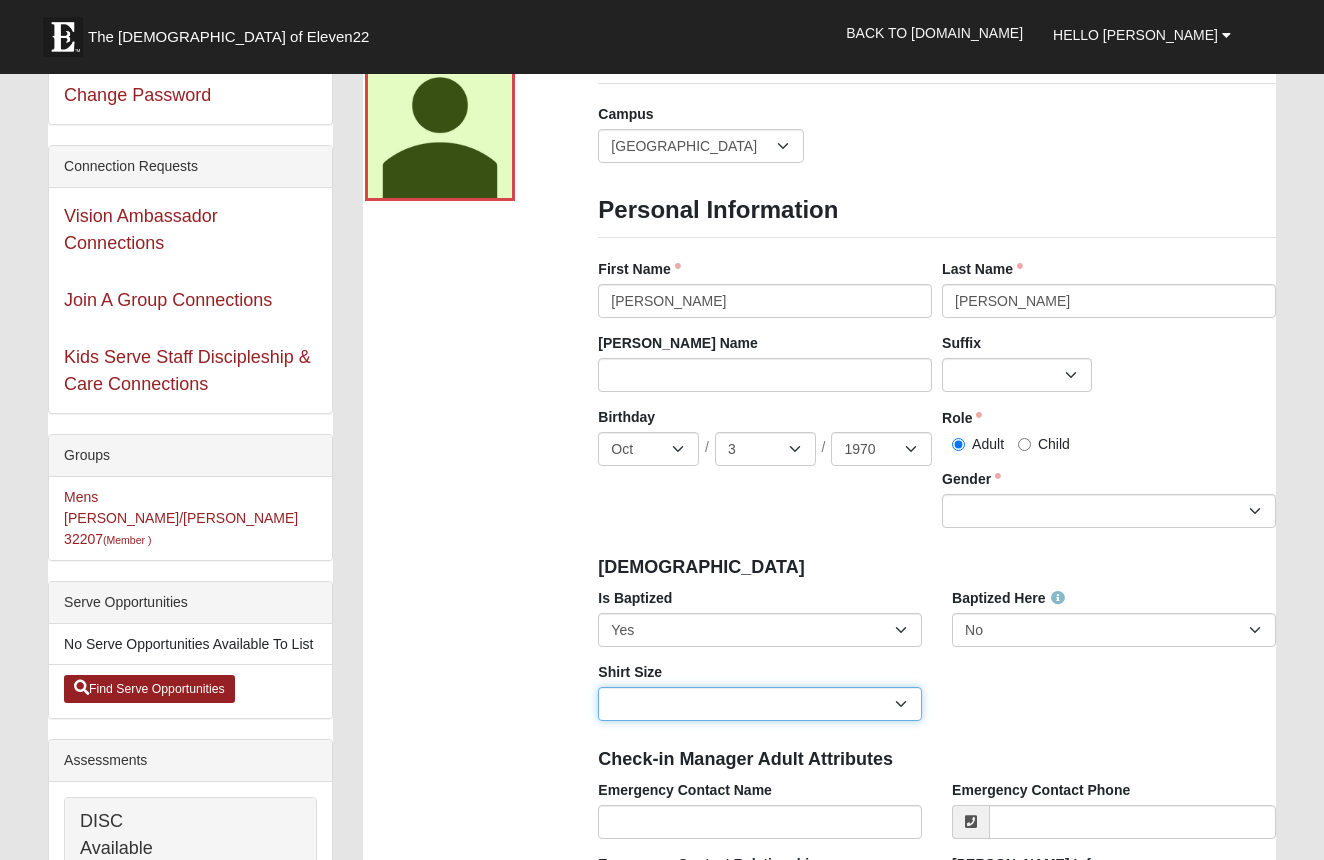 select on "Adult Medium" 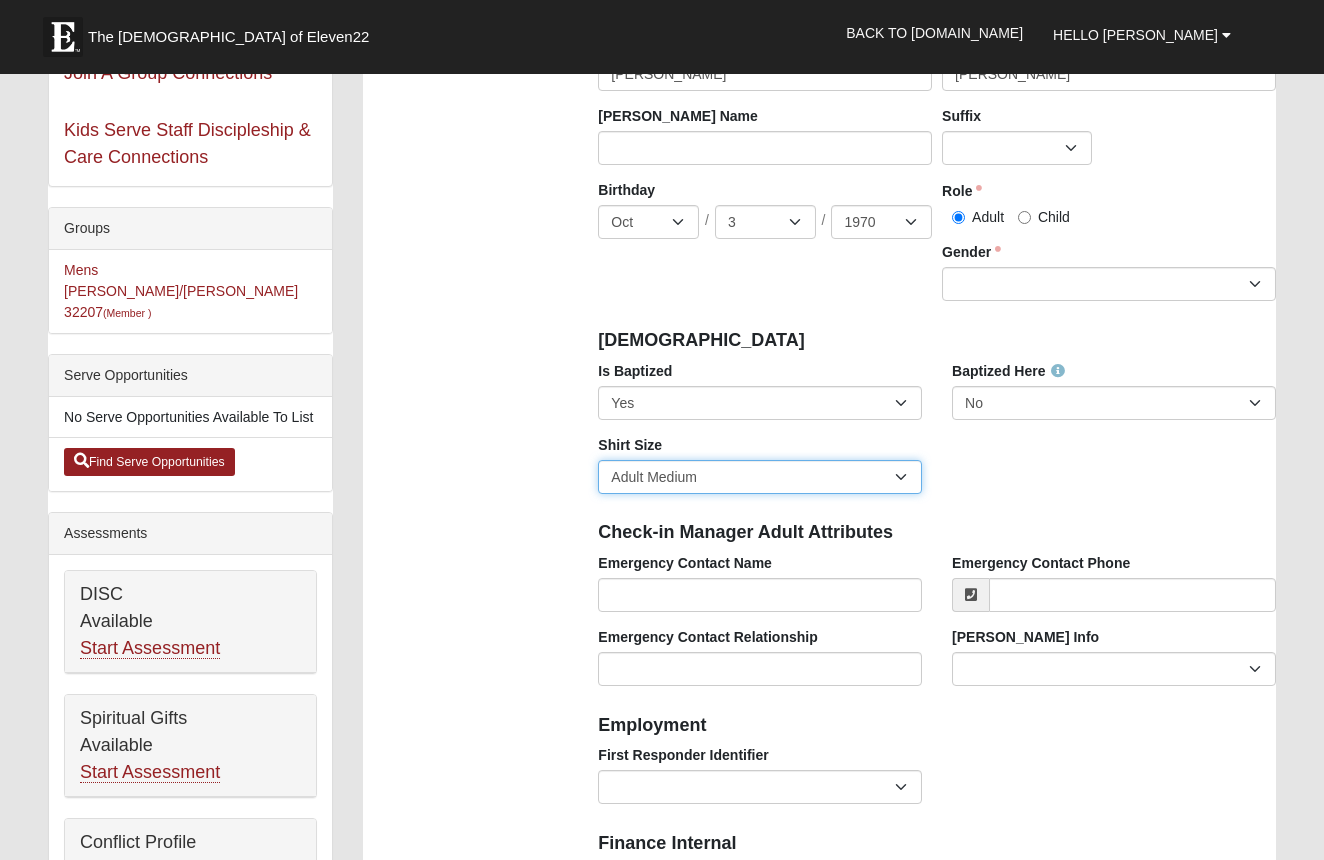 scroll, scrollTop: 390, scrollLeft: 0, axis: vertical 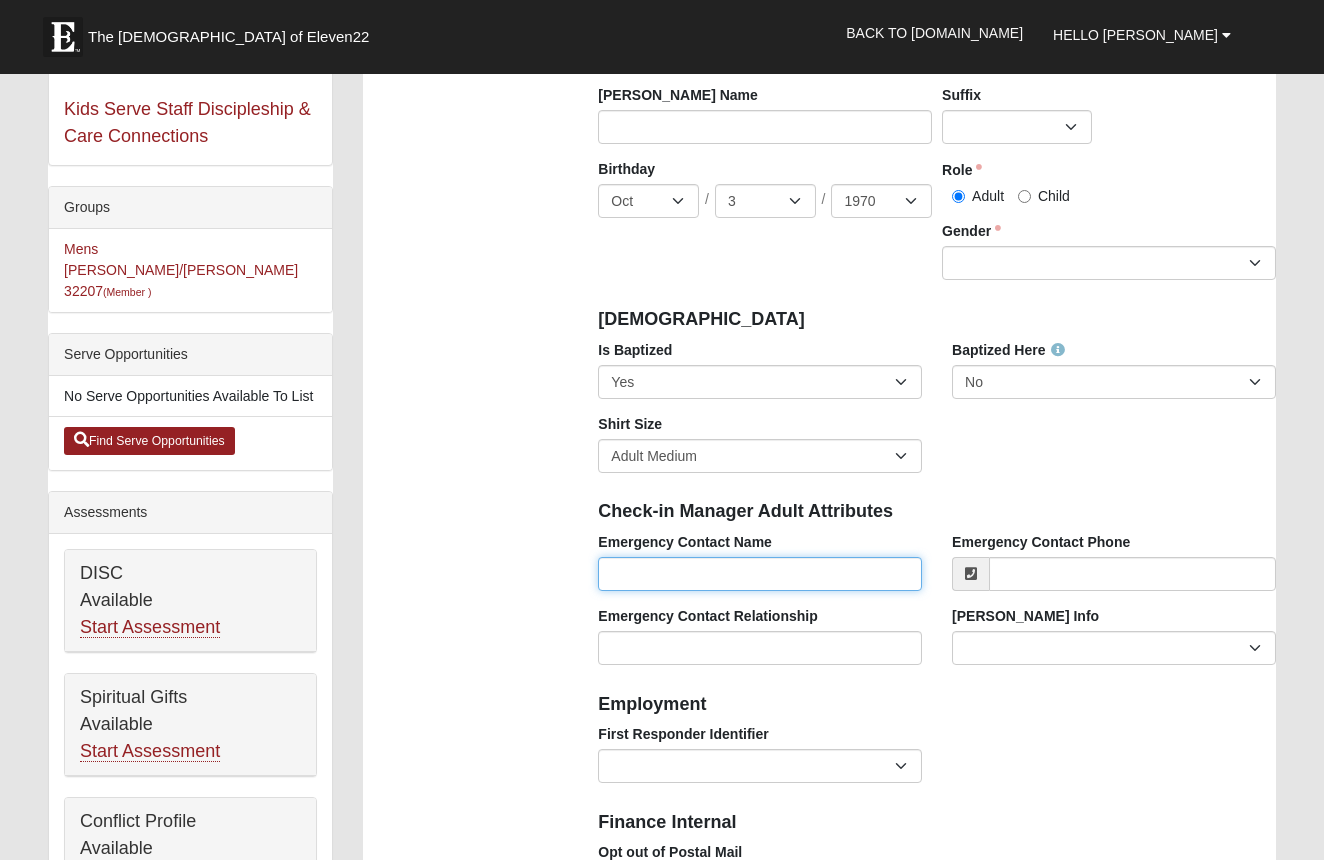 click on "Emergency Contact Name" at bounding box center [760, 574] 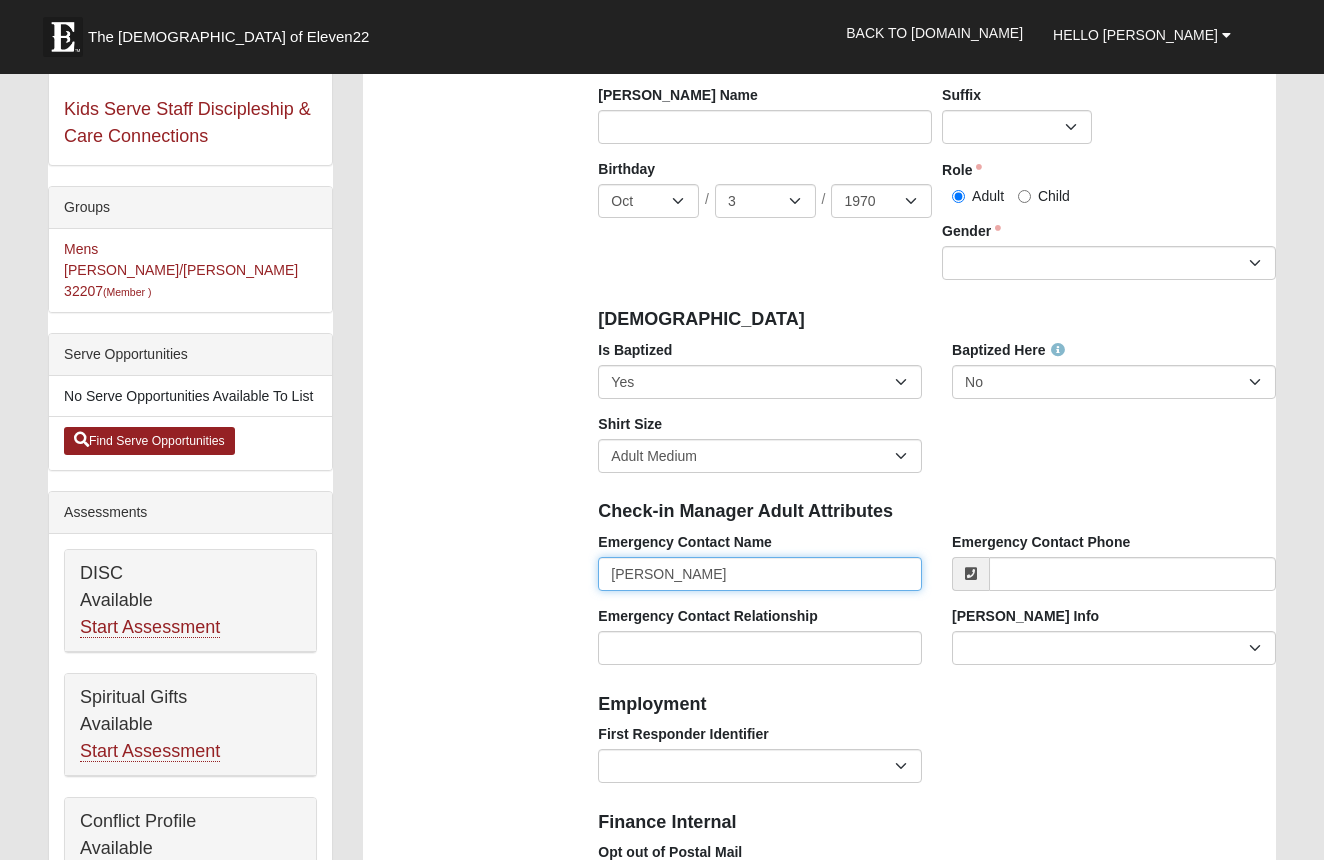 type on "Mike Jackson" 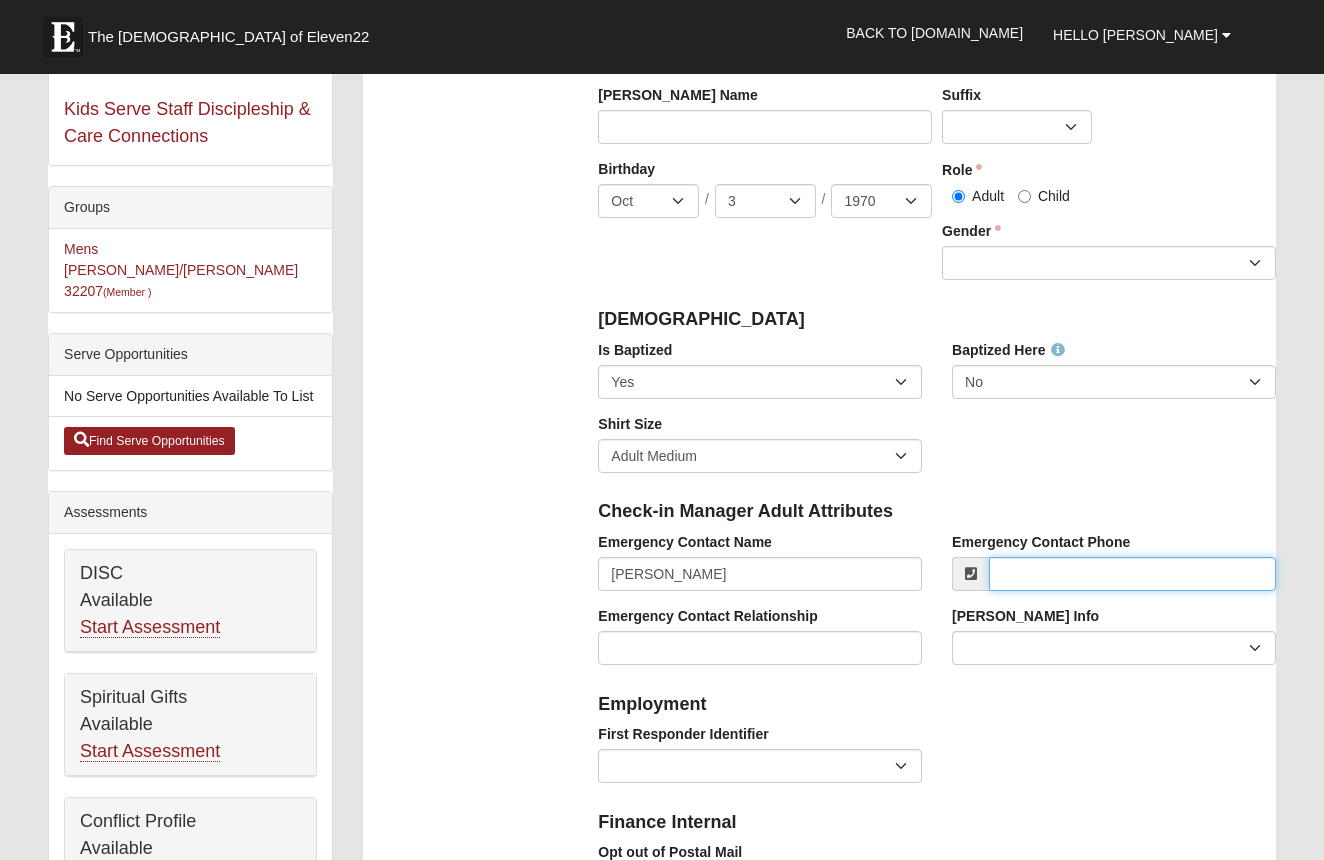 click on "Emergency Contact Phone" at bounding box center (1132, 574) 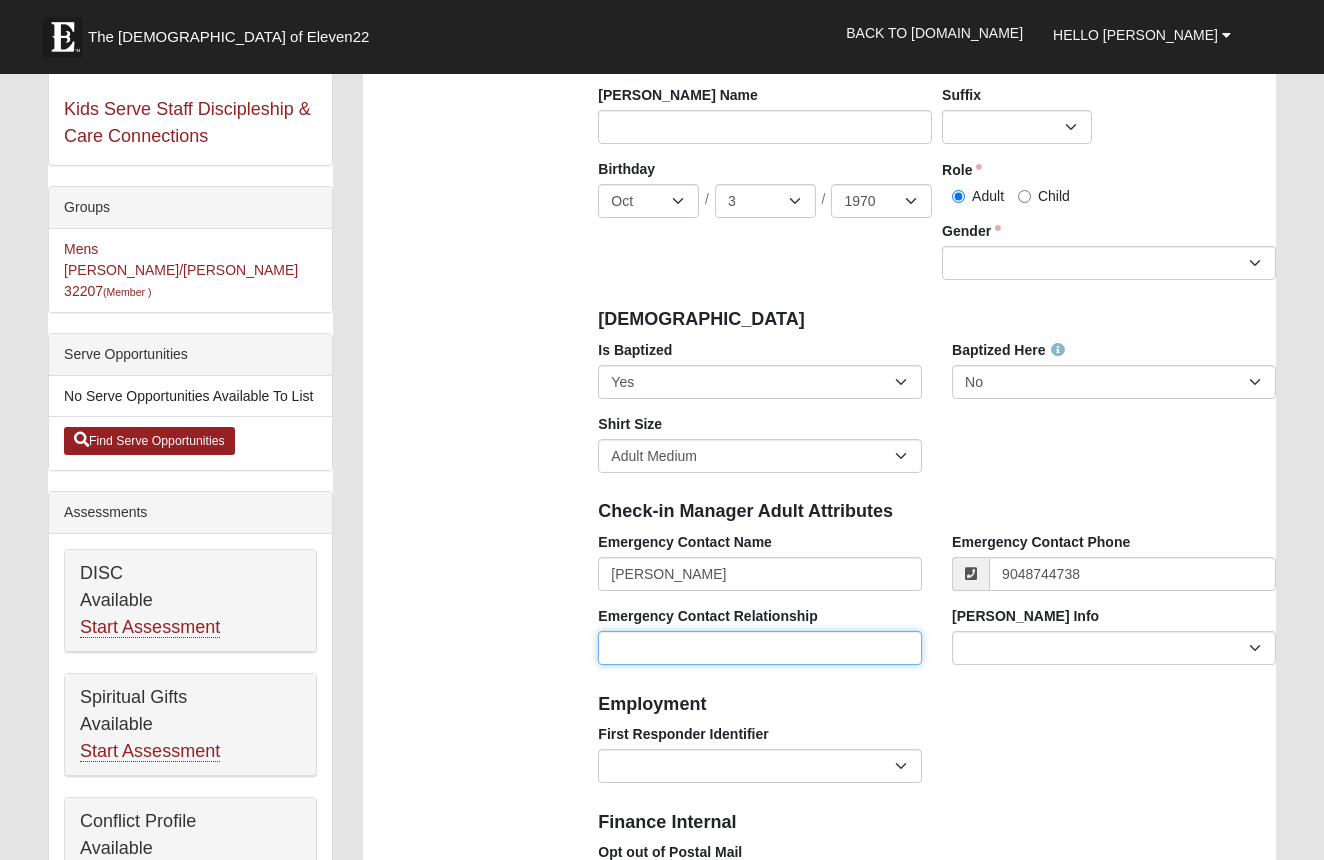 type on "(904) 874-4738" 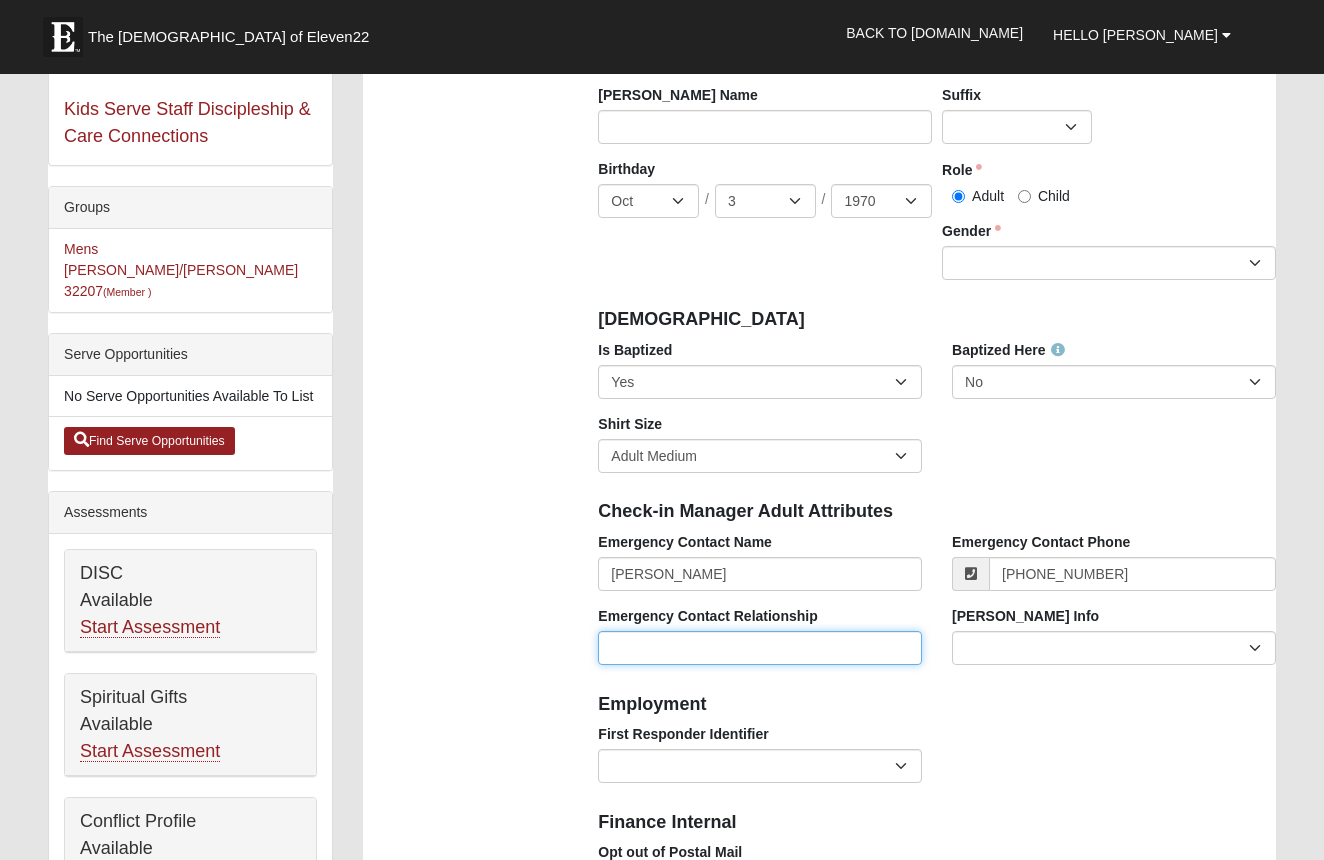 click on "Emergency Contact Relationship" at bounding box center [760, 648] 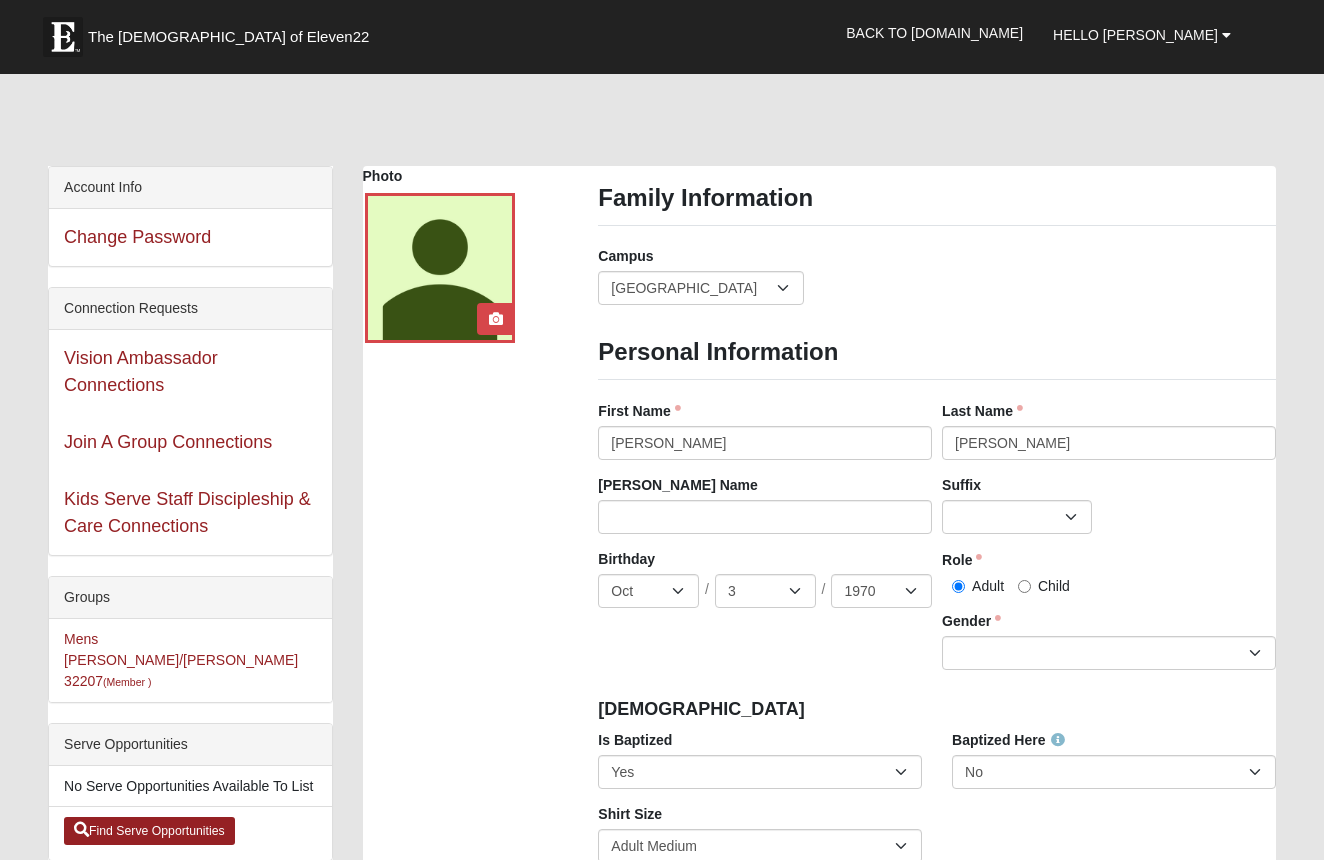 scroll, scrollTop: 0, scrollLeft: 0, axis: both 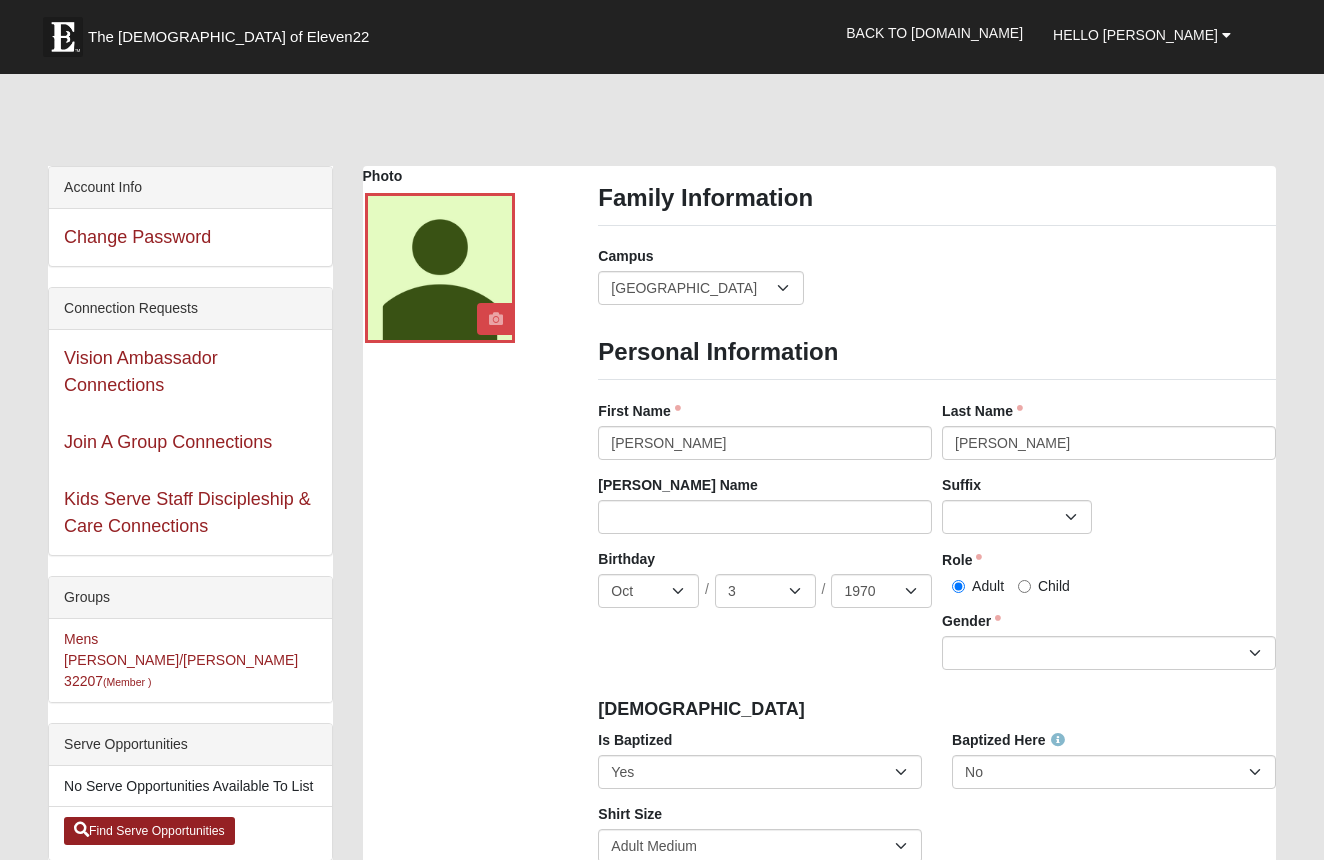 type on "Spouse" 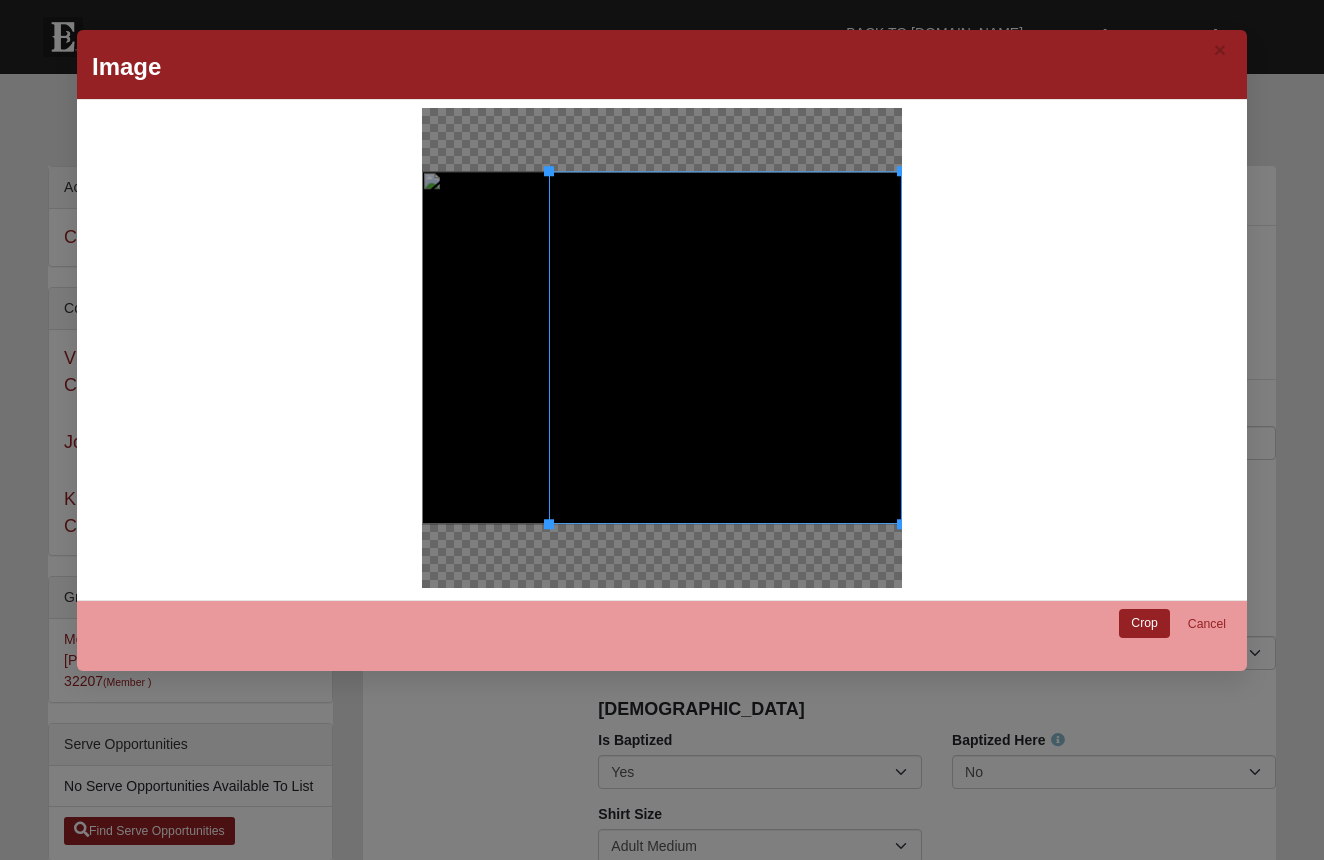 drag, startPoint x: 606, startPoint y: 371, endPoint x: 755, endPoint y: 355, distance: 149.8566 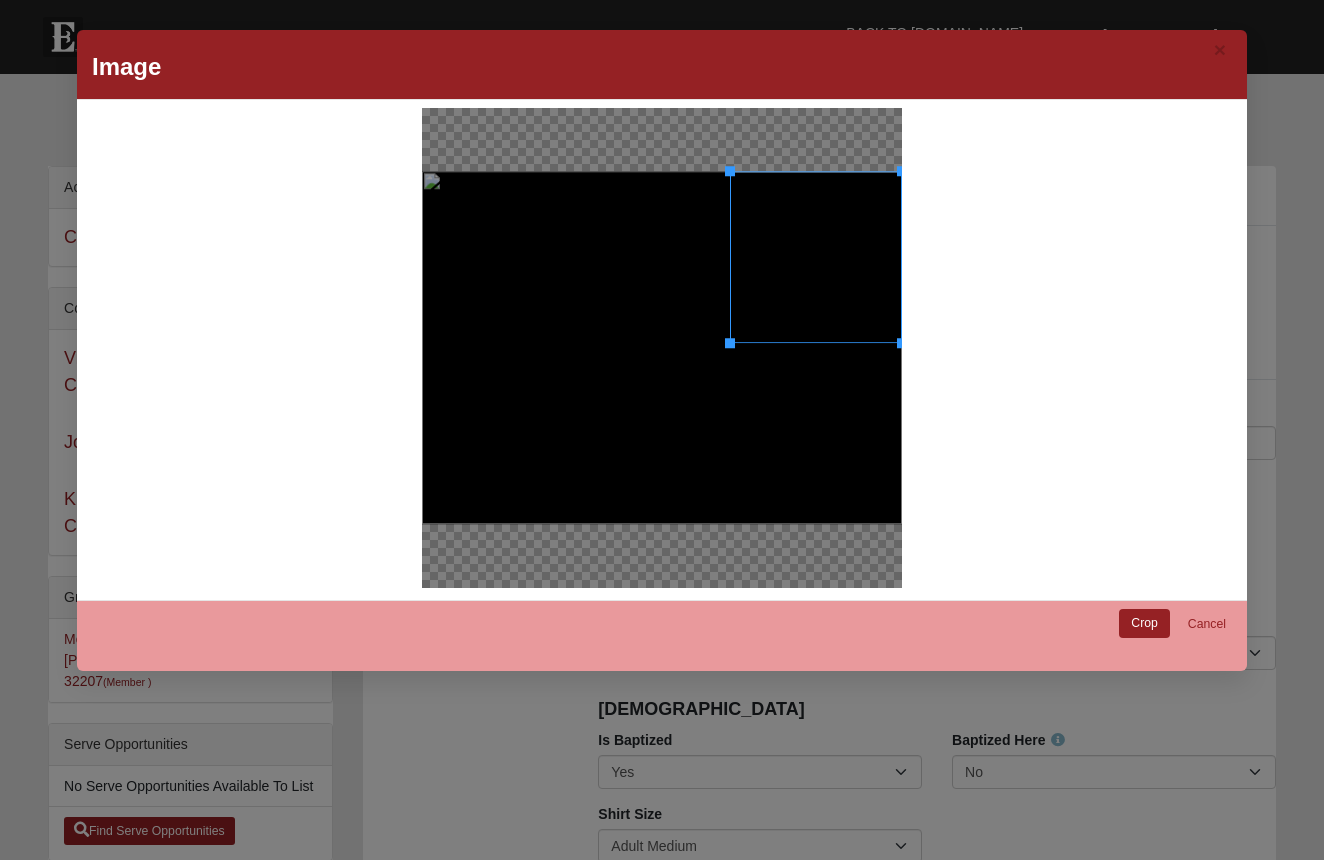 drag, startPoint x: 547, startPoint y: 440, endPoint x: 730, endPoint y: 413, distance: 184.98108 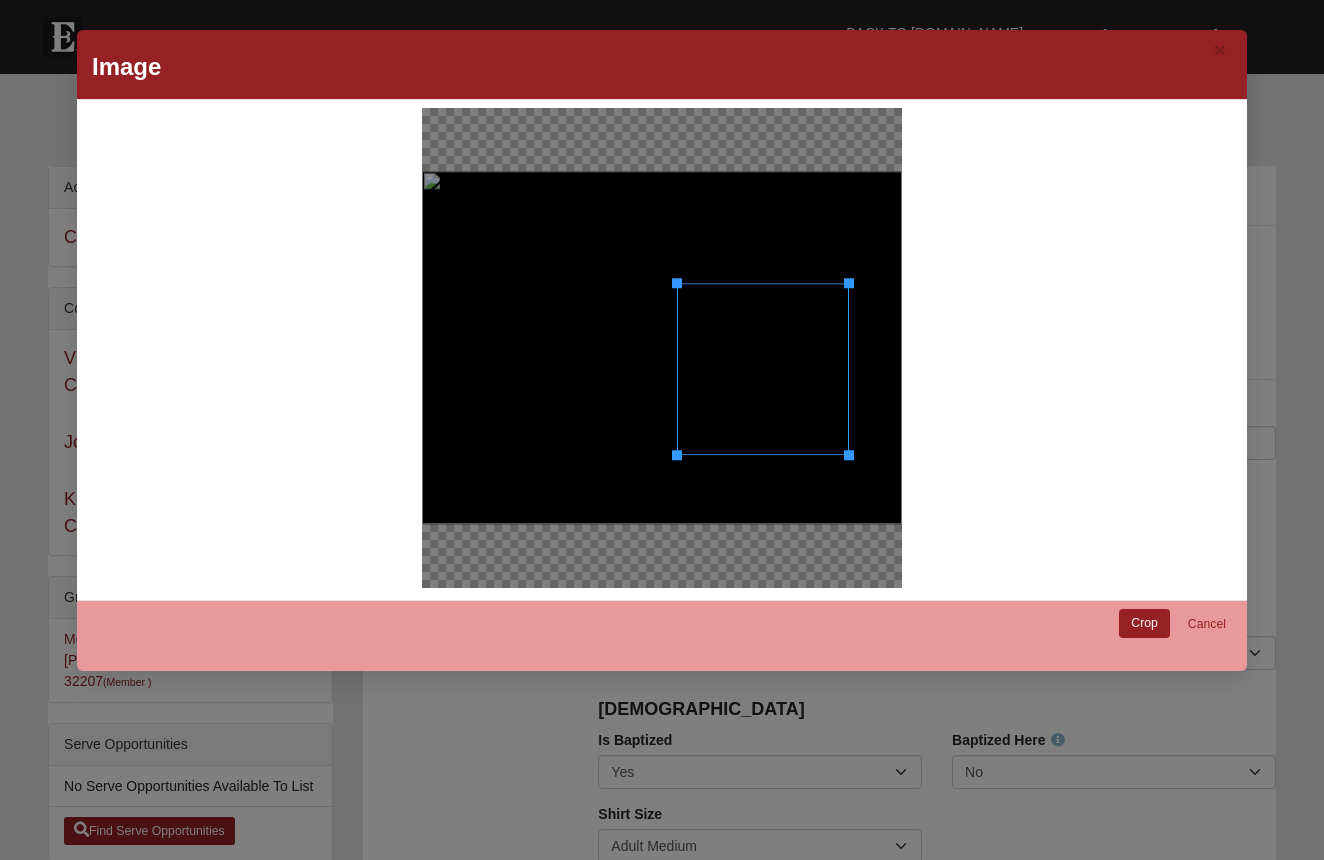 drag, startPoint x: 808, startPoint y: 269, endPoint x: 755, endPoint y: 381, distance: 123.90723 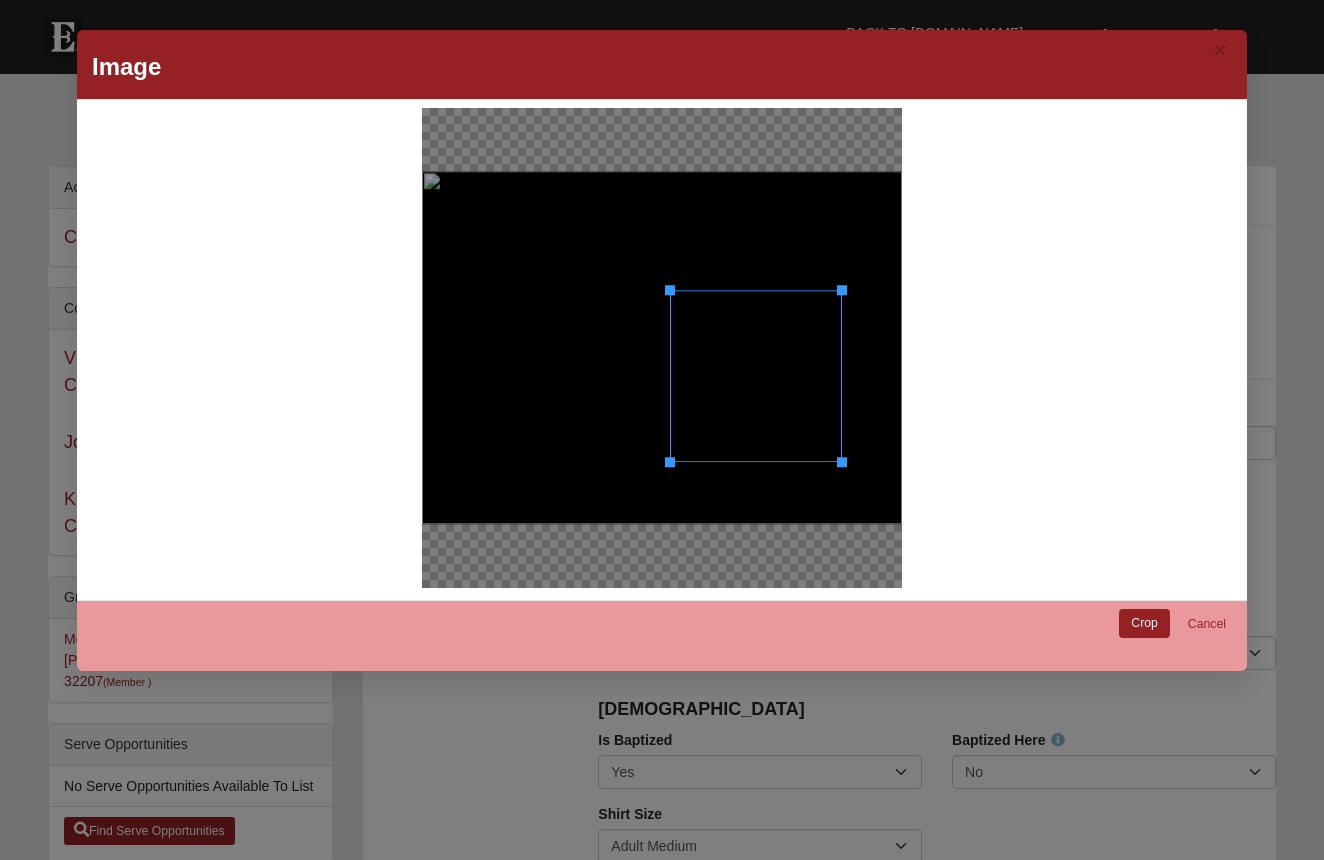 click at bounding box center (756, 376) 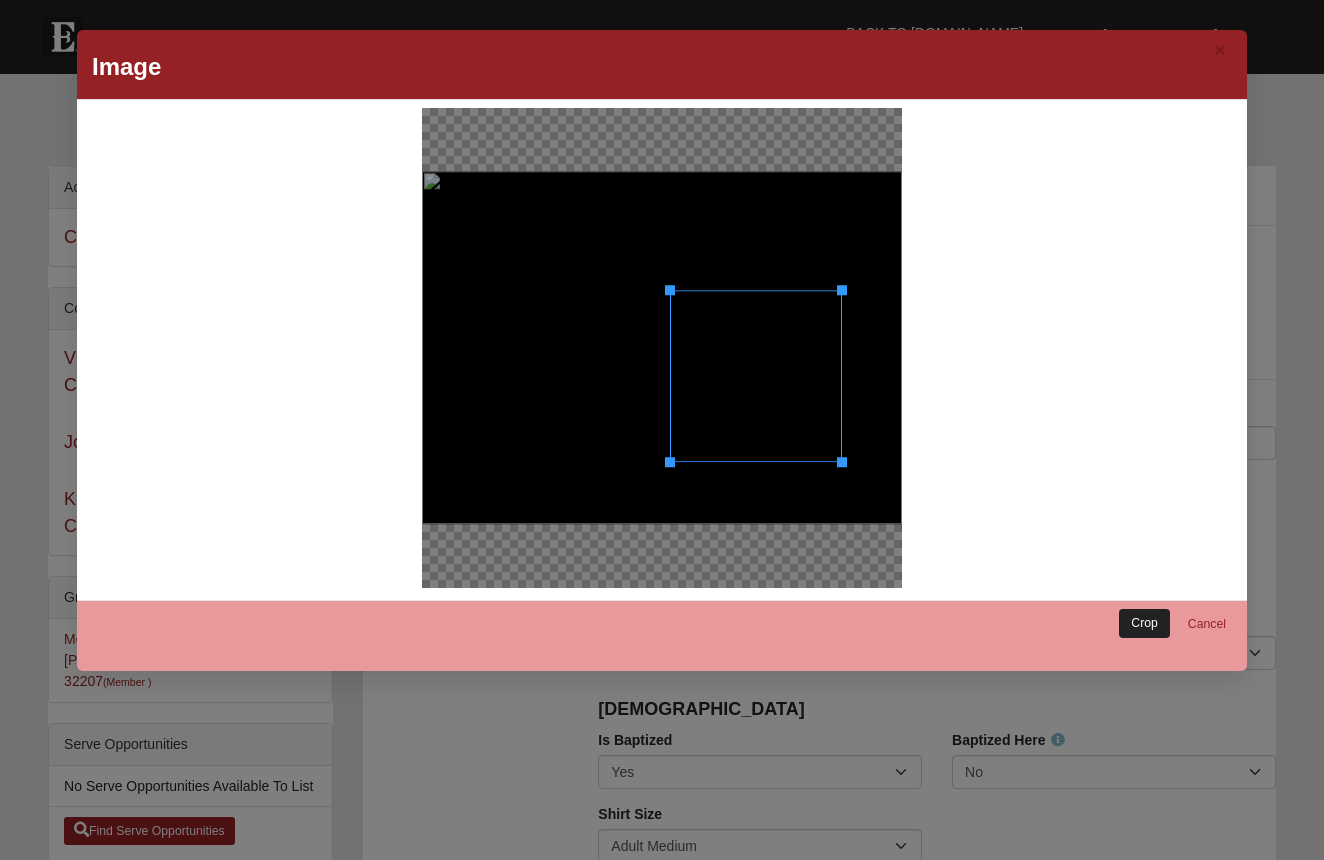 click on "Crop" at bounding box center (1144, 623) 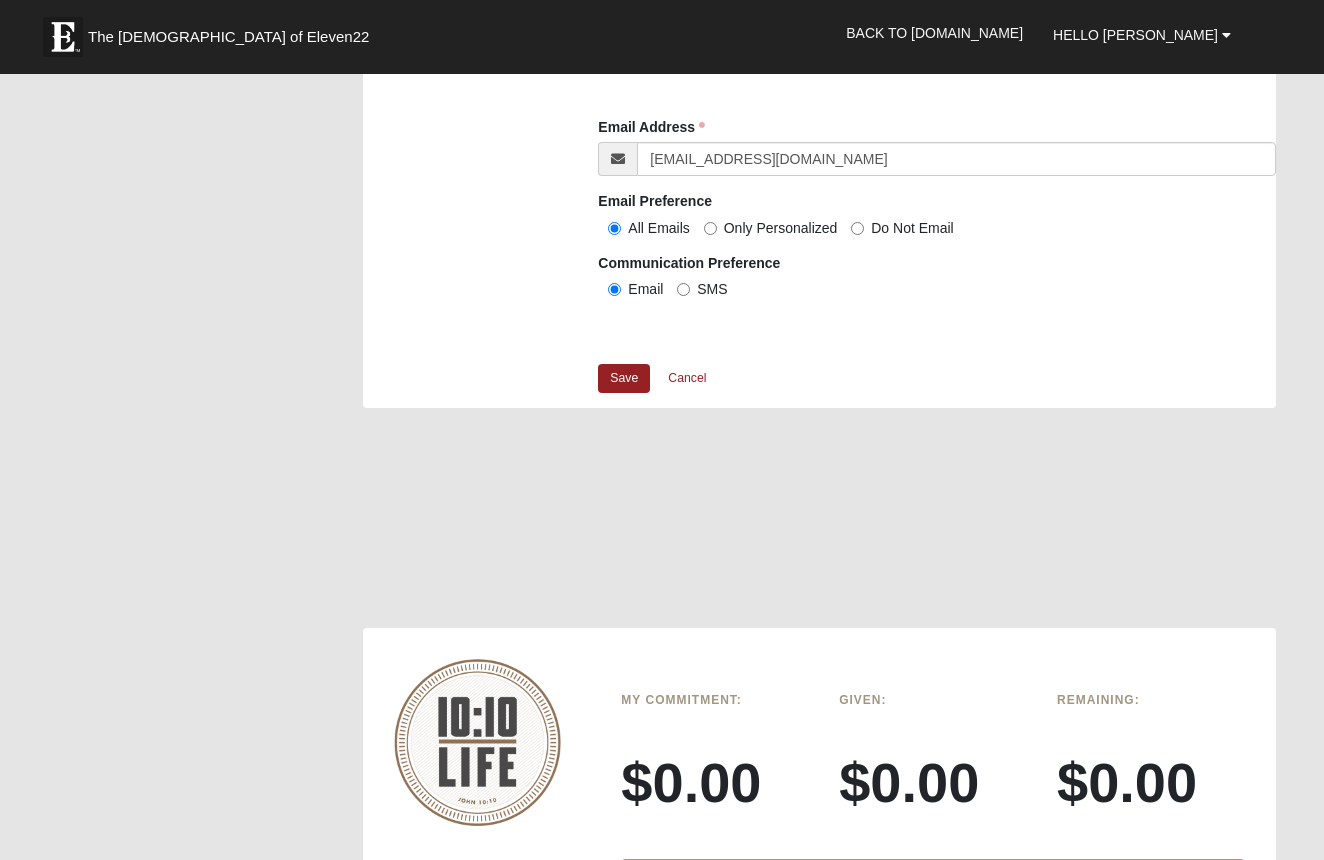 scroll, scrollTop: 2147, scrollLeft: 0, axis: vertical 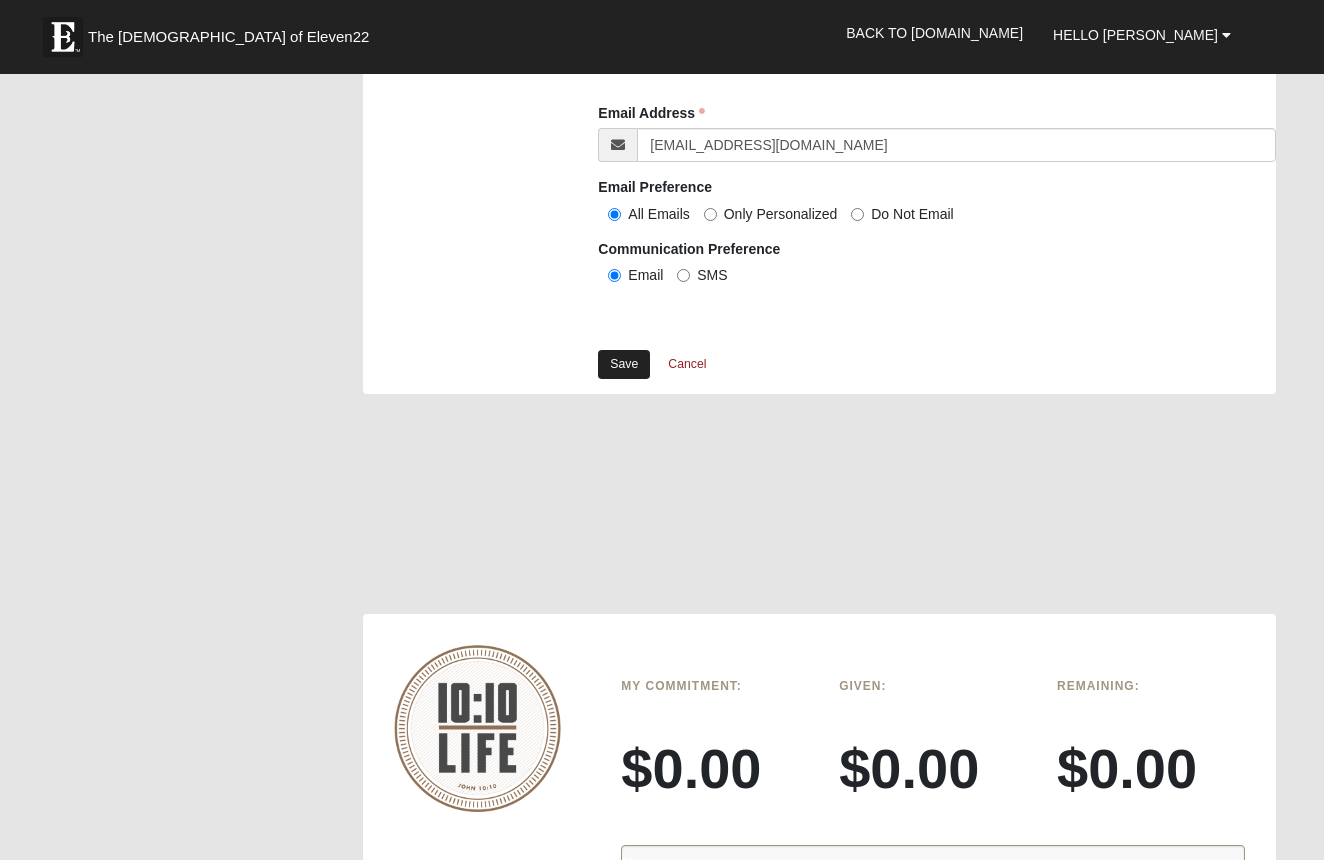 click on "Save" at bounding box center [624, 364] 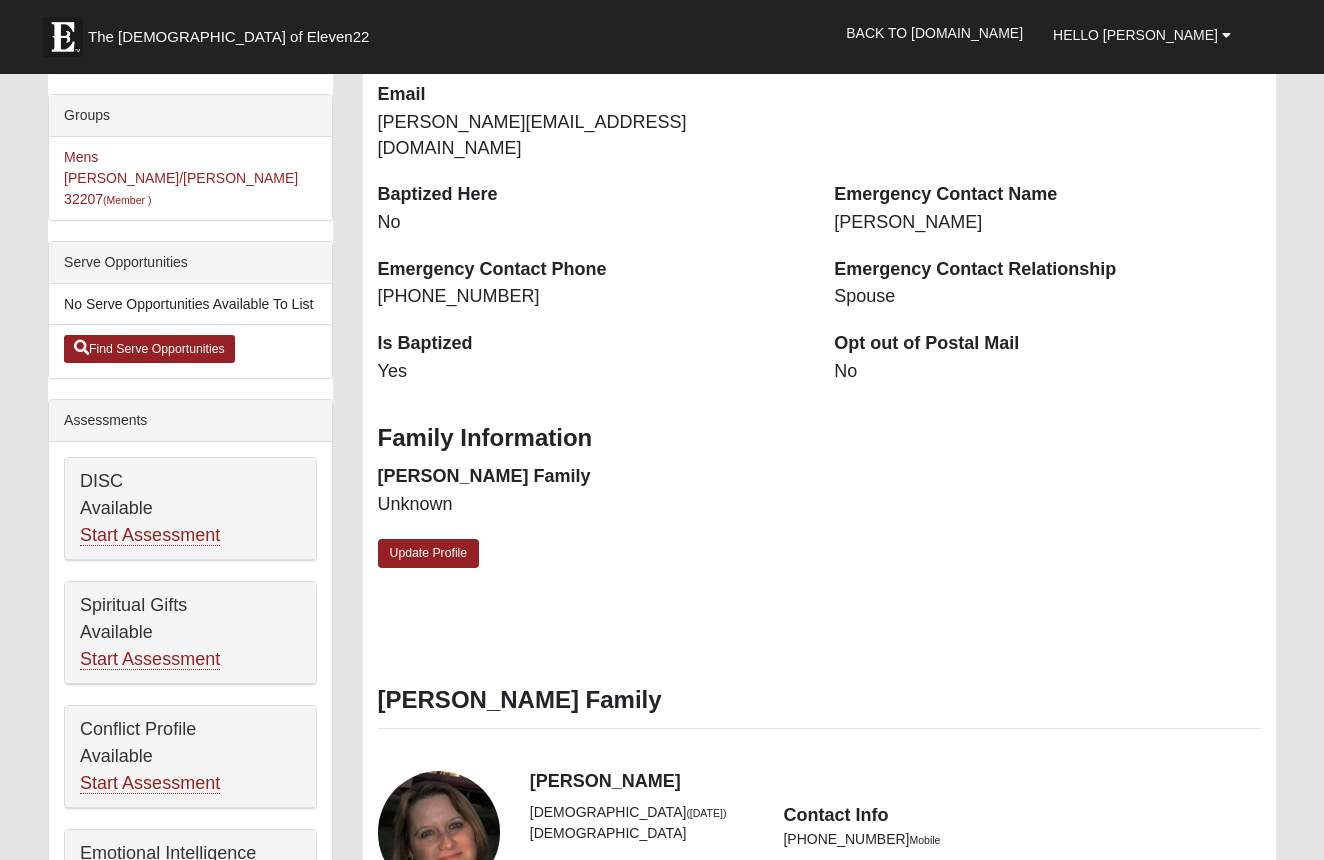 scroll, scrollTop: 480, scrollLeft: 0, axis: vertical 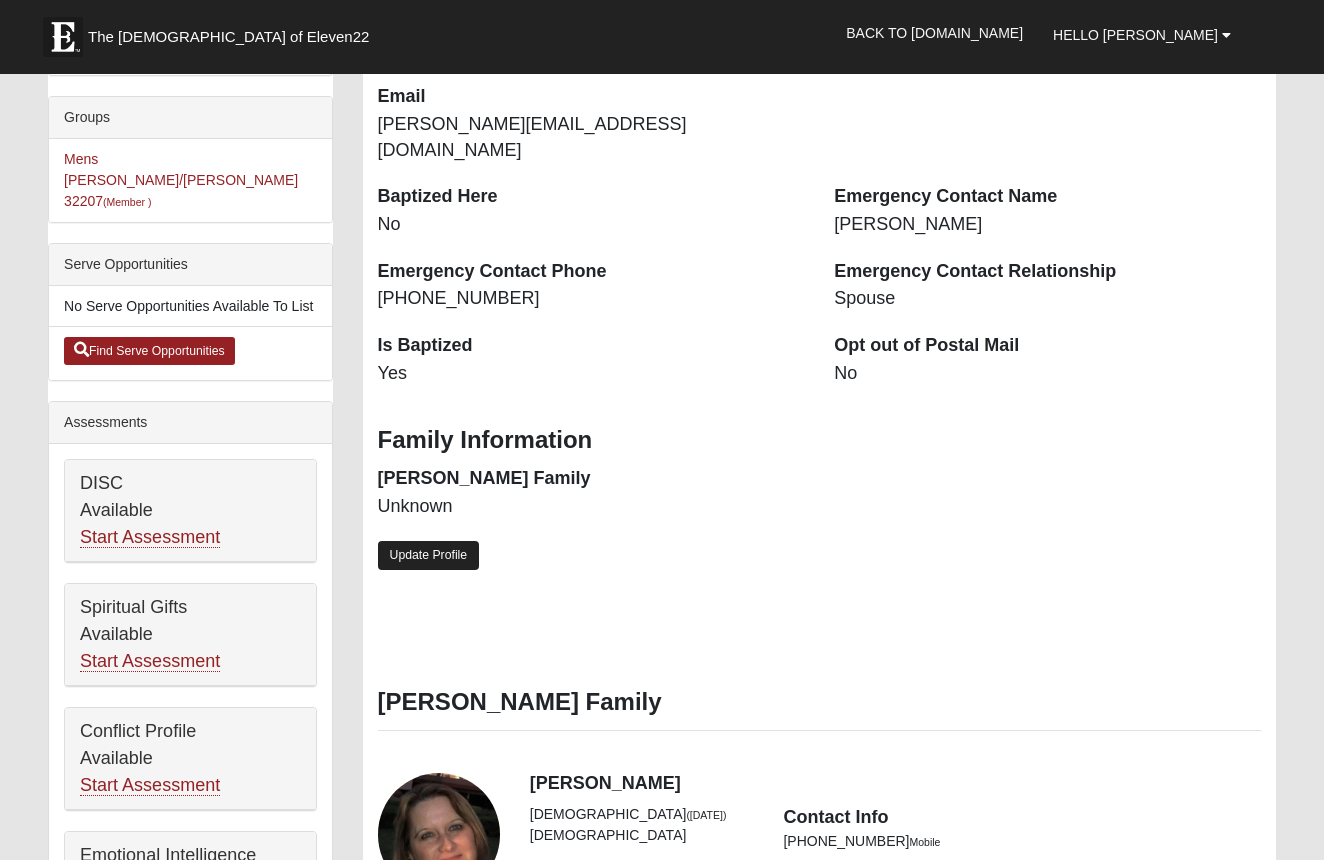 click on "Update Profile" at bounding box center (429, 555) 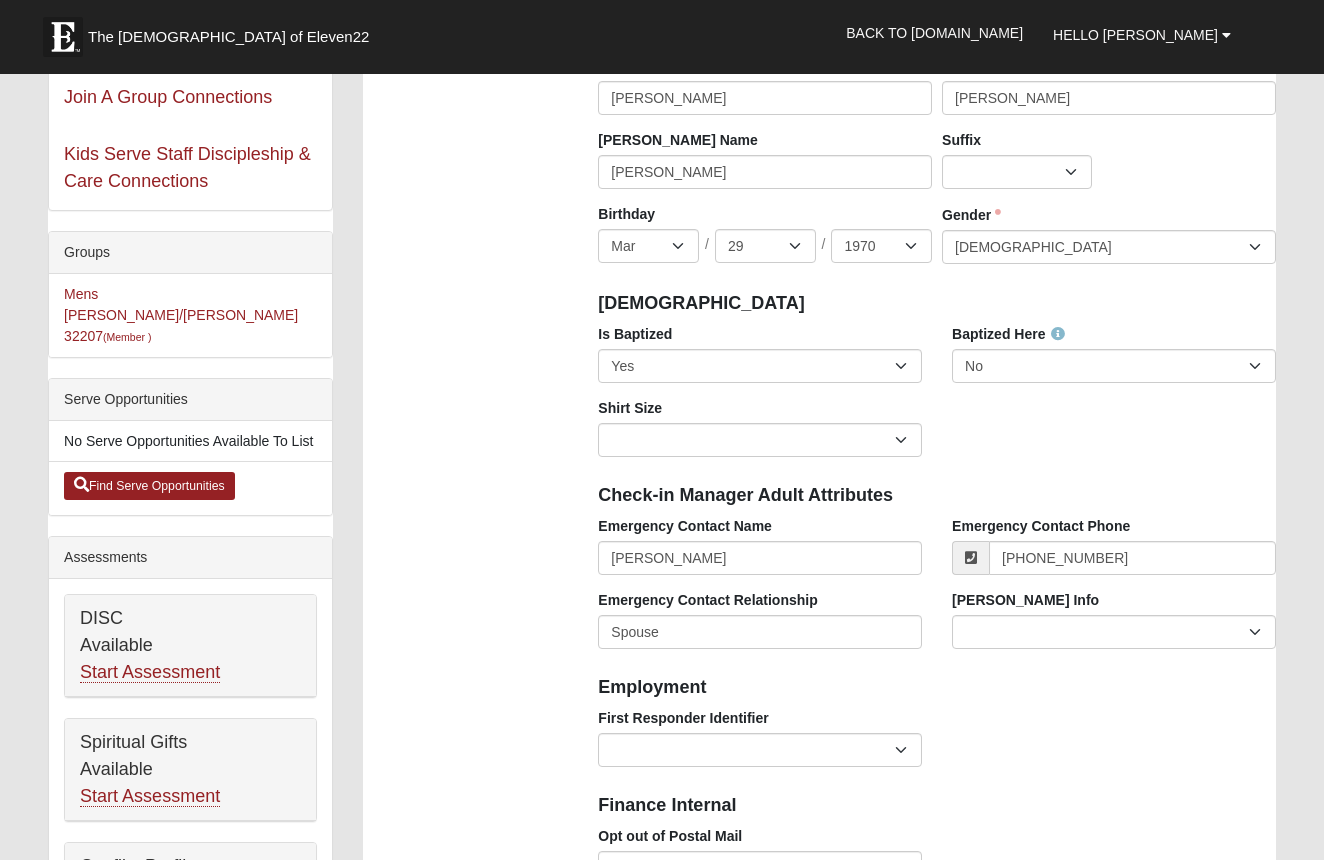 scroll, scrollTop: 323, scrollLeft: 0, axis: vertical 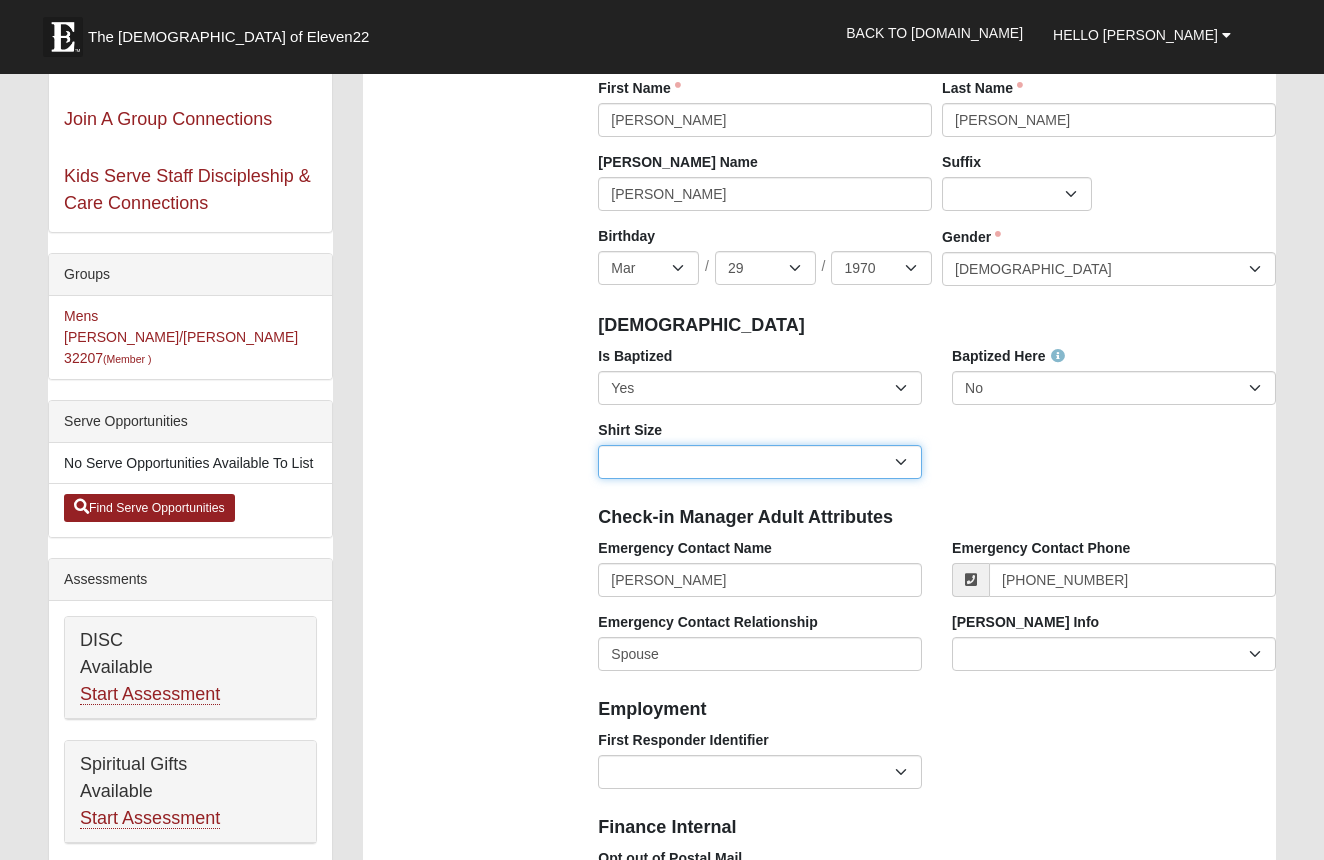 select on "Adult XL" 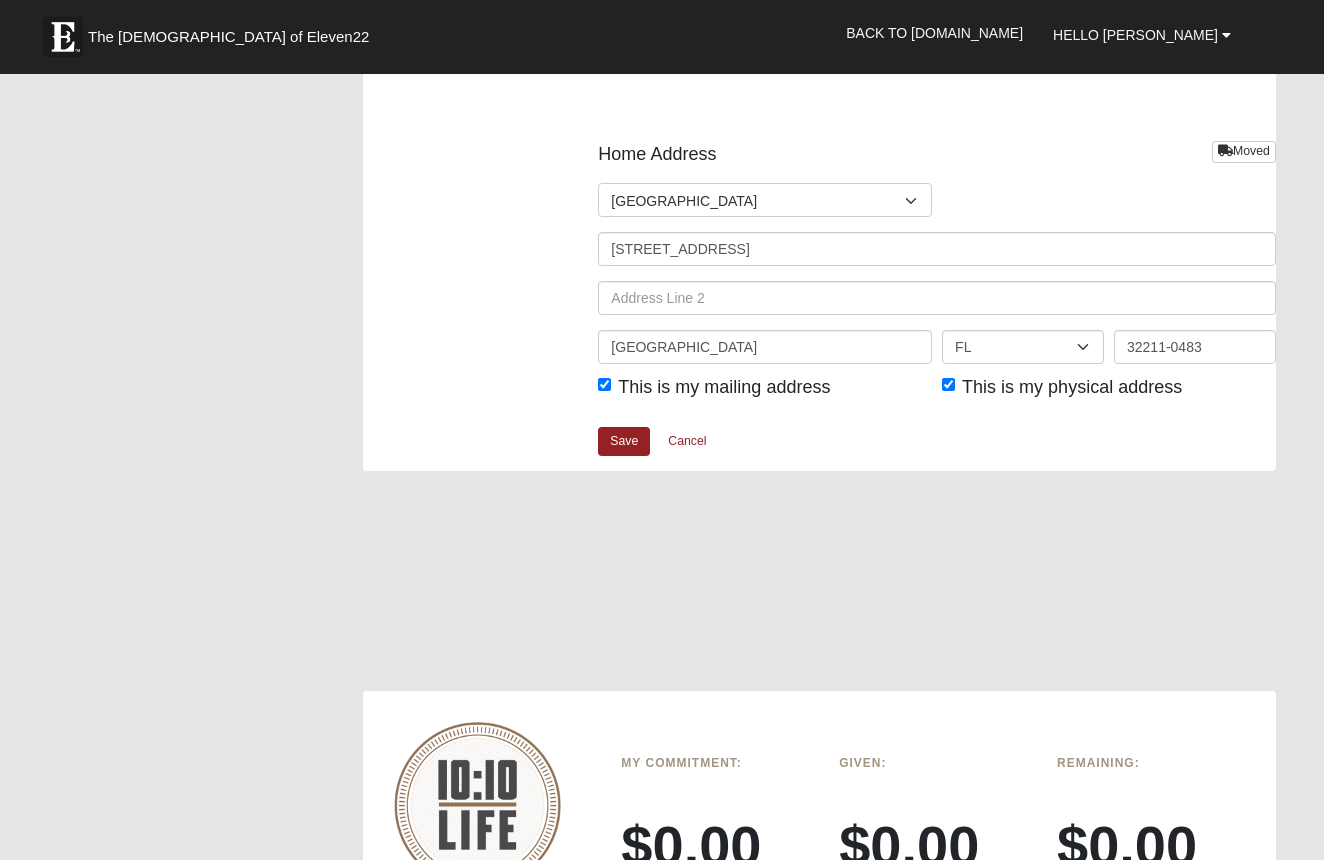 scroll, scrollTop: 2517, scrollLeft: 0, axis: vertical 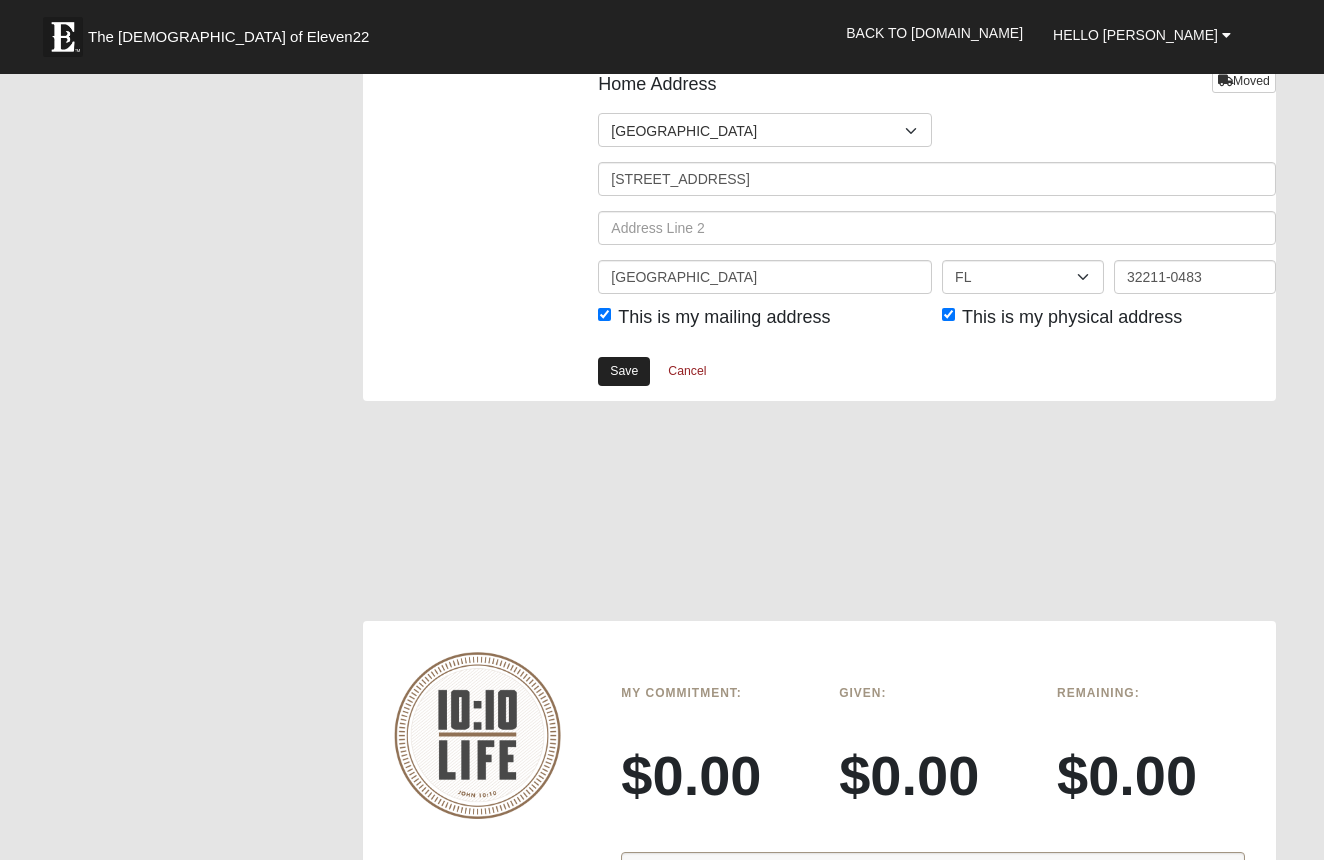 click on "Save" at bounding box center [624, 371] 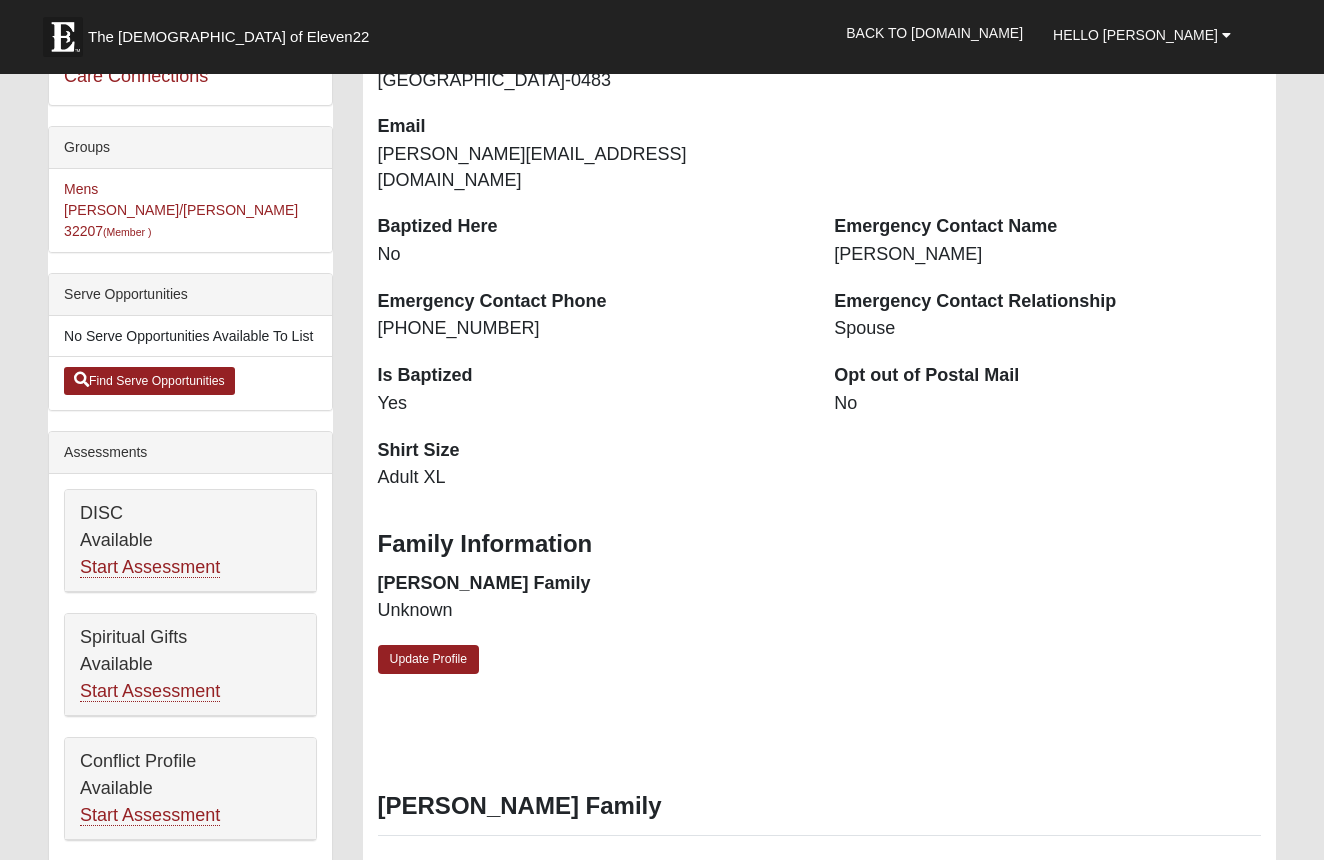 scroll, scrollTop: 447, scrollLeft: 0, axis: vertical 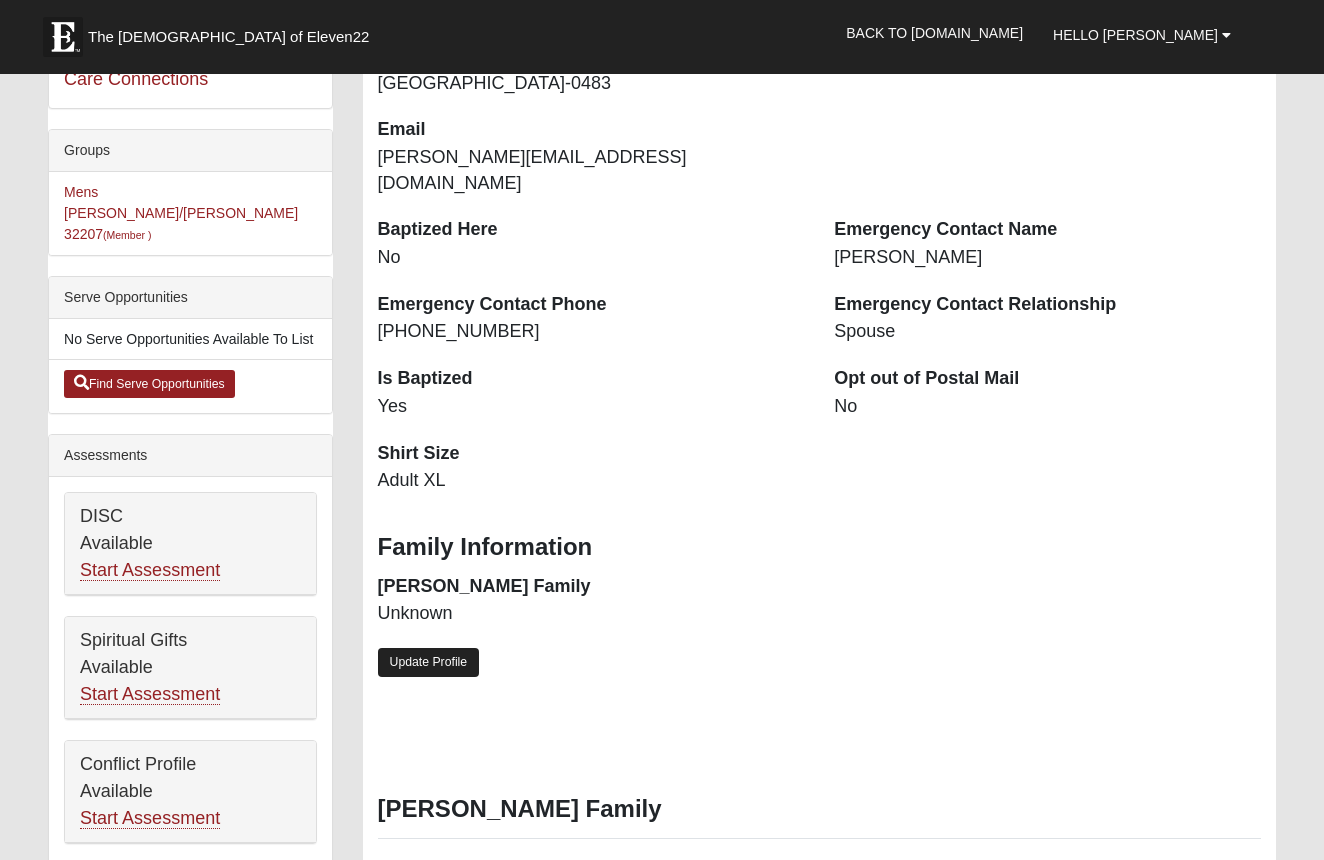 click on "Update Profile" at bounding box center [429, 662] 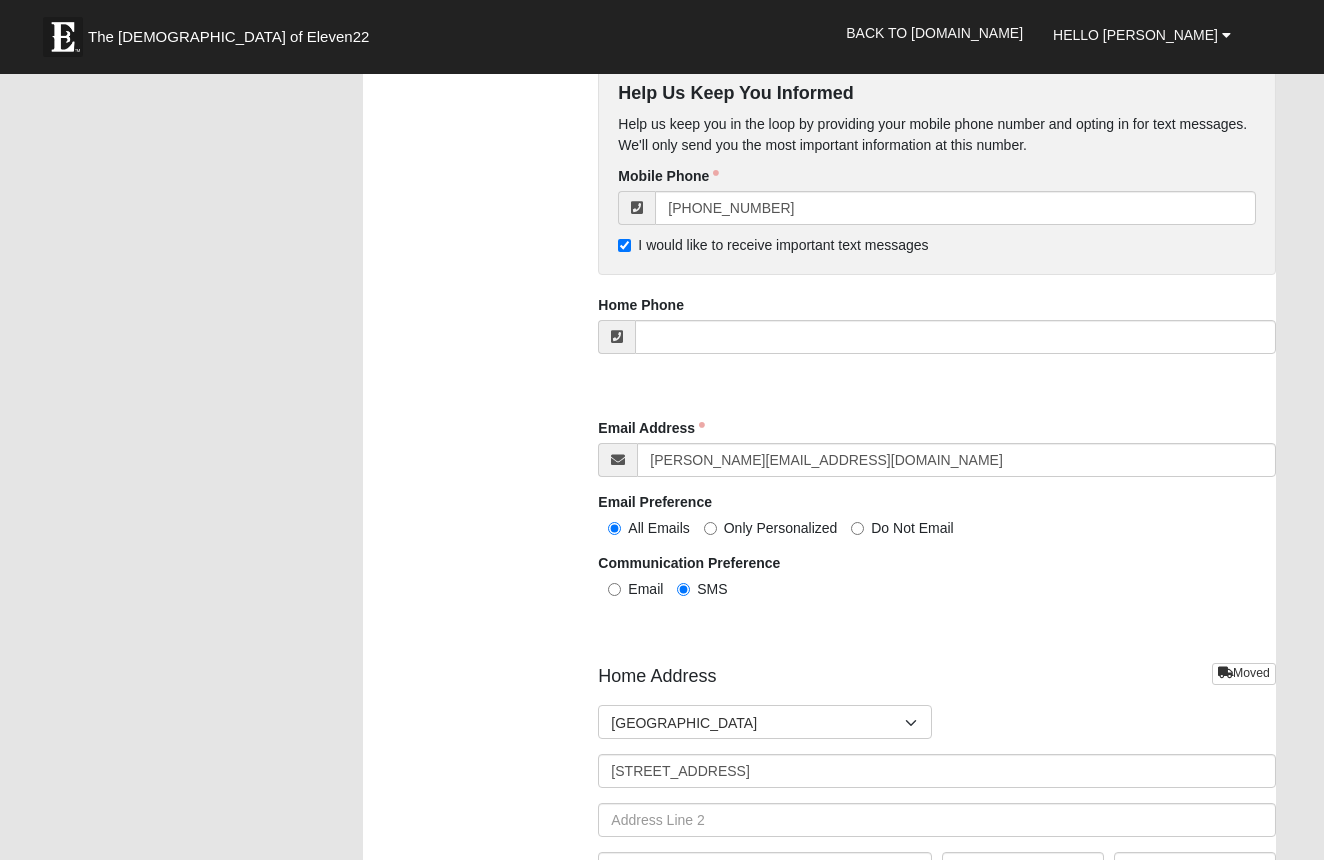 scroll, scrollTop: 1928, scrollLeft: 0, axis: vertical 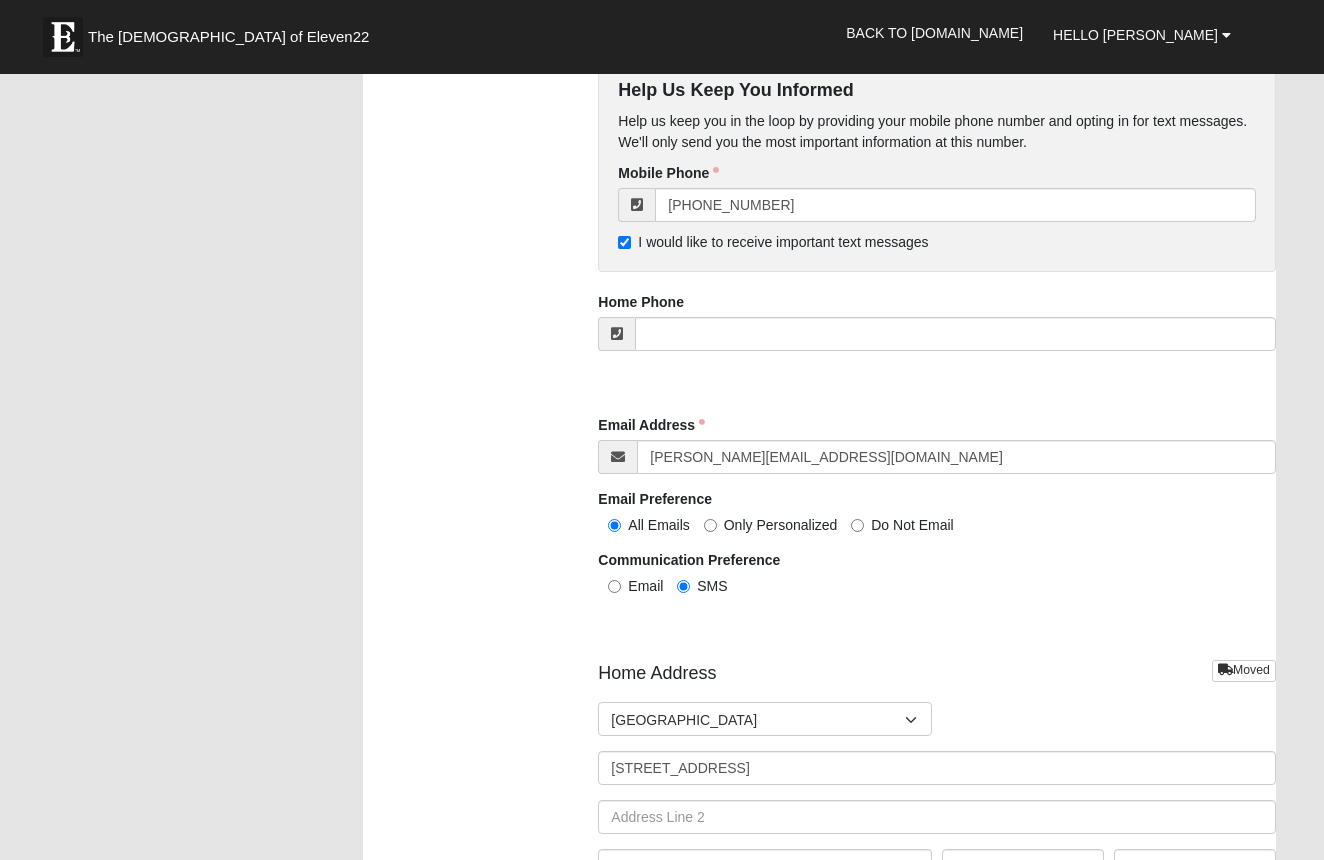 click on "Email" at bounding box center [614, 586] 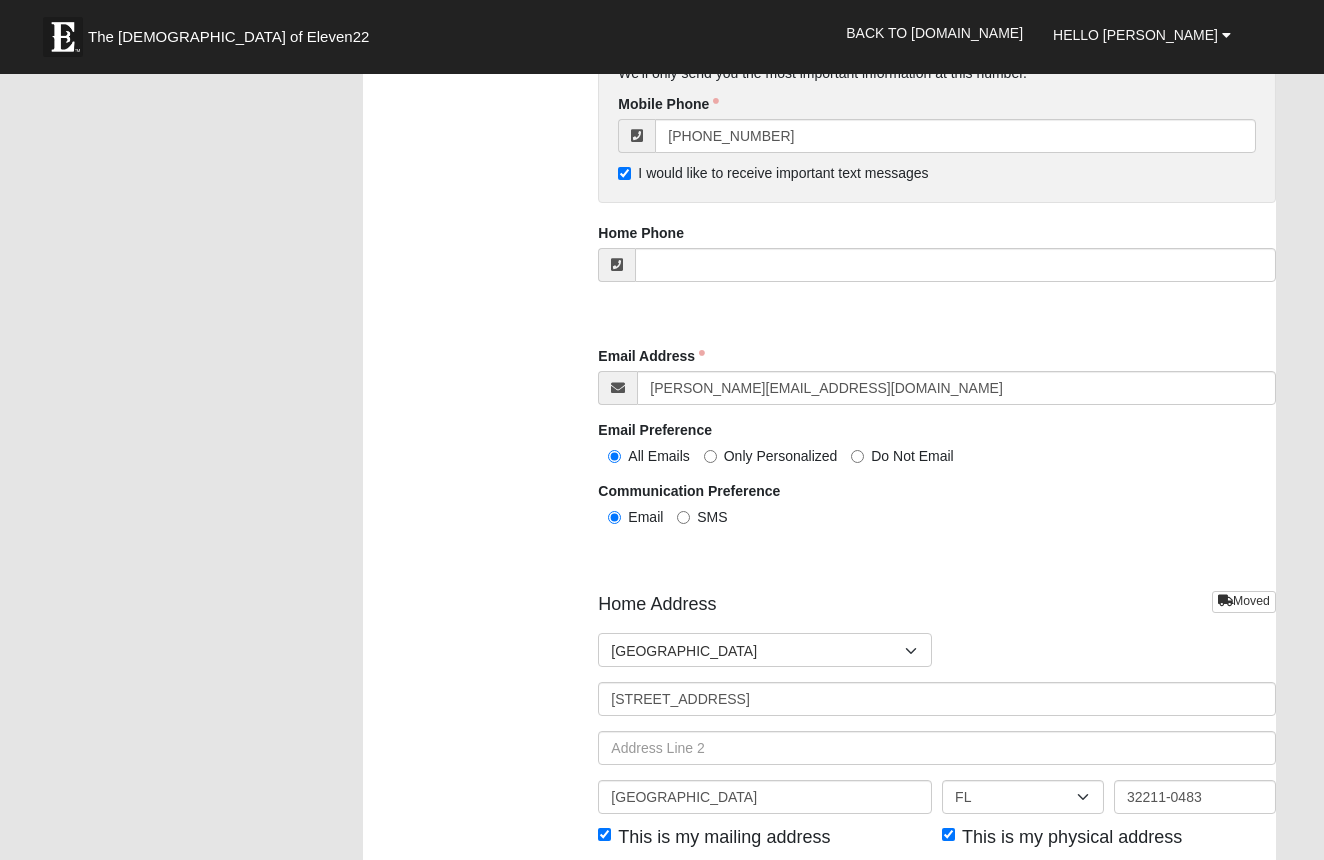 scroll, scrollTop: 2006, scrollLeft: 0, axis: vertical 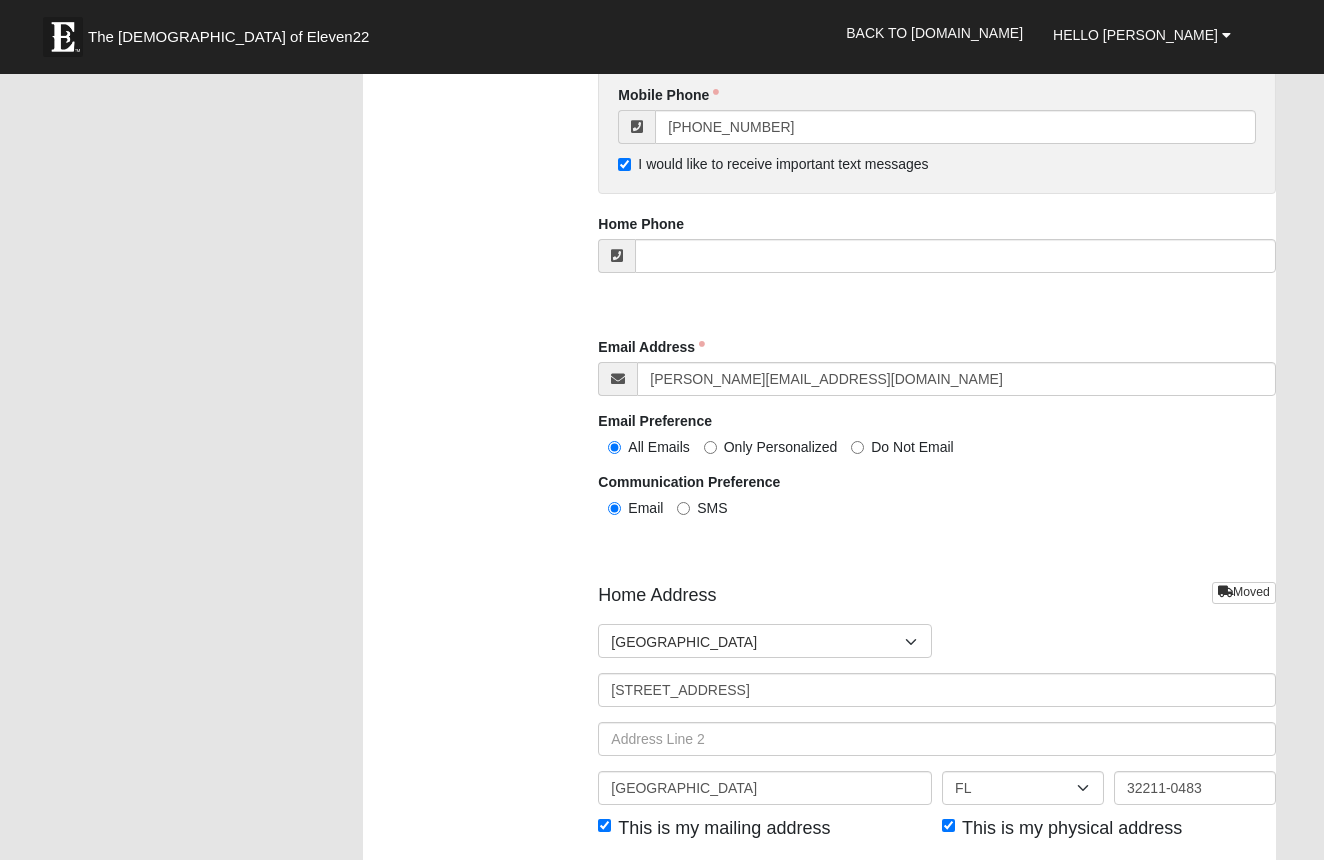 click on "SMS" at bounding box center [683, 508] 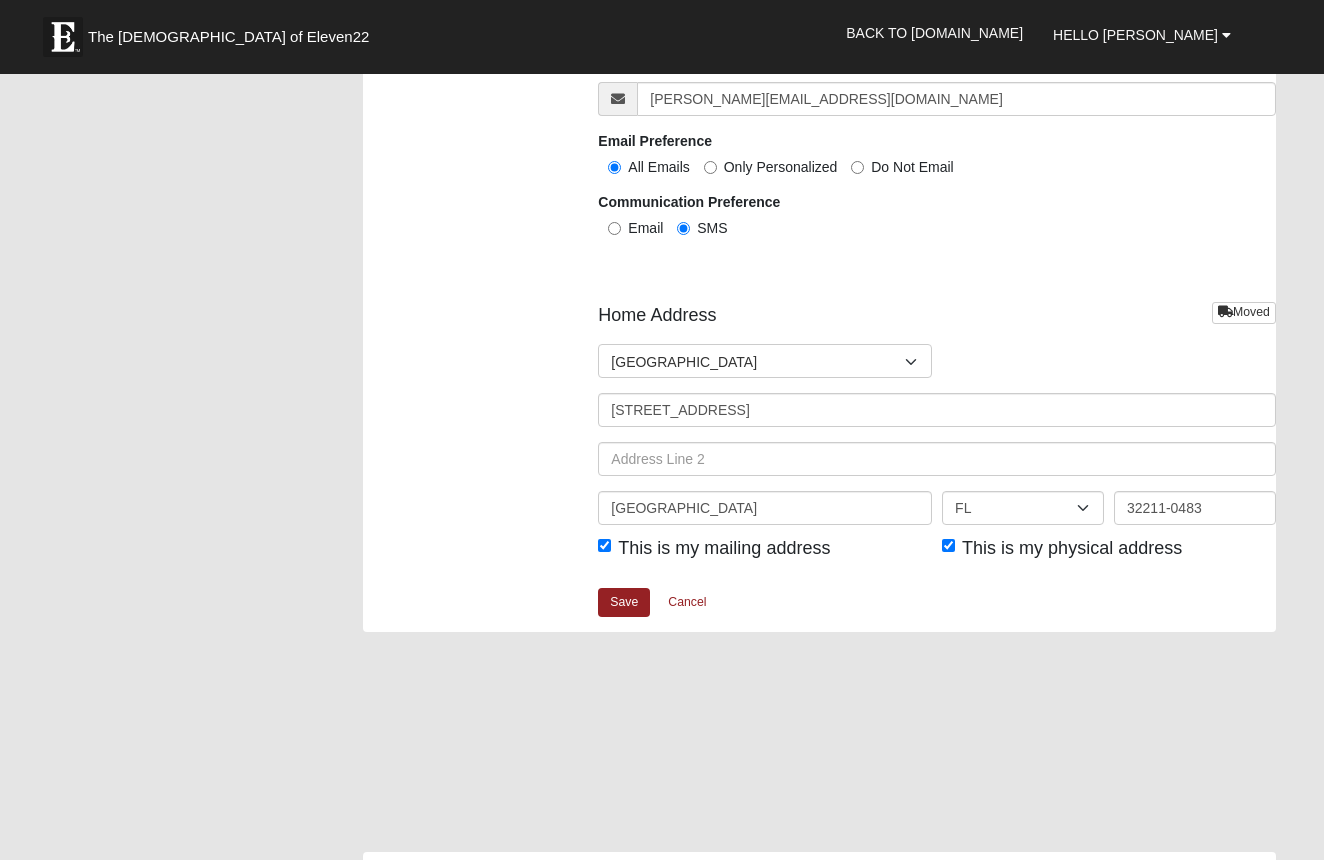 scroll, scrollTop: 2288, scrollLeft: 0, axis: vertical 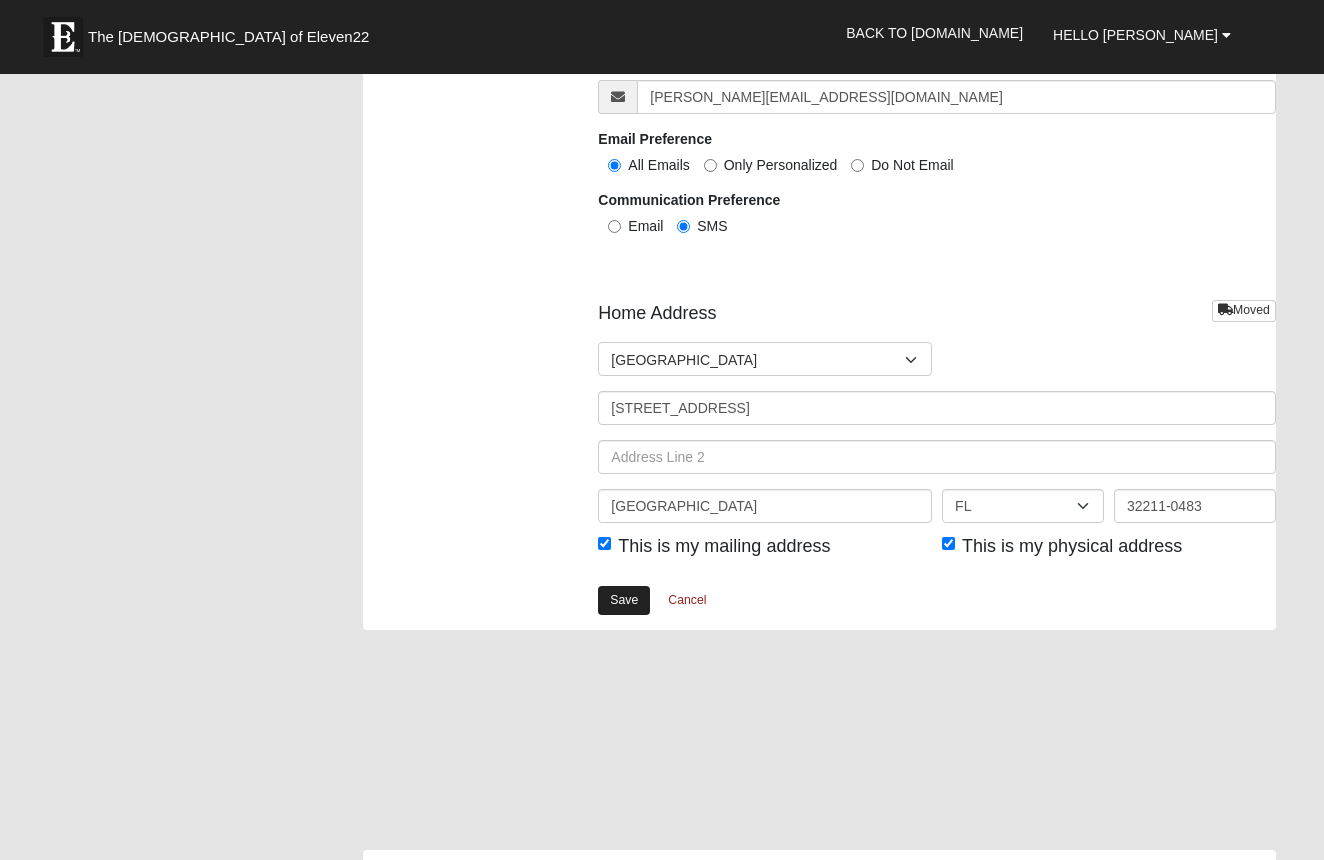 click on "Save" at bounding box center [624, 600] 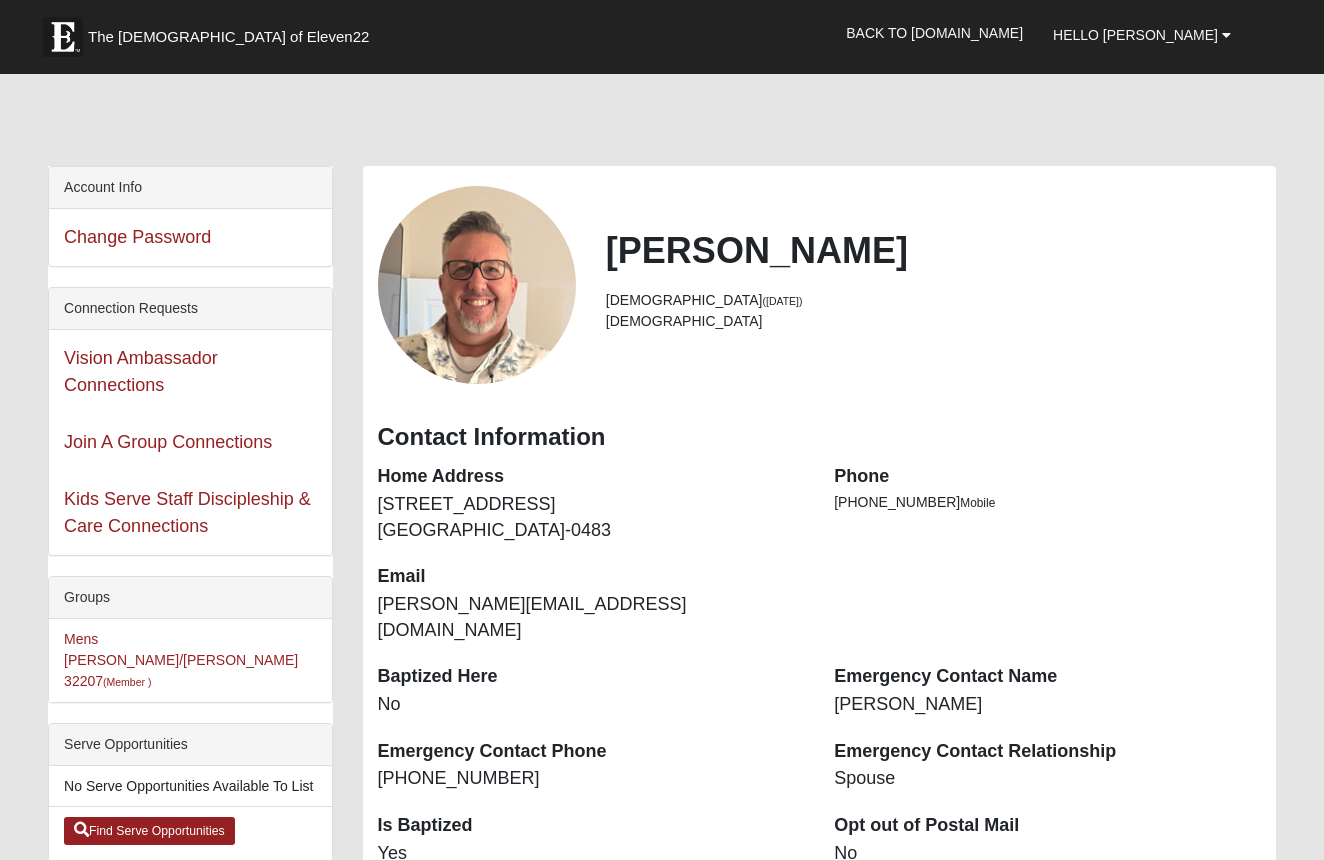 scroll, scrollTop: 0, scrollLeft: 0, axis: both 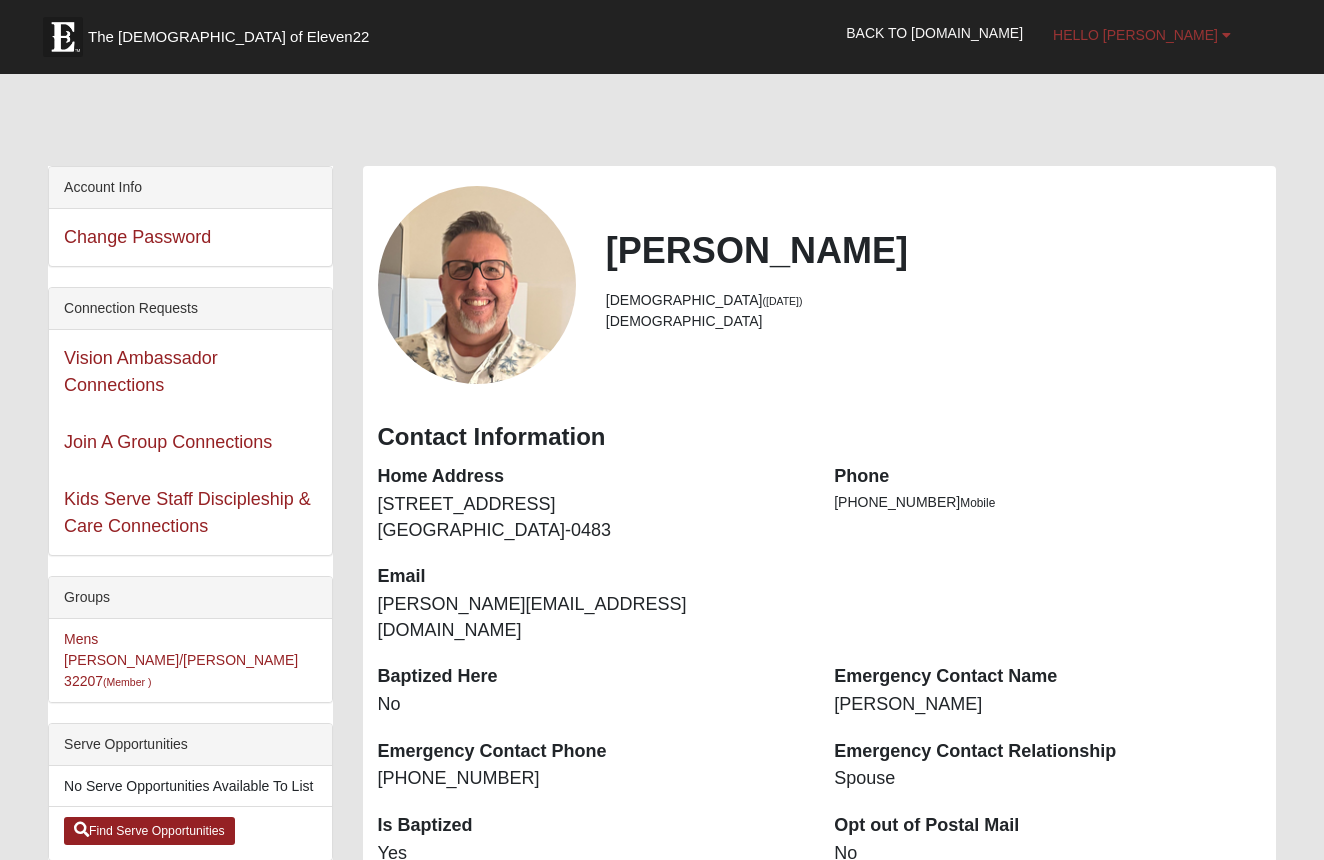 click on "Hello [PERSON_NAME]" at bounding box center [1135, 35] 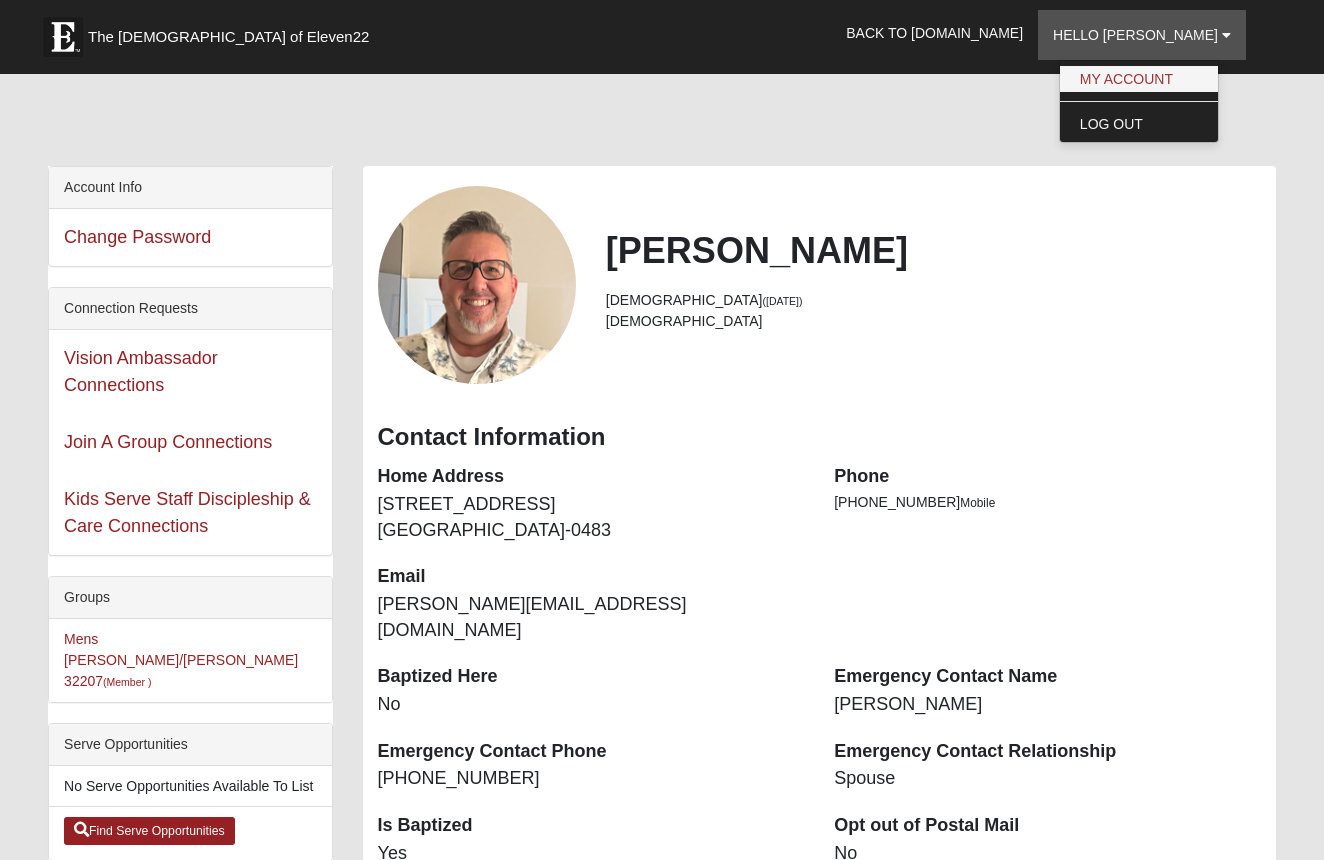click on "My Account" at bounding box center [1139, 79] 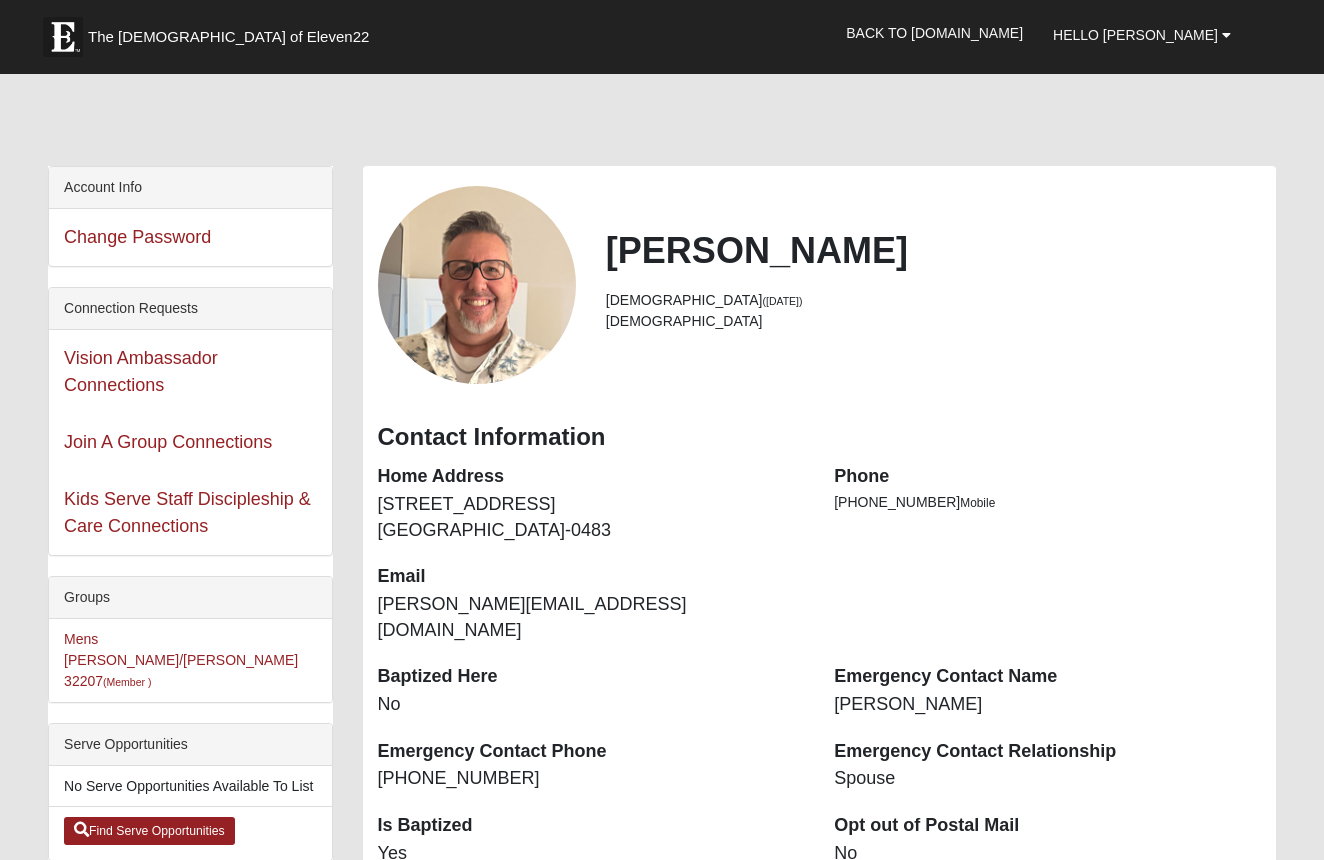 scroll, scrollTop: 0, scrollLeft: 0, axis: both 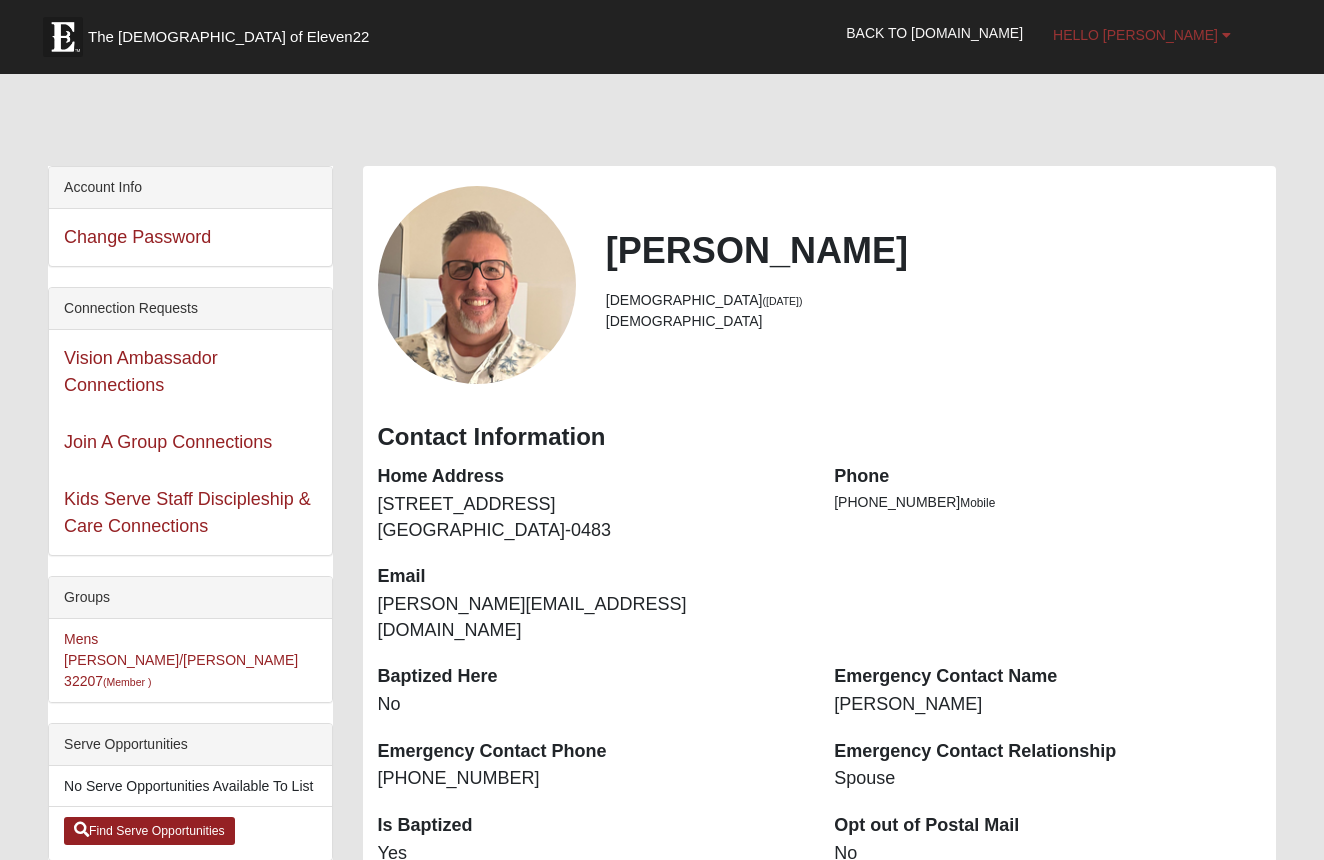 click on "Hello [PERSON_NAME]" at bounding box center (1142, 35) 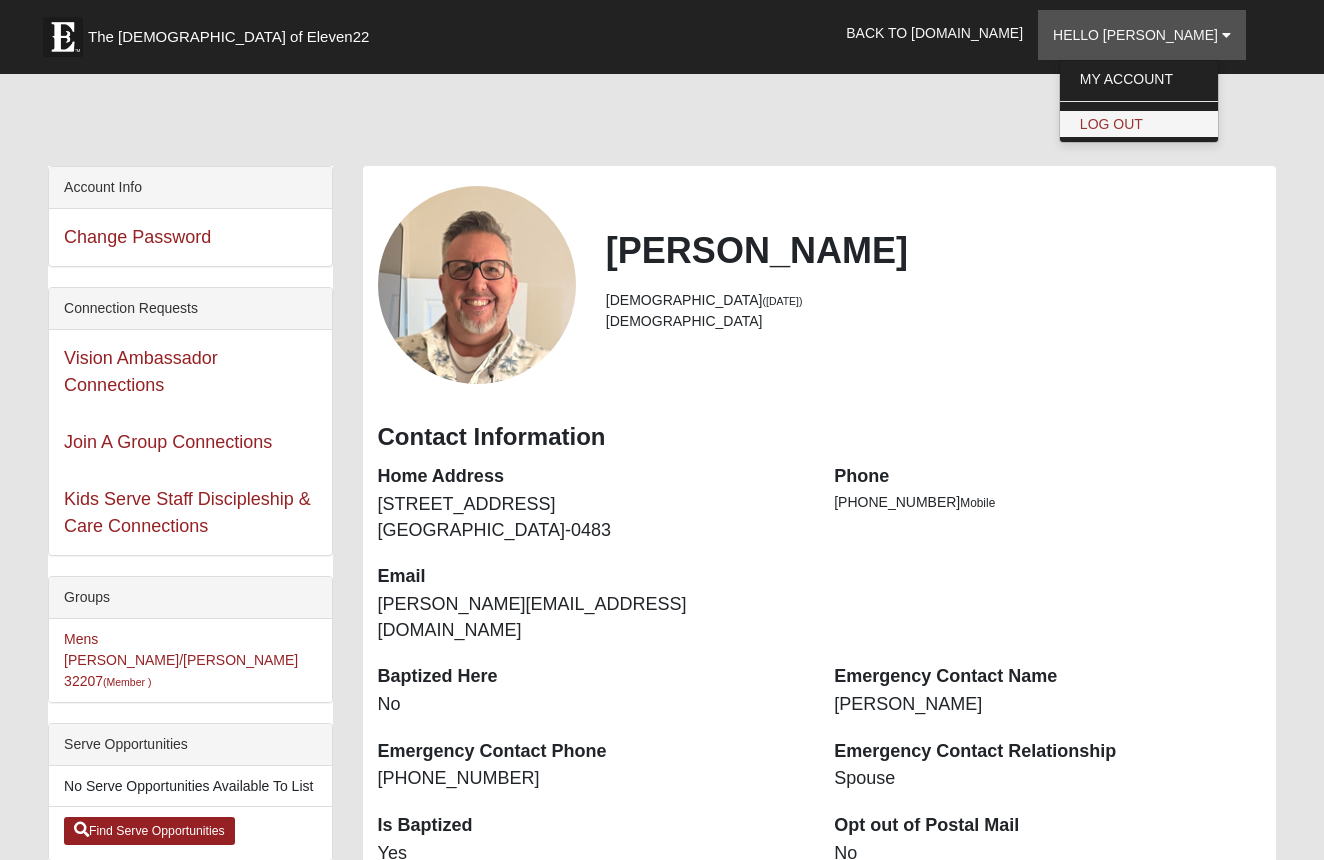 click on "Log Out" at bounding box center (1139, 124) 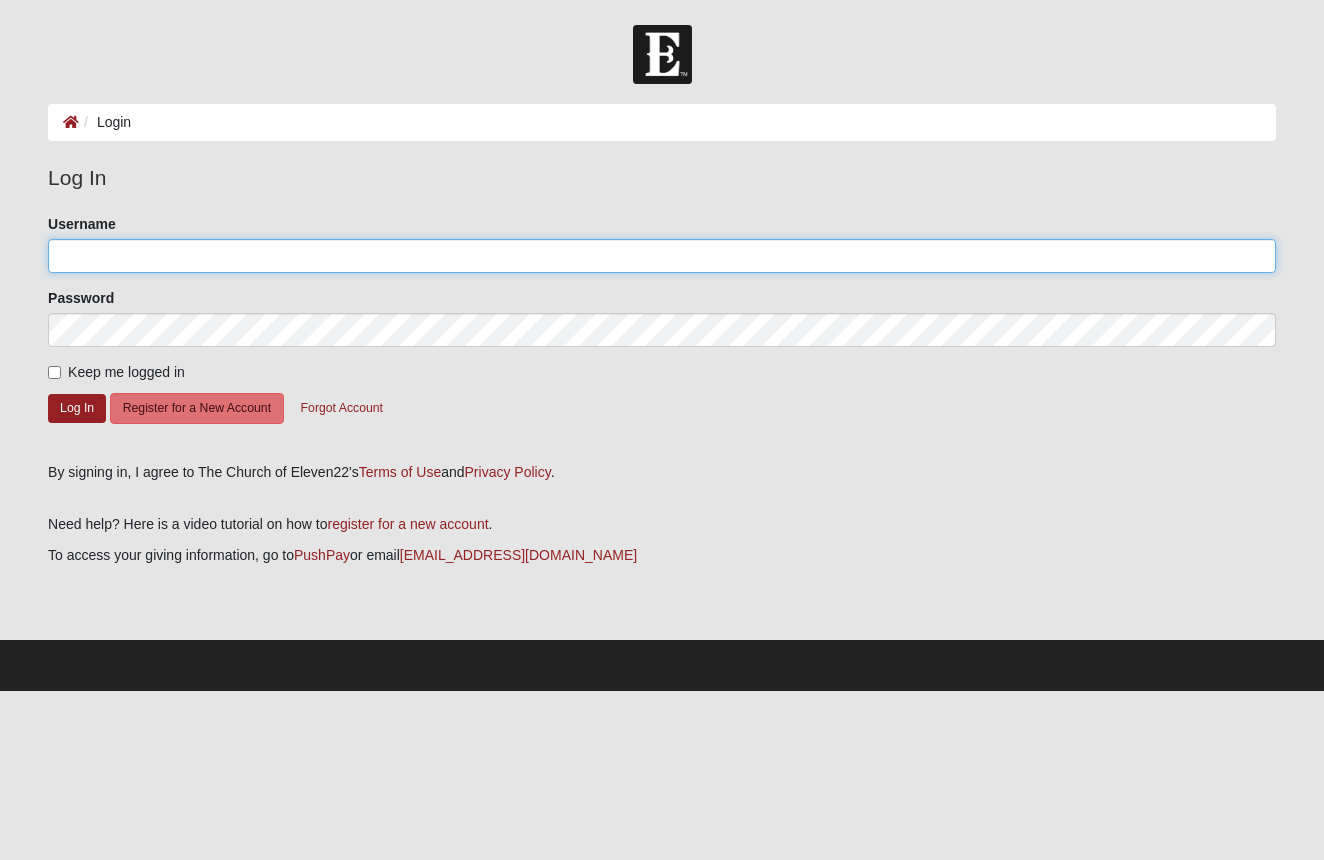 scroll, scrollTop: 0, scrollLeft: 0, axis: both 